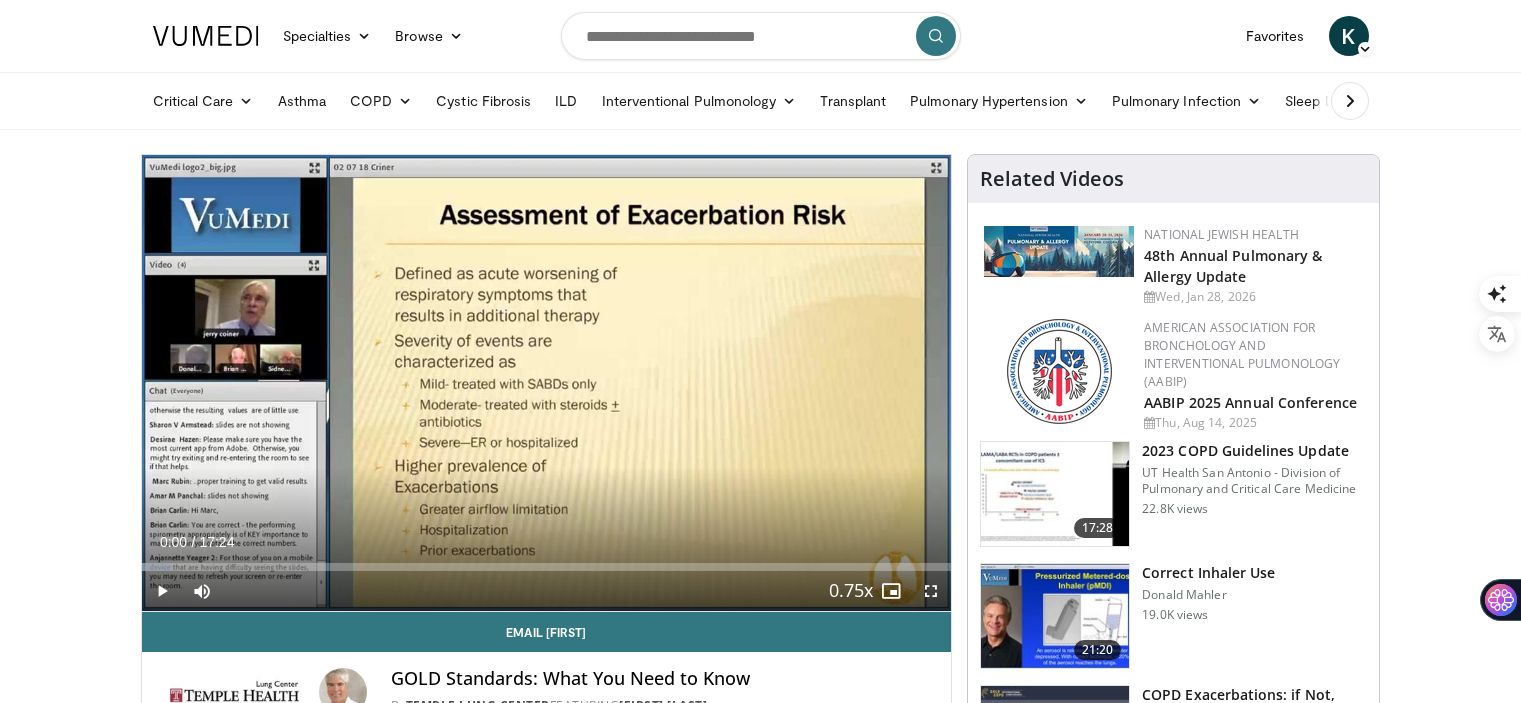 scroll, scrollTop: 0, scrollLeft: 0, axis: both 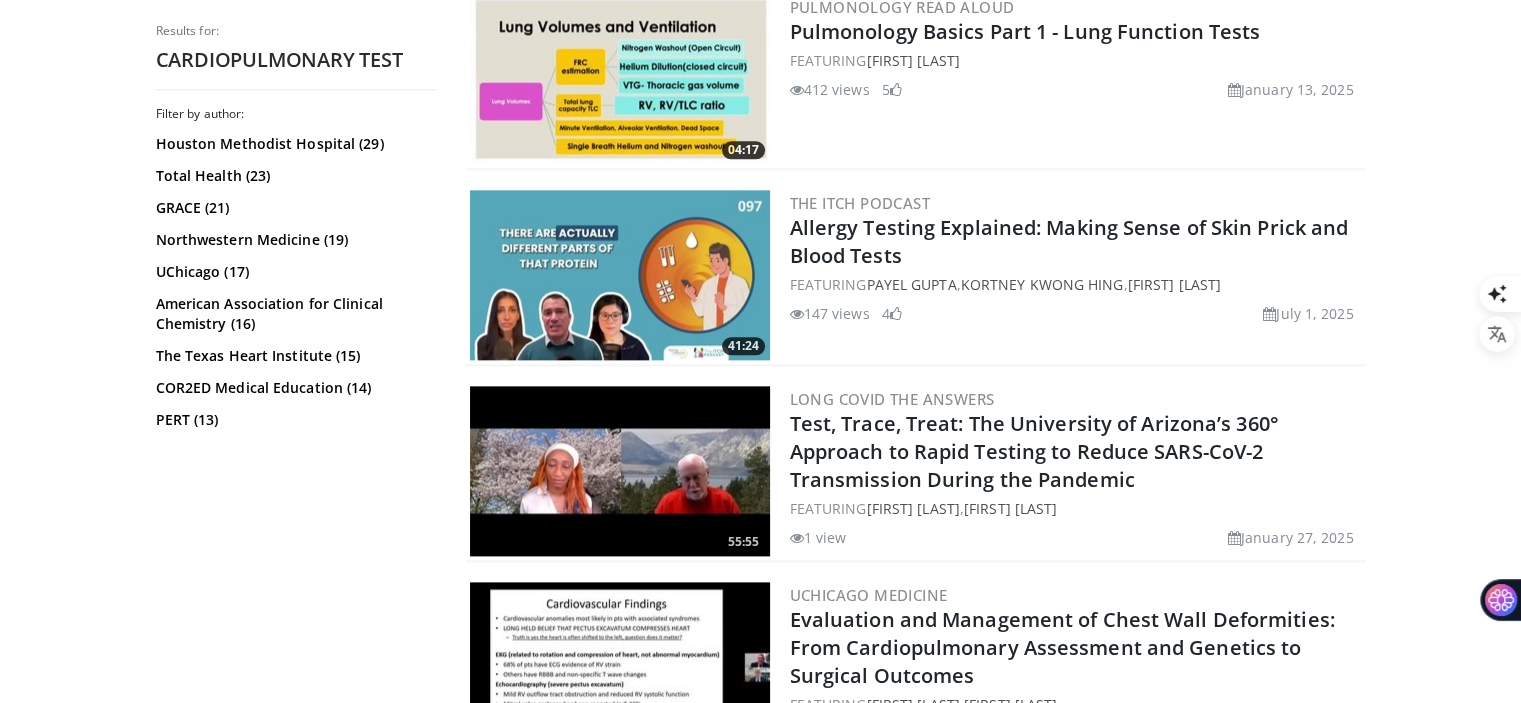 click at bounding box center (620, 79) 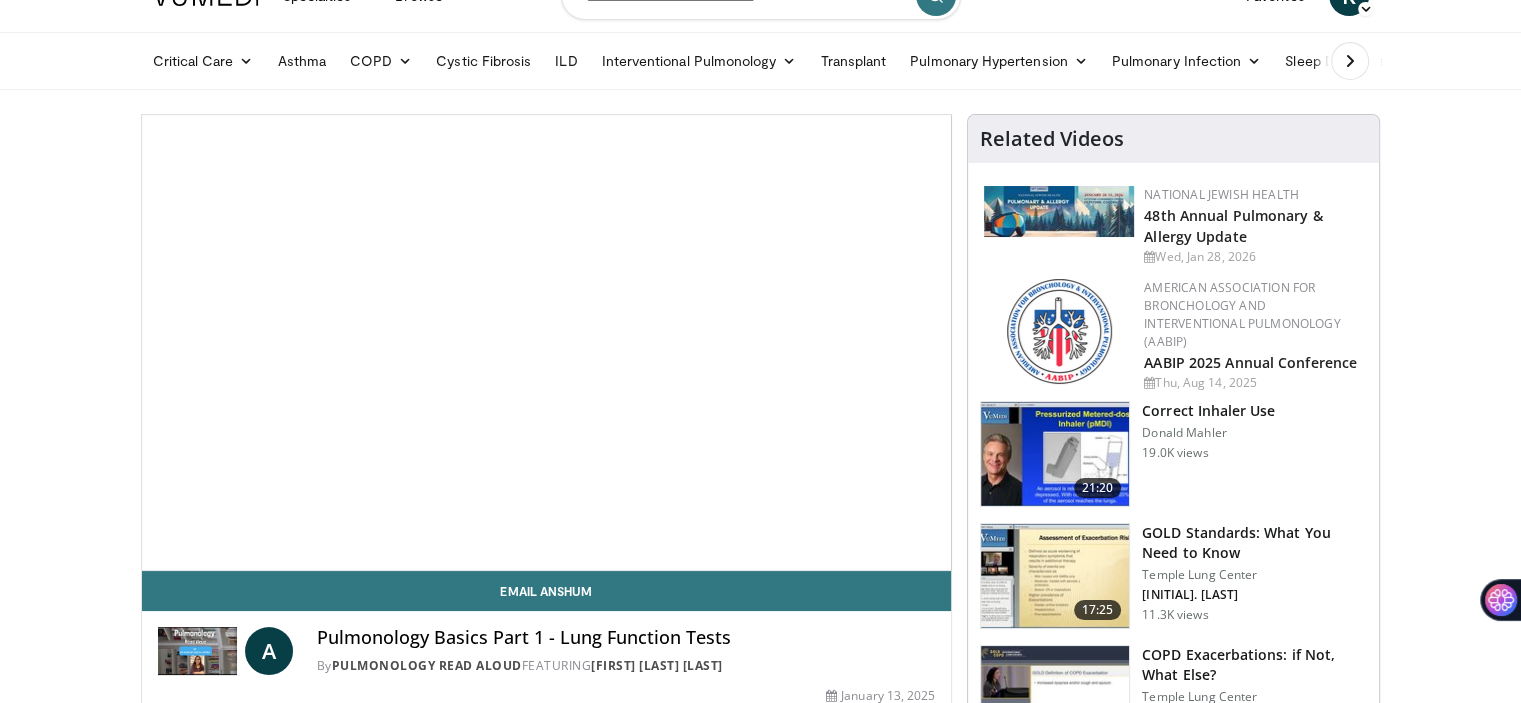 scroll, scrollTop: 140, scrollLeft: 0, axis: vertical 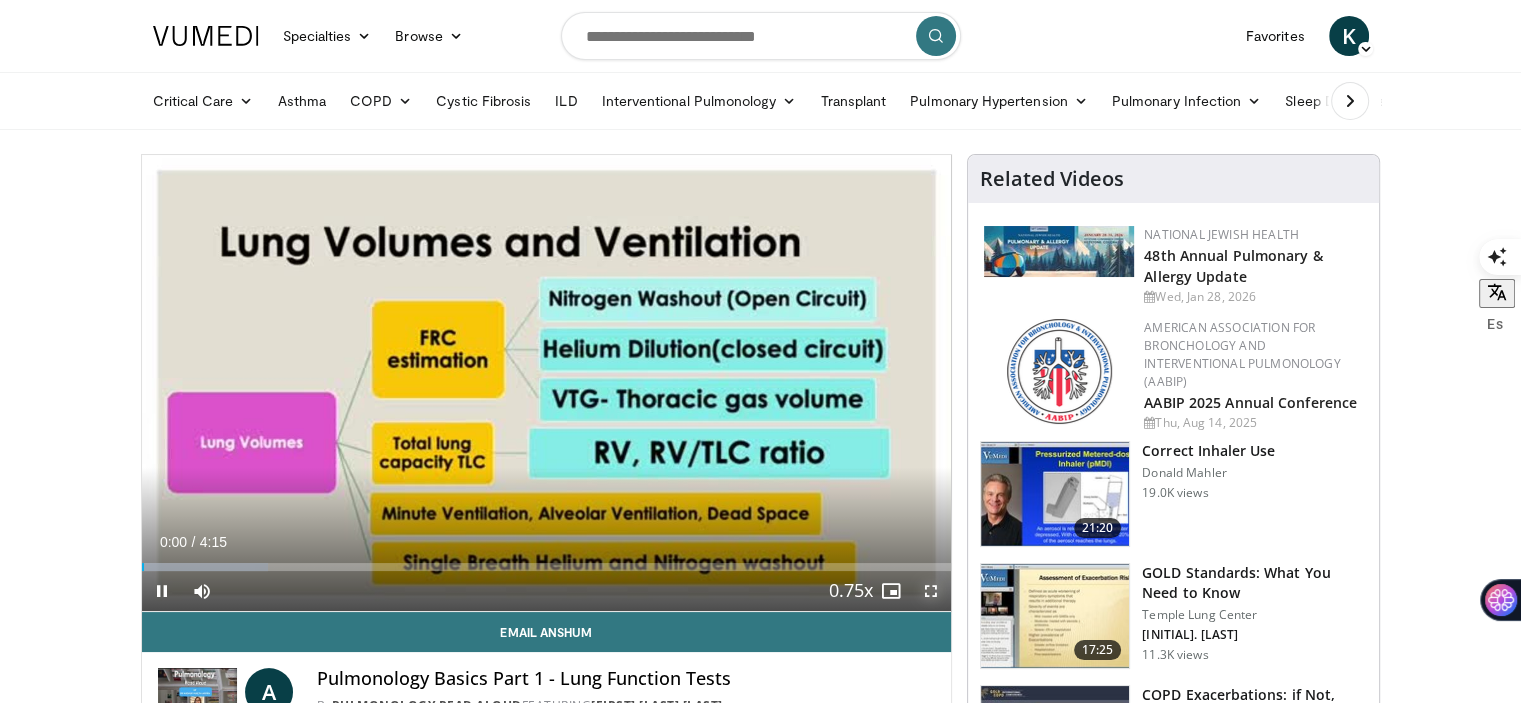 click at bounding box center (931, 591) 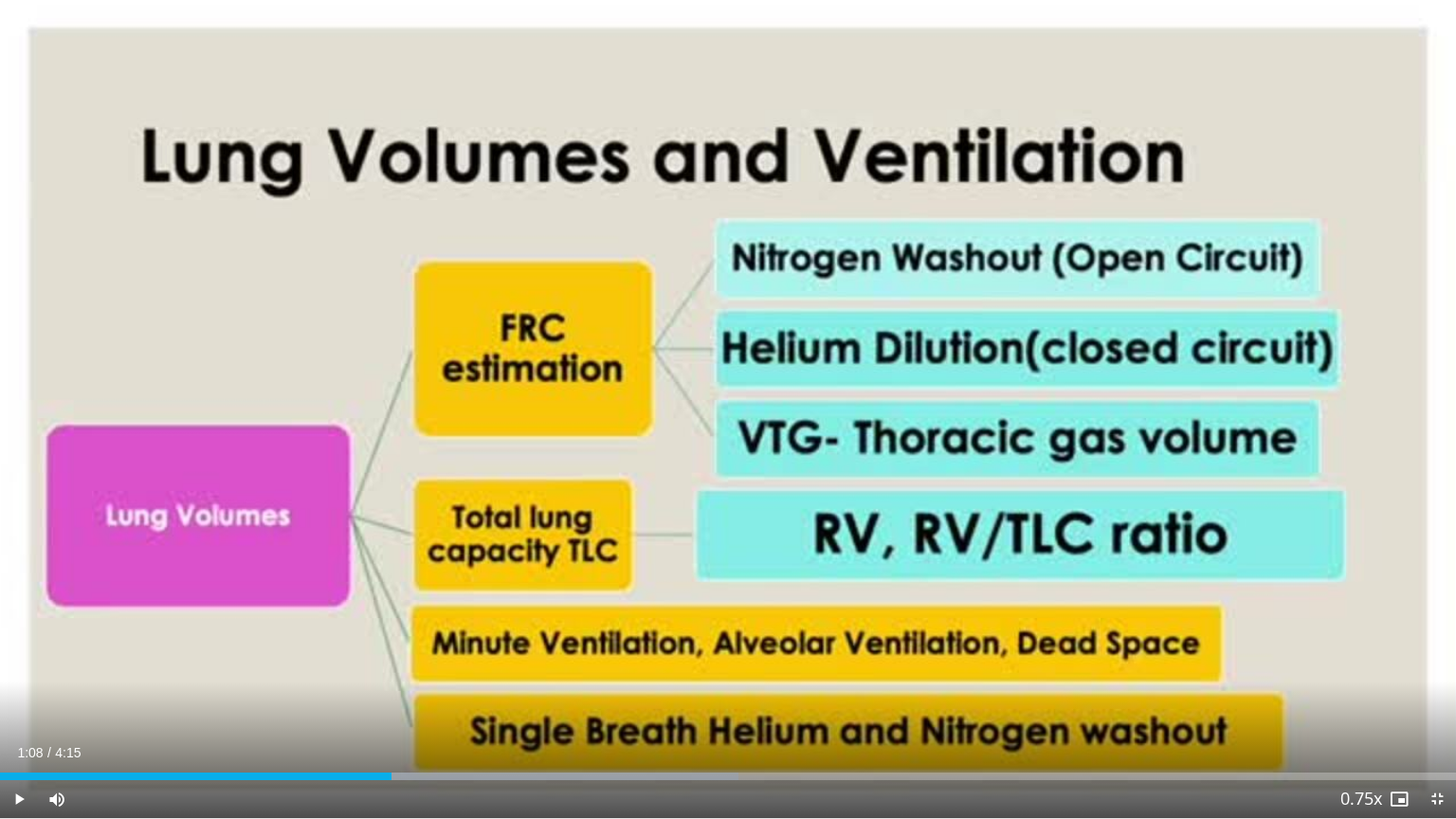 drag, startPoint x: 9, startPoint y: 777, endPoint x: 391, endPoint y: 796, distance: 382.4722 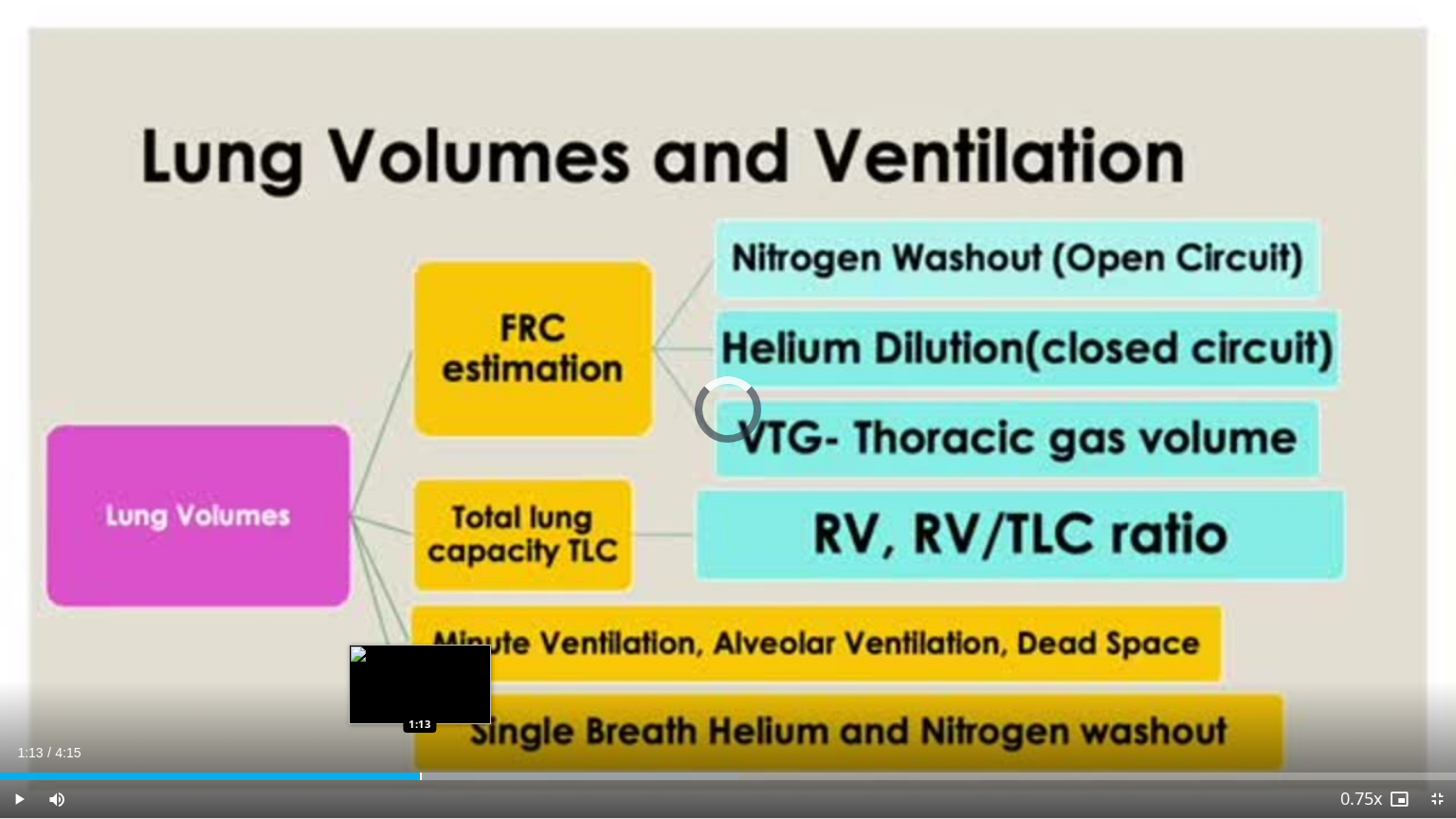 click at bounding box center [421, 776] 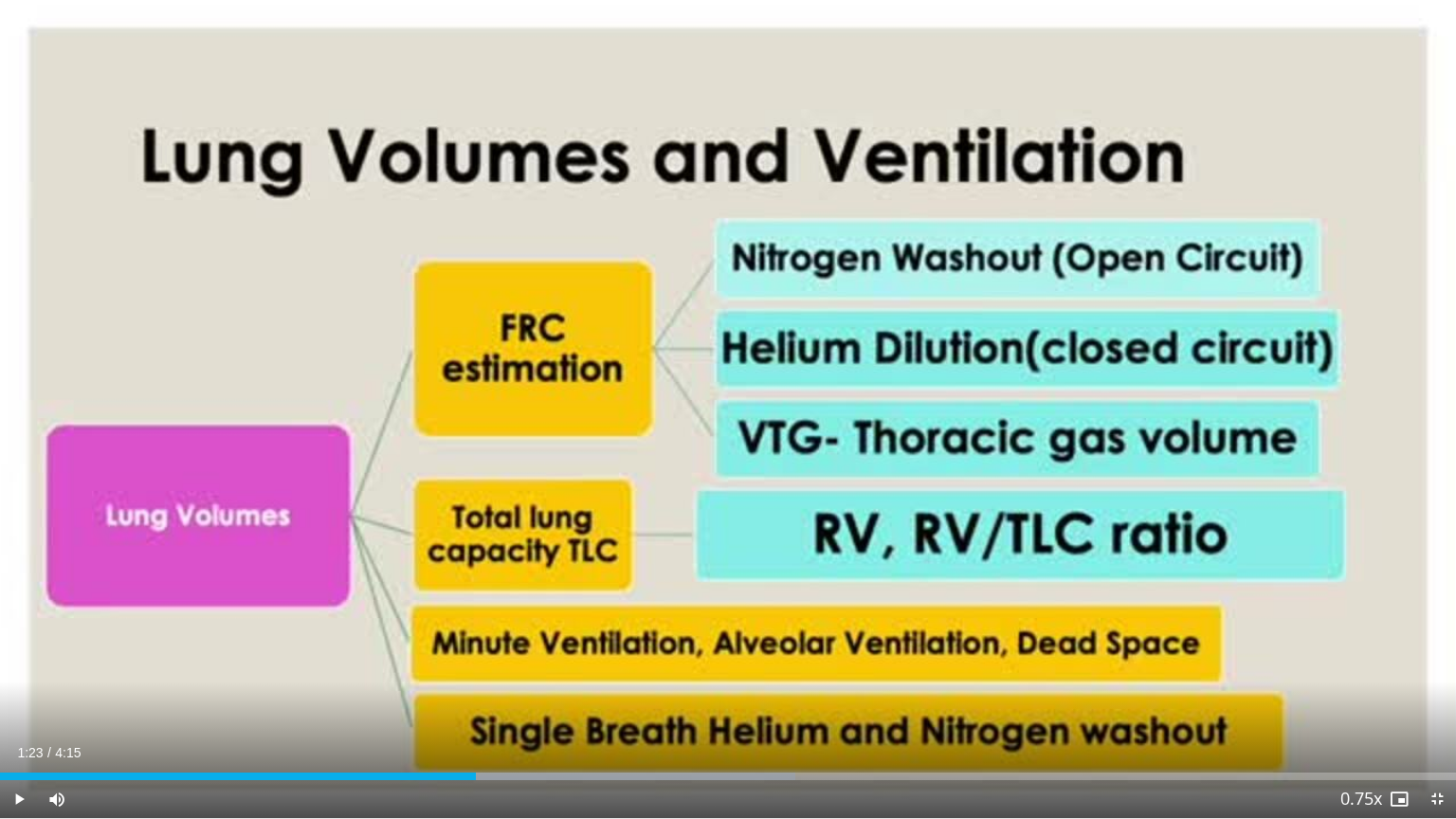 click at bounding box center (478, 776) 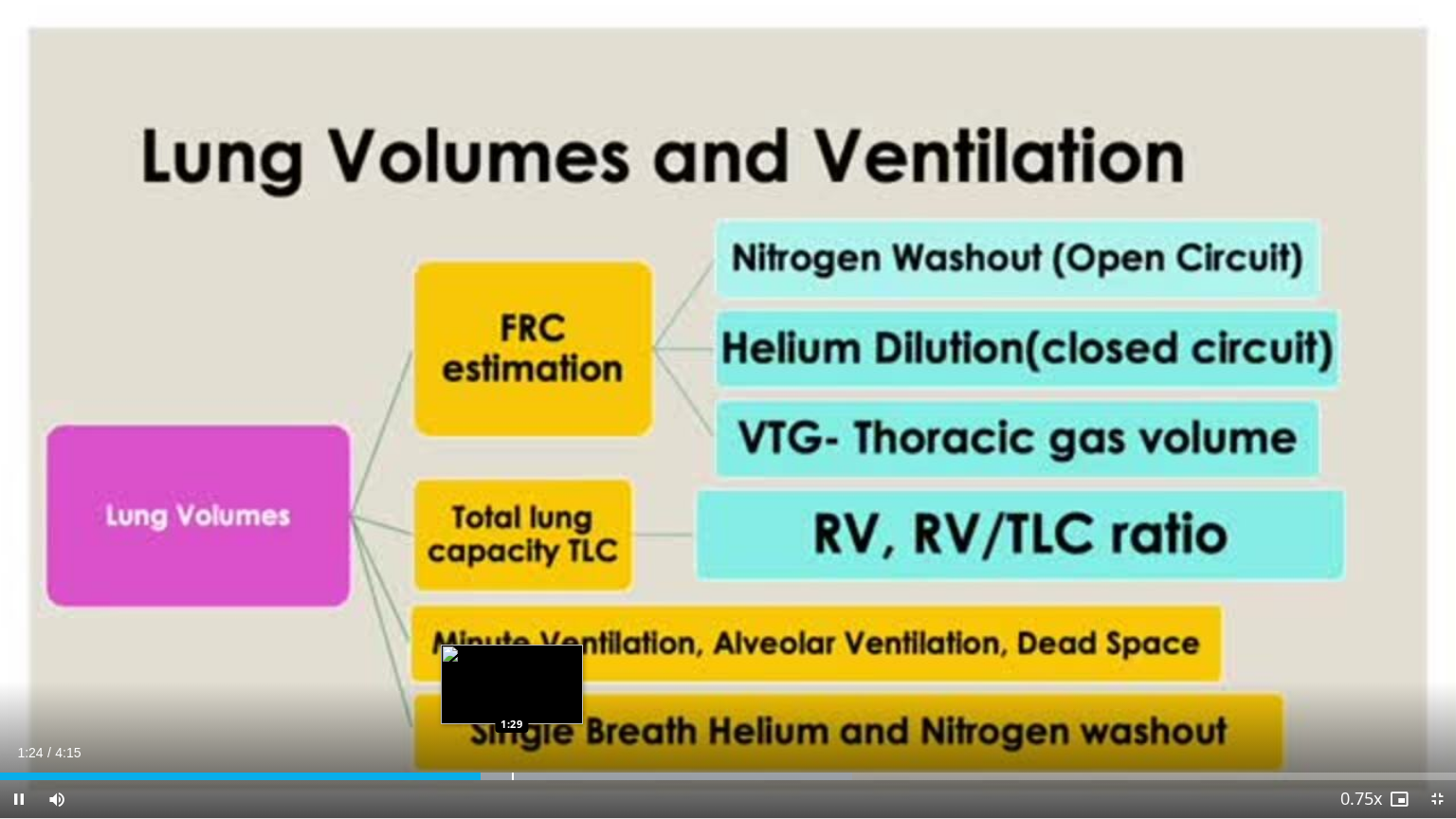 click at bounding box center [513, 776] 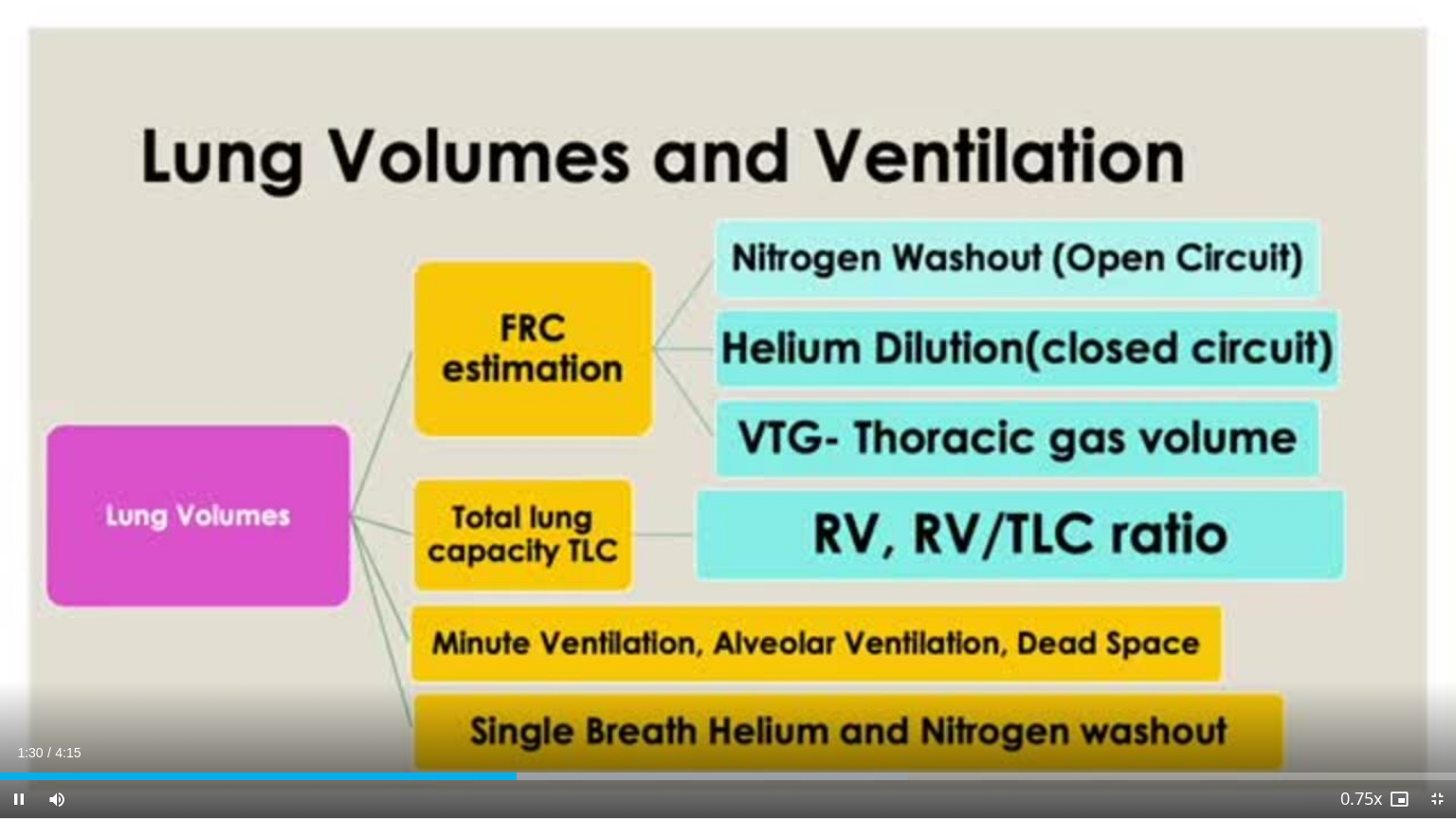click on "Current Time  1:30 / Duration  4:15 Pause Skip Backward Skip Forward Mute Loaded :  62.40% 1:30 1:40 Stream Type  LIVE Seek to live, currently behind live LIVE   0.75x Playback Rate 0.5x 0.75x , selected 1x 1.25x 1.5x 1.75x 2x Chapters Chapters Descriptions descriptions off , selected Captions captions settings , opens captions settings dialog captions off , selected Audio Track en (Main) , selected Exit Fullscreen Enable picture-in-picture mode" at bounding box center [728, 799] 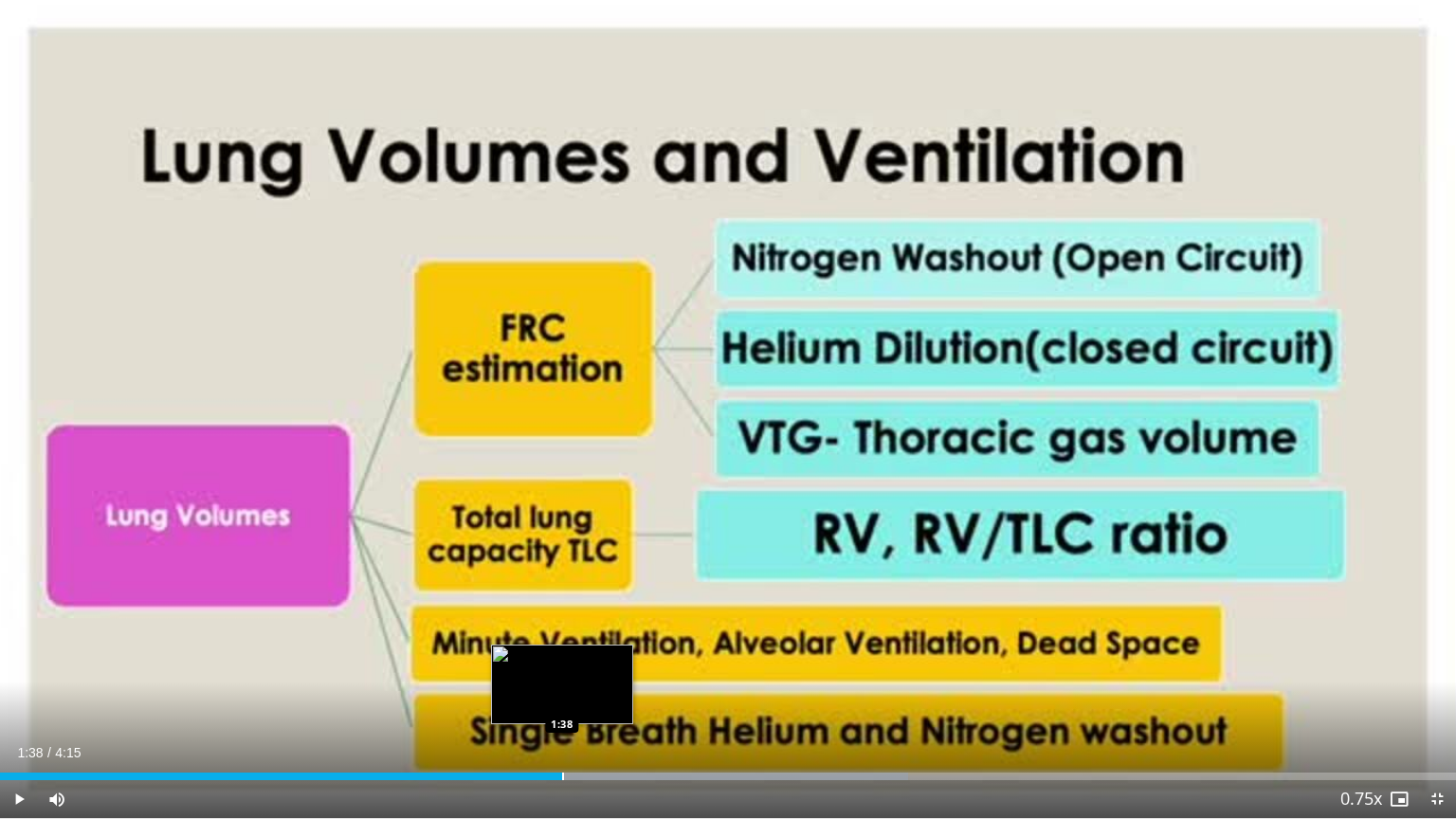 click at bounding box center [563, 776] 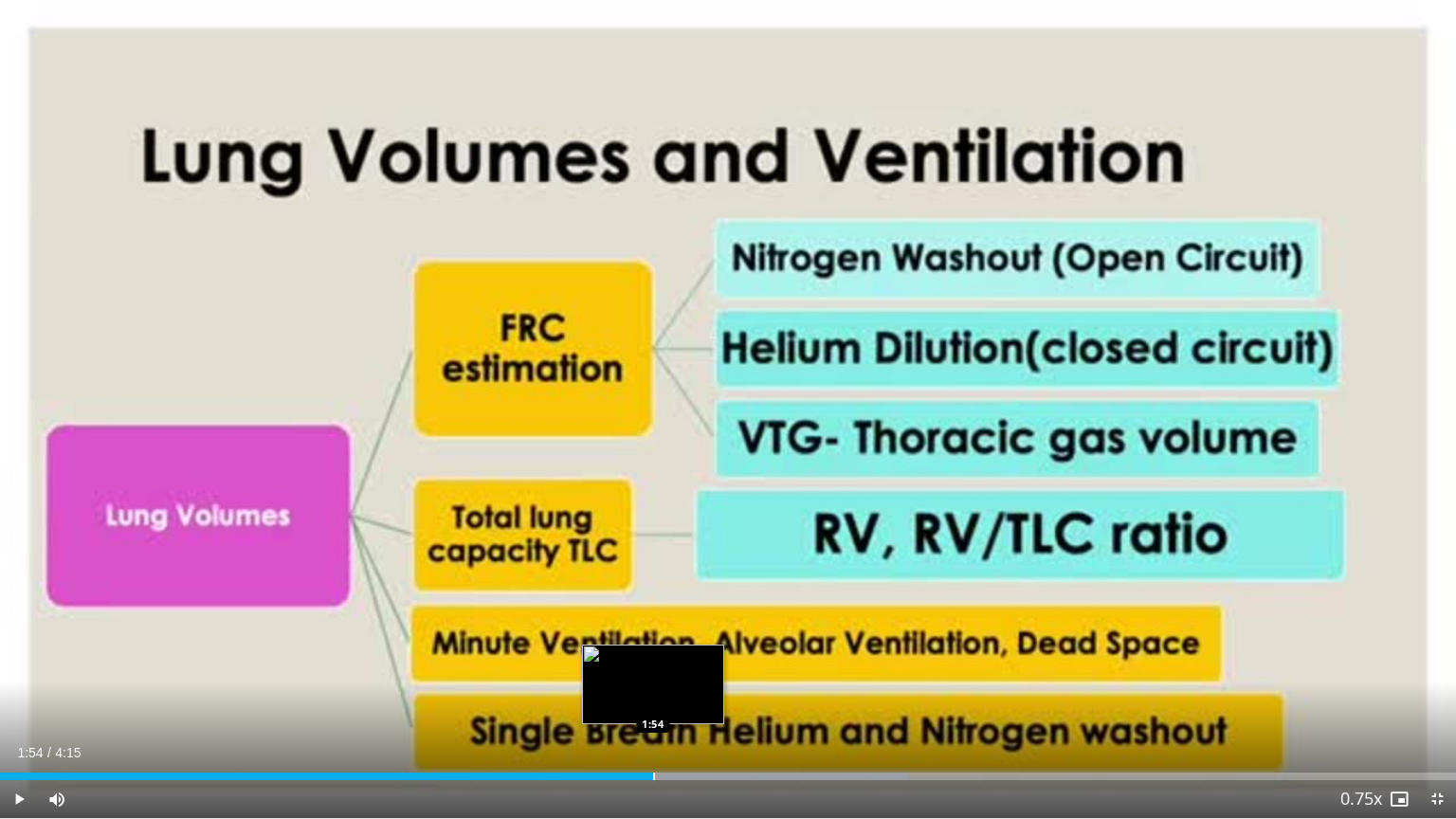 click at bounding box center [654, 776] 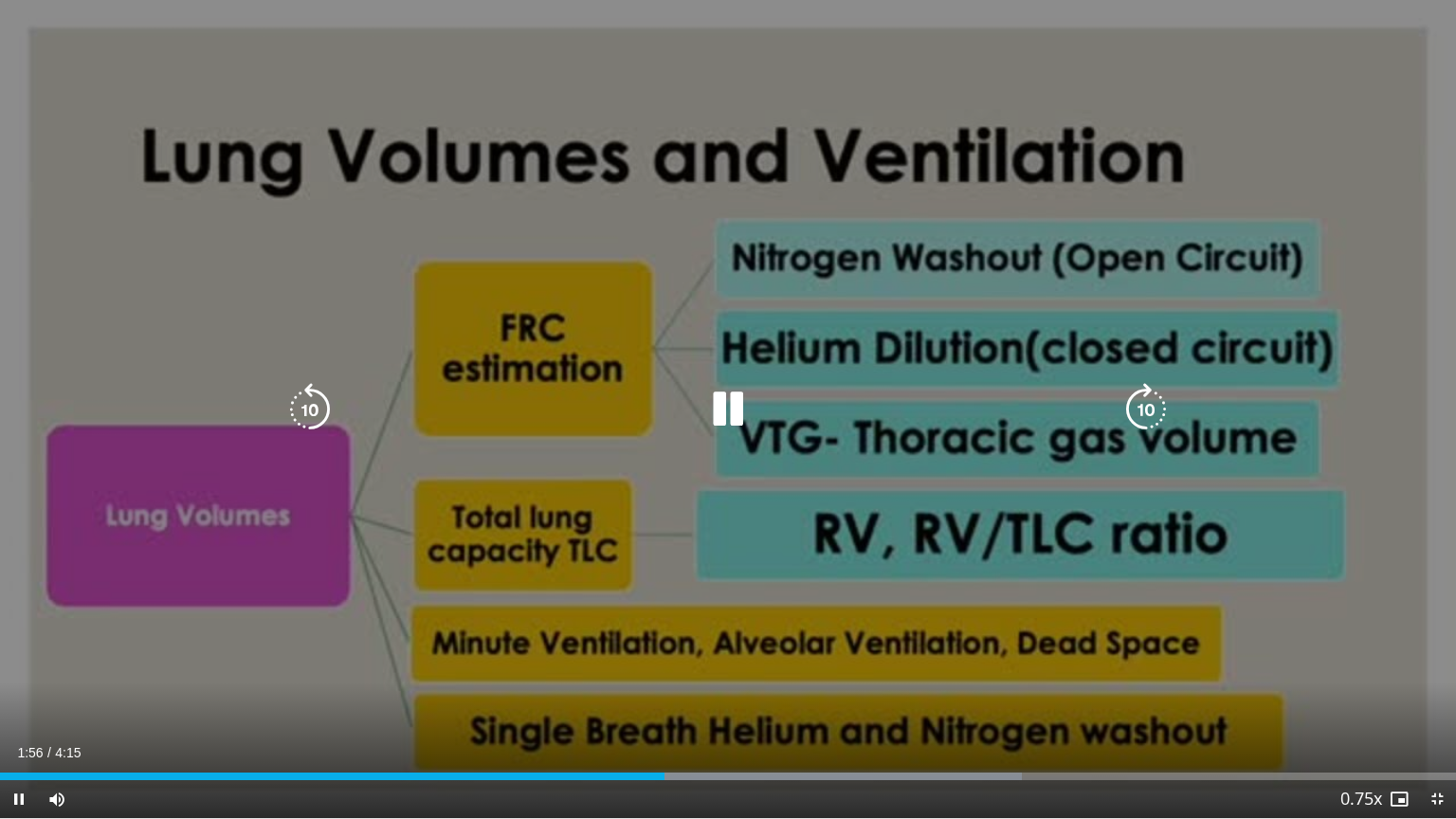 click on "10 seconds
Tap to unmute" at bounding box center [728, 409] 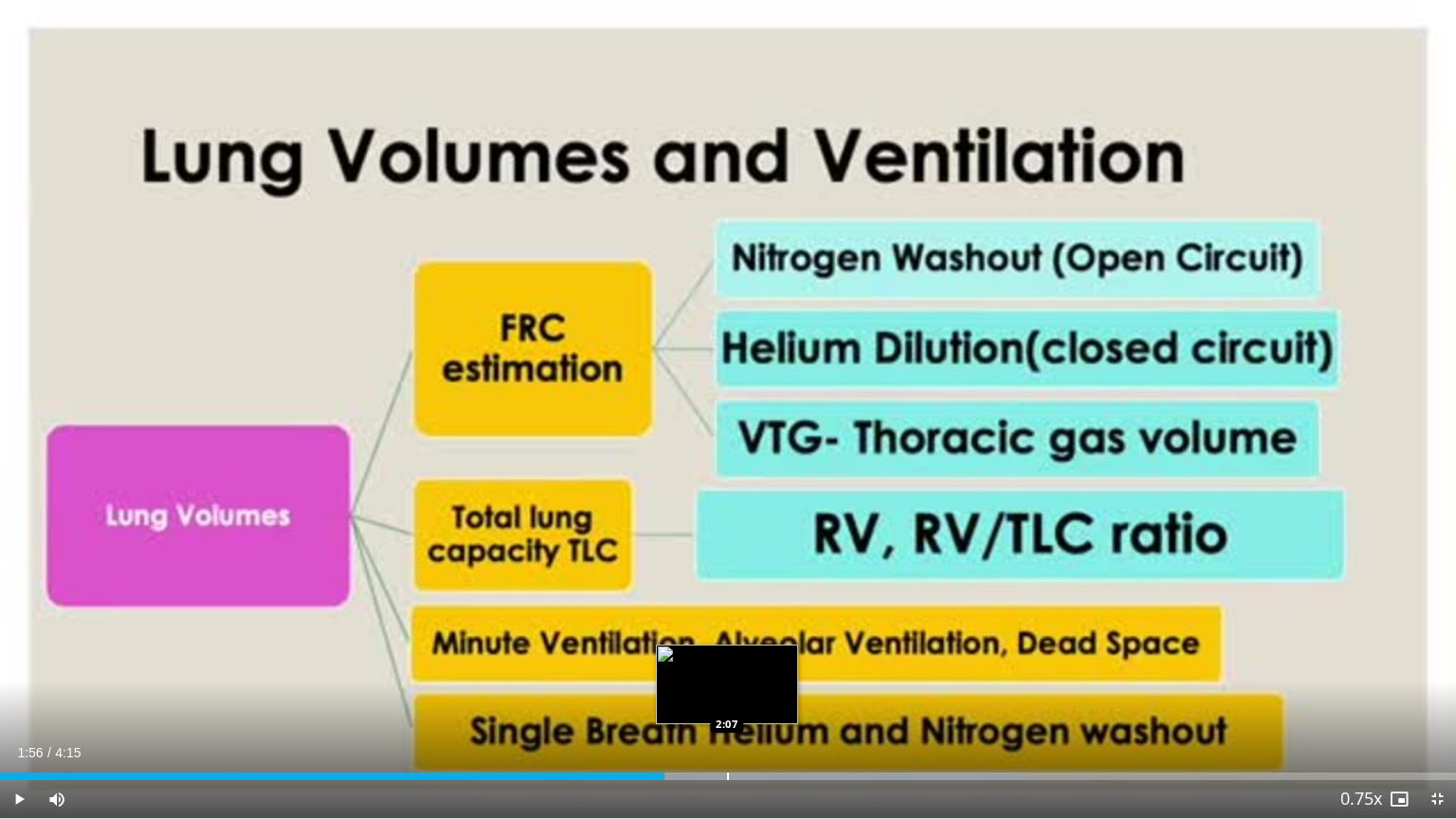 click on "Loaded :  70.21% 1:56 2:07" at bounding box center [728, 771] 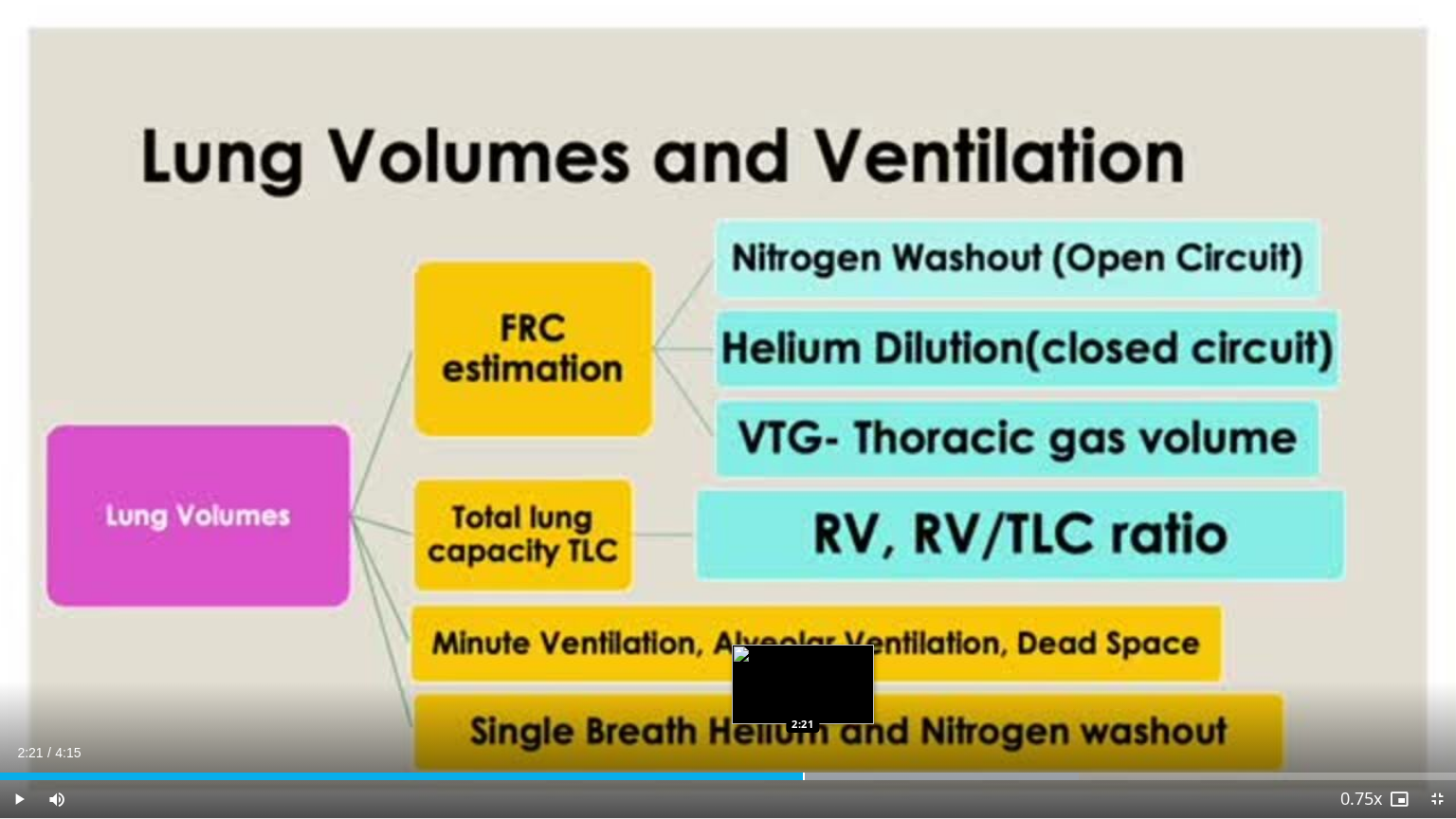 click at bounding box center (804, 776) 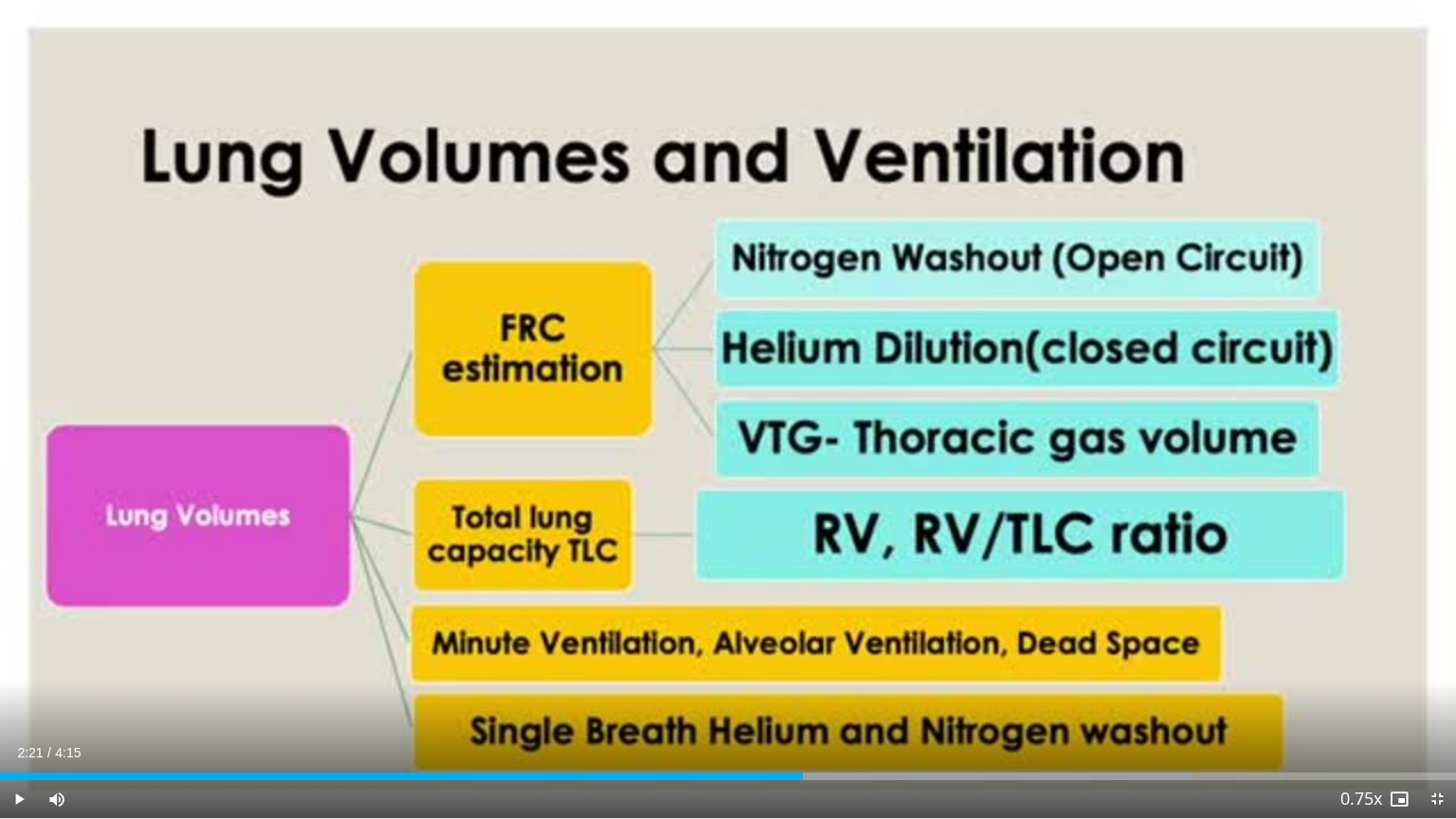 click on "Current Time  2:21 / Duration  4:15 Play Skip Backward Skip Forward Mute Loaded :  81.91% 2:21 2:21 Stream Type  LIVE Seek to live, currently behind live LIVE   0.75x Playback Rate 0.5x 0.75x , selected 1x 1.25x 1.5x 1.75x 2x Chapters Chapters Descriptions descriptions off , selected Captions captions settings , opens captions settings dialog captions off , selected Audio Track en (Main) , selected Exit Fullscreen Enable picture-in-picture mode" at bounding box center (728, 799) 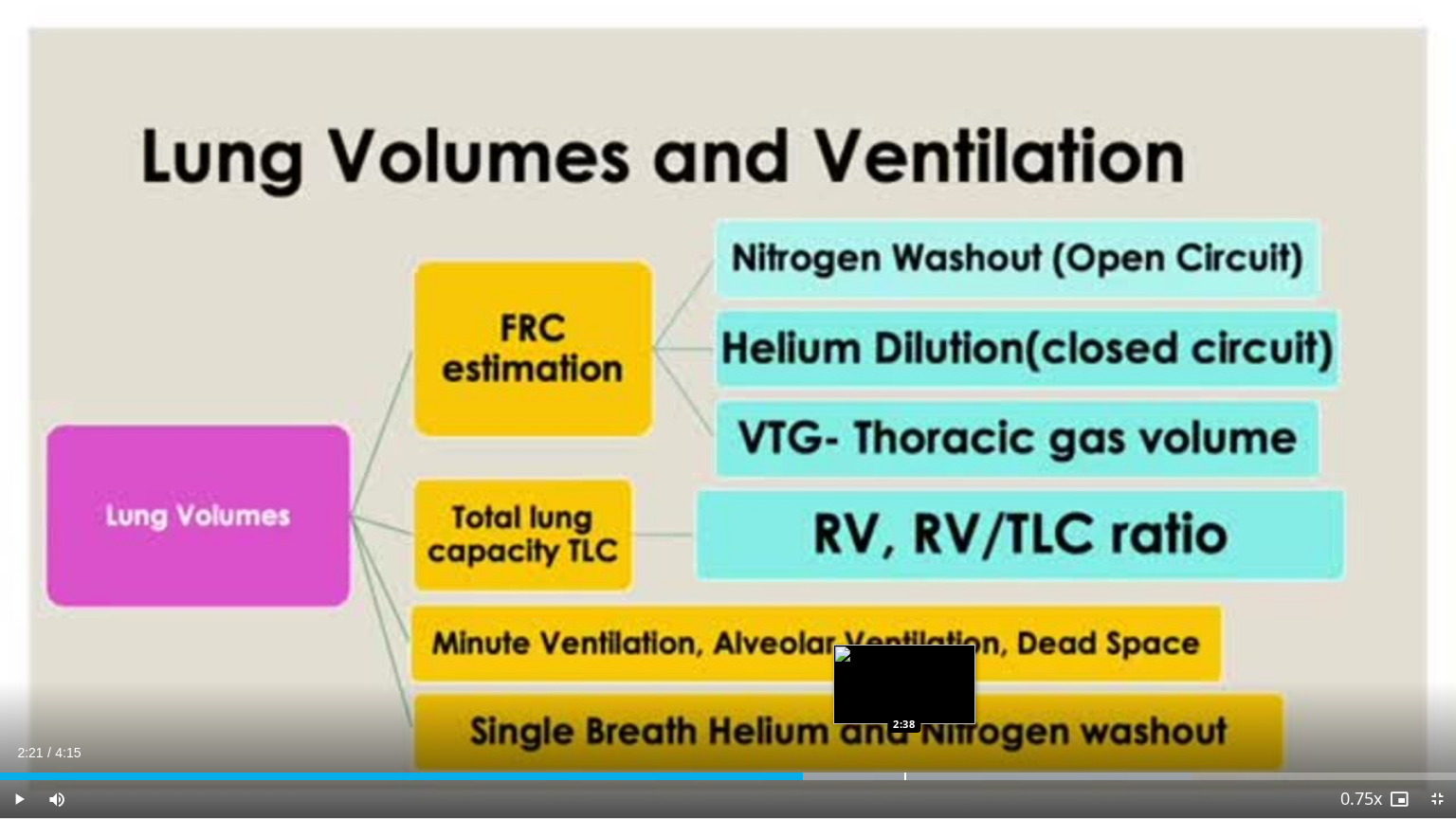 click at bounding box center [905, 776] 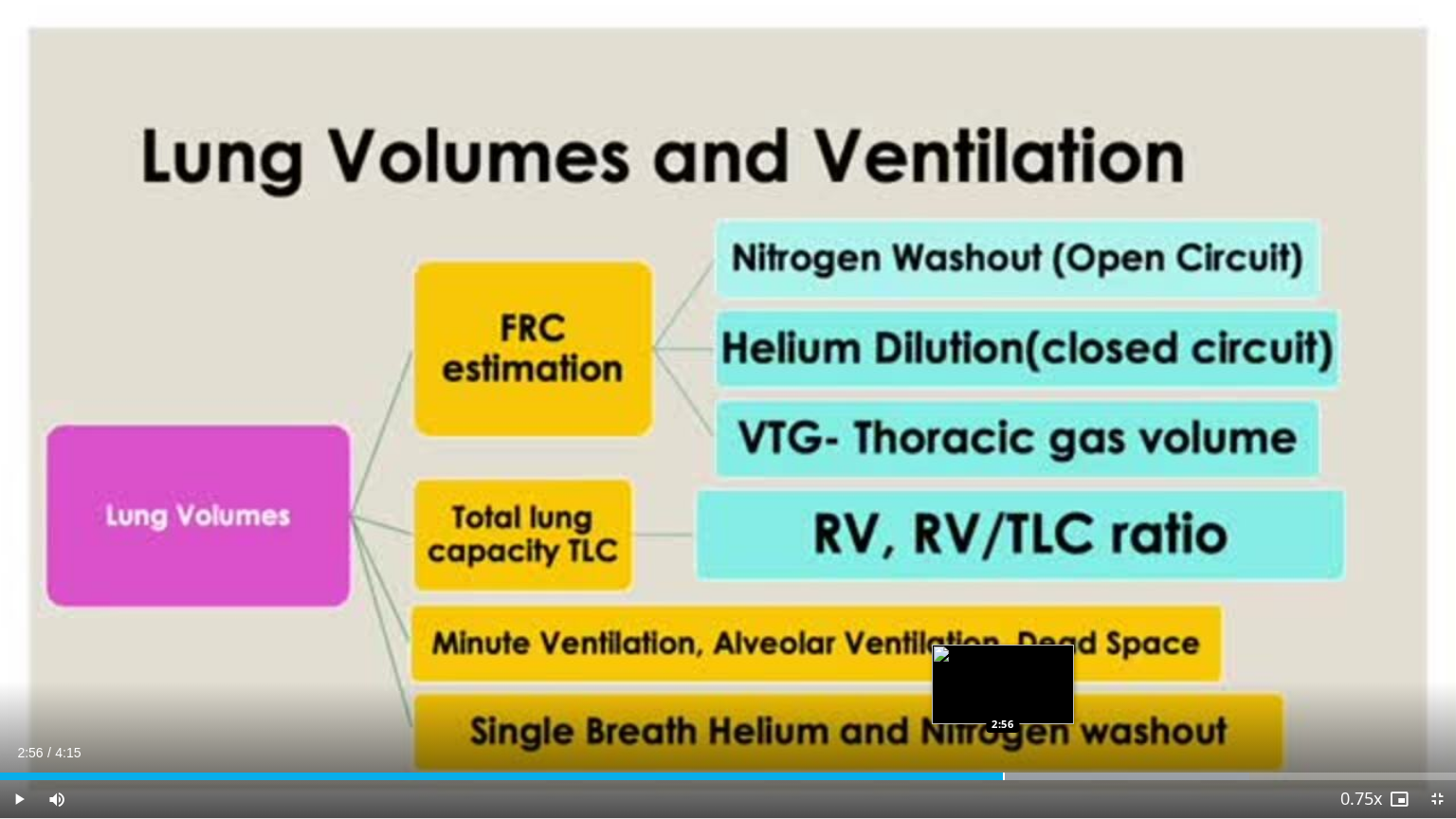 click at bounding box center (1004, 776) 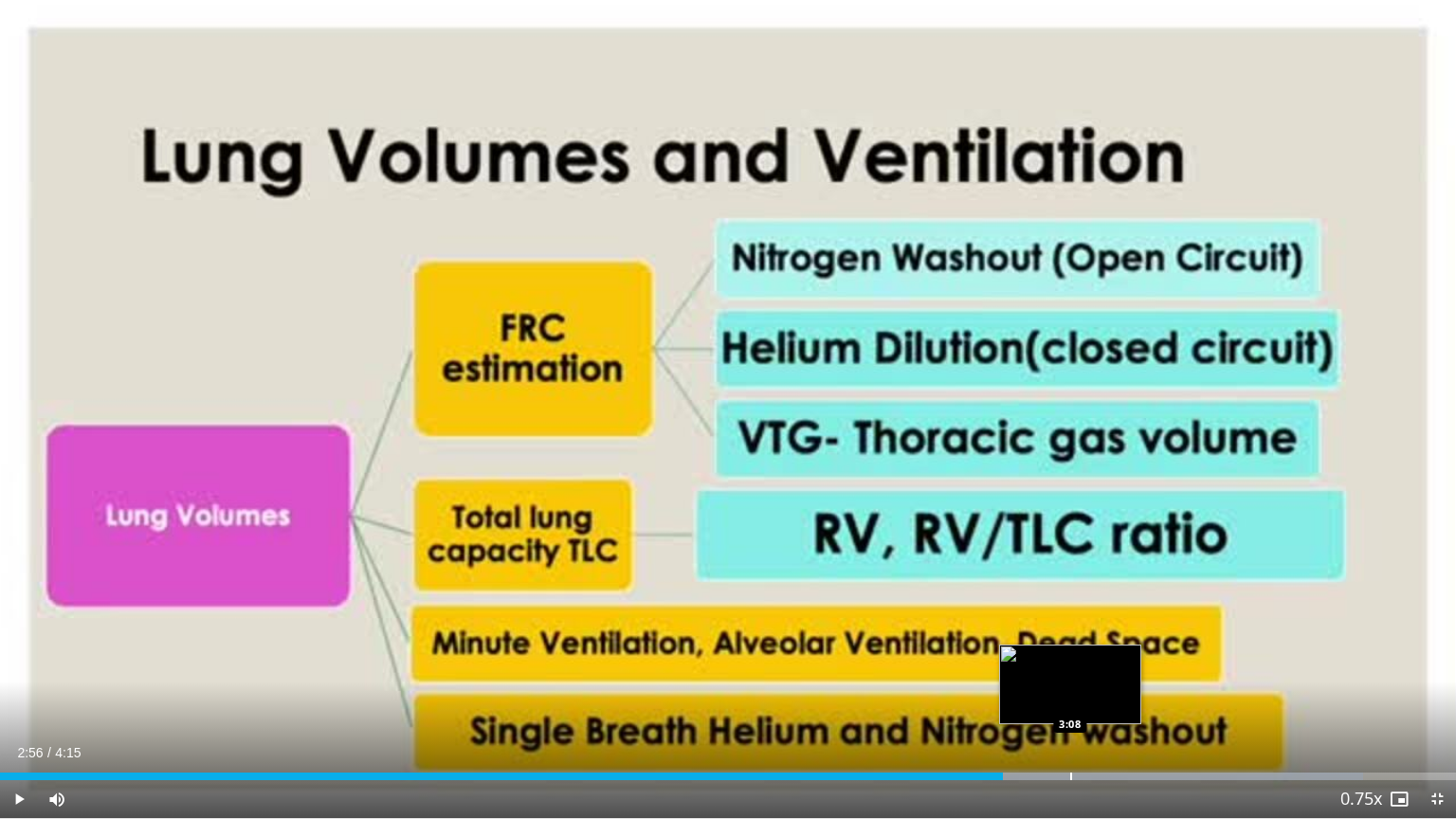 click at bounding box center [1071, 776] 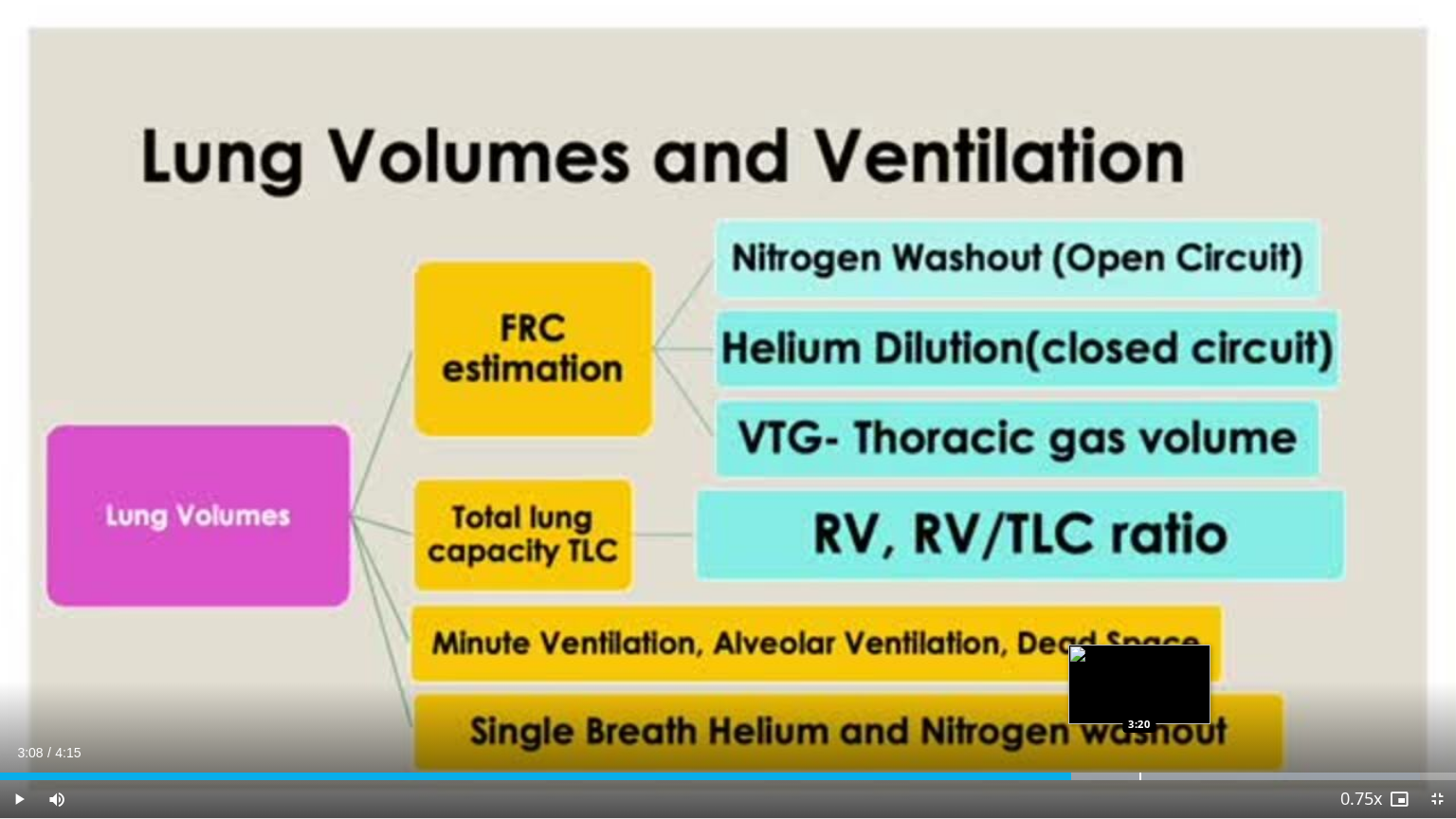 click at bounding box center (1140, 776) 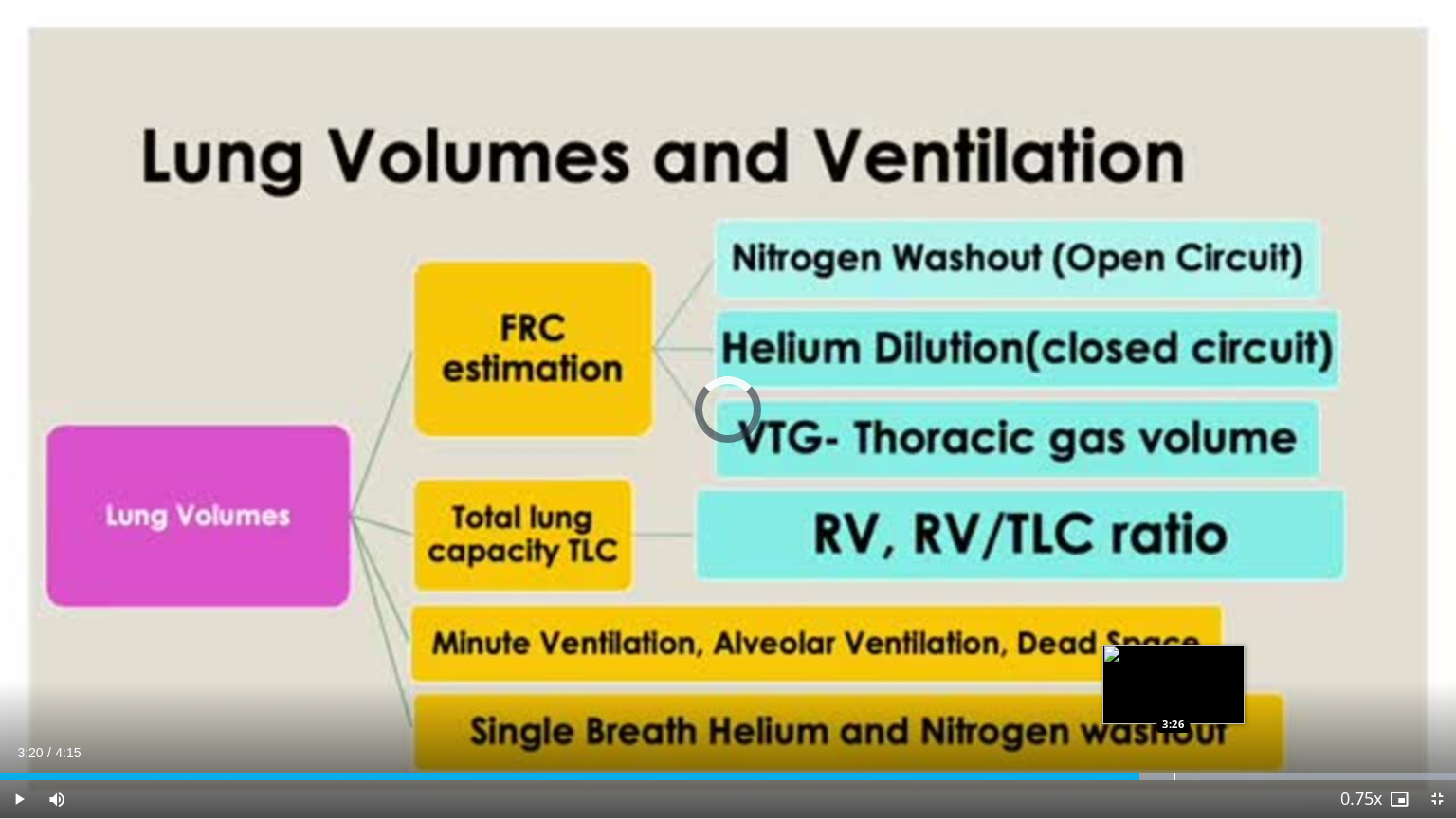 click on "Loaded :  100.00% 3:20 3:26" at bounding box center (728, 776) 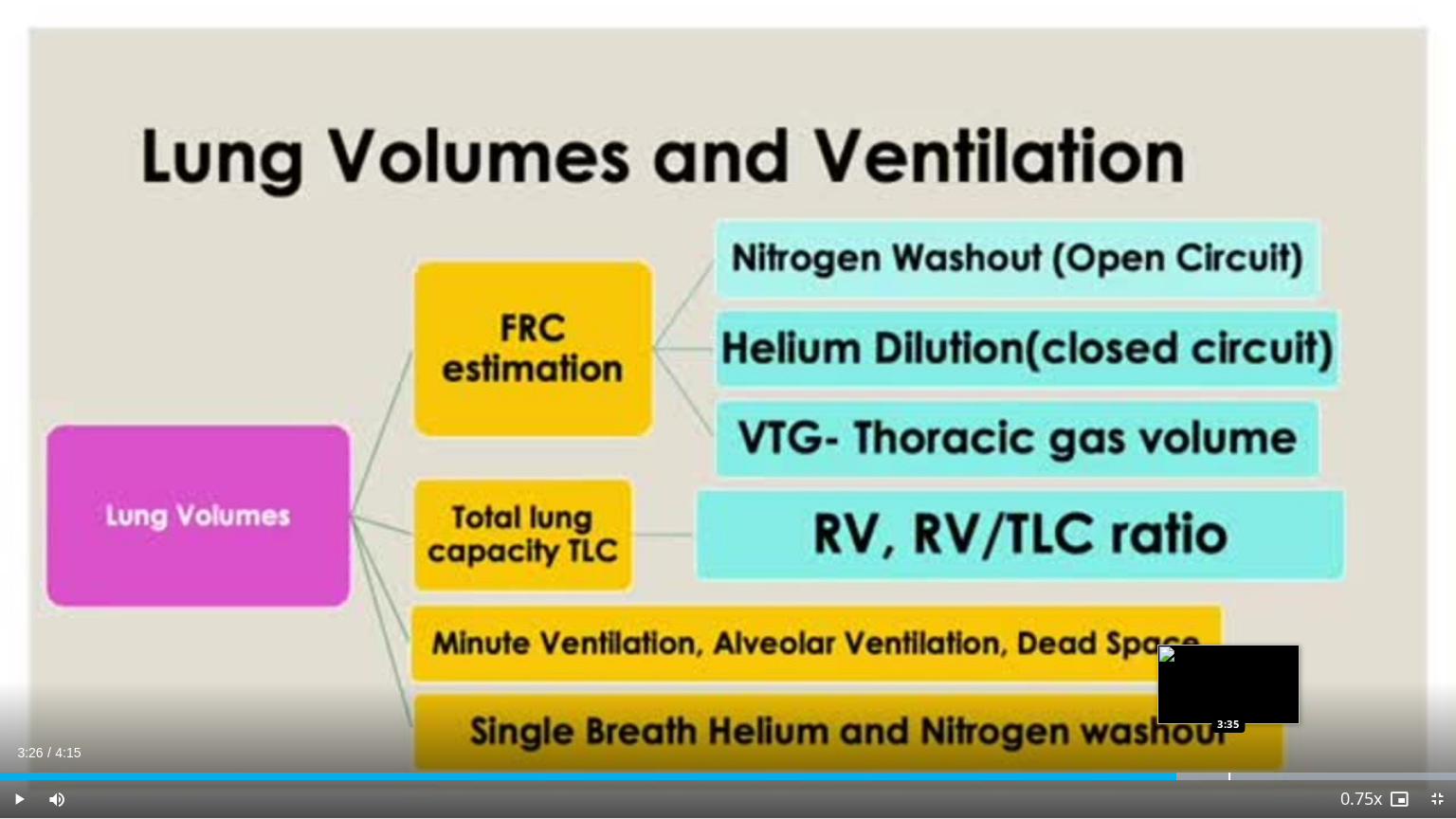 click at bounding box center (1229, 776) 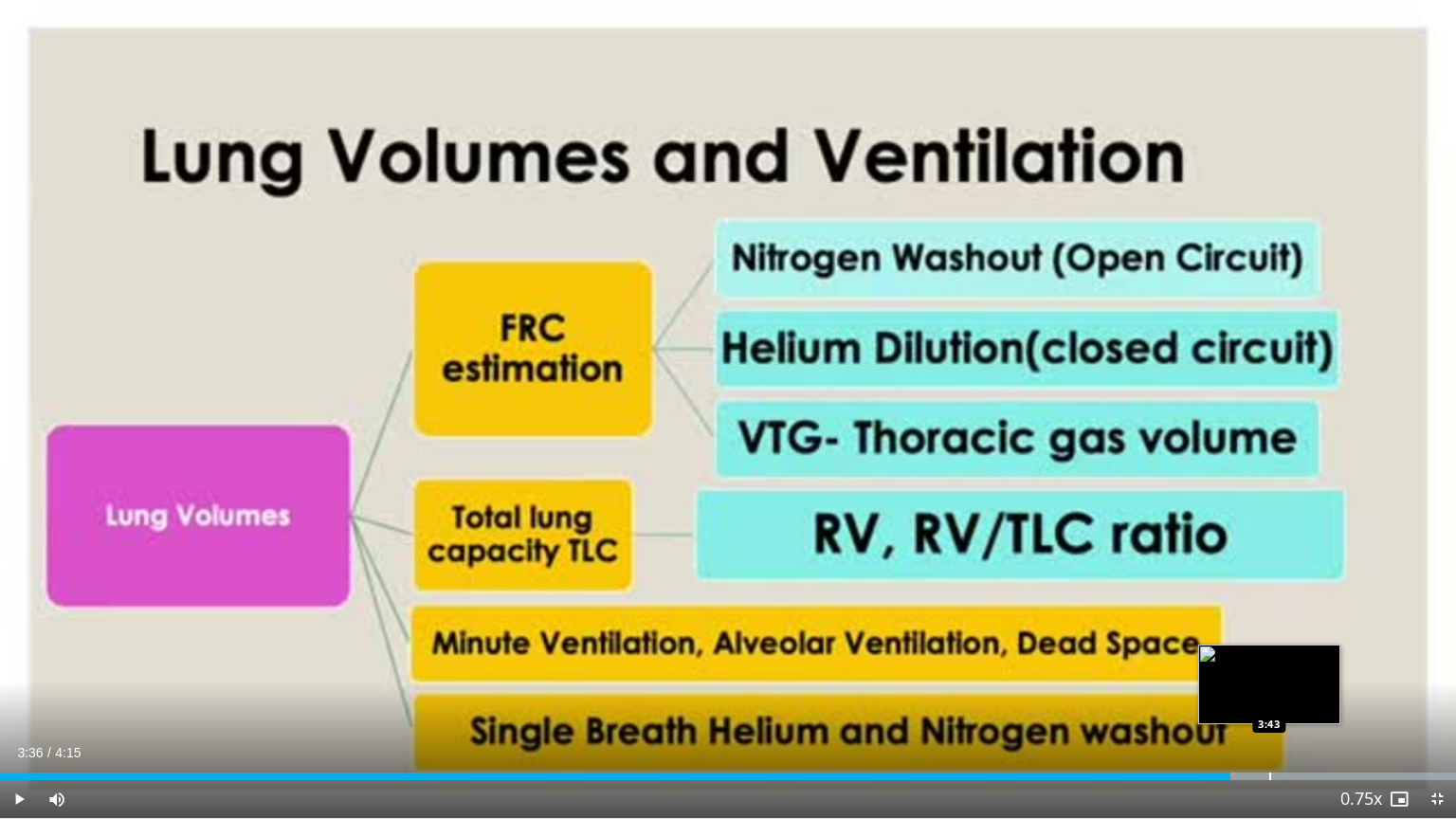 click on "Loaded :  100.00% 3:36 3:43" at bounding box center [728, 776] 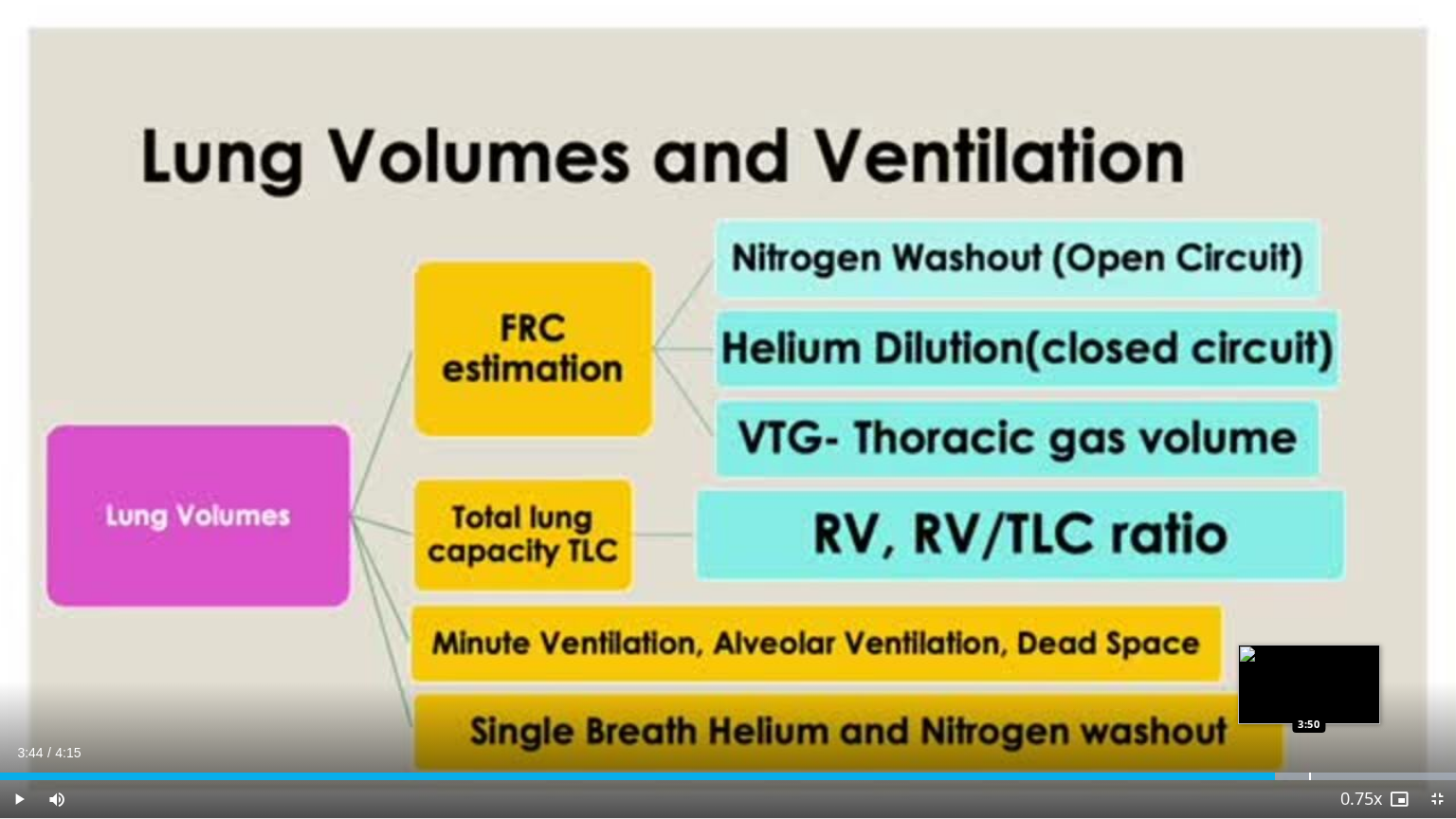 click at bounding box center [1310, 776] 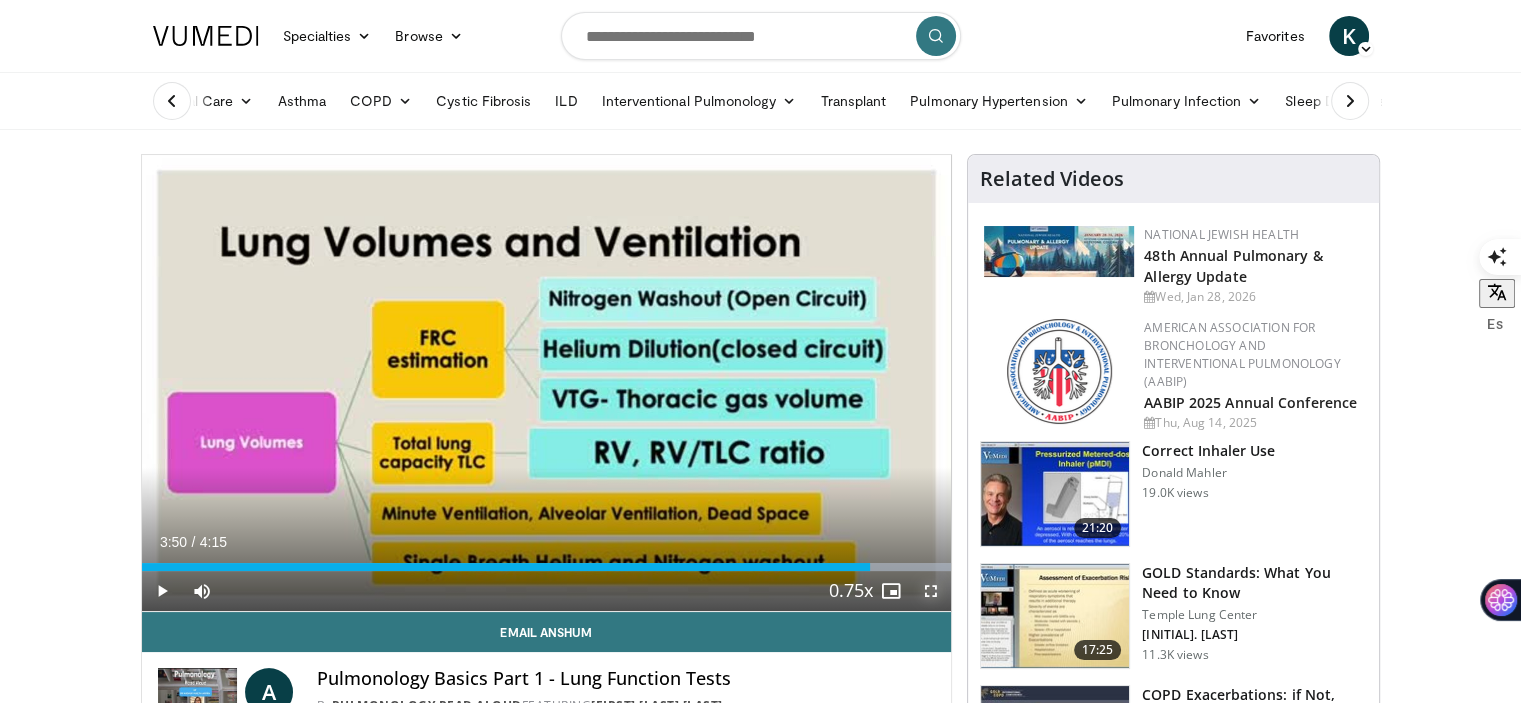 click at bounding box center [931, 591] 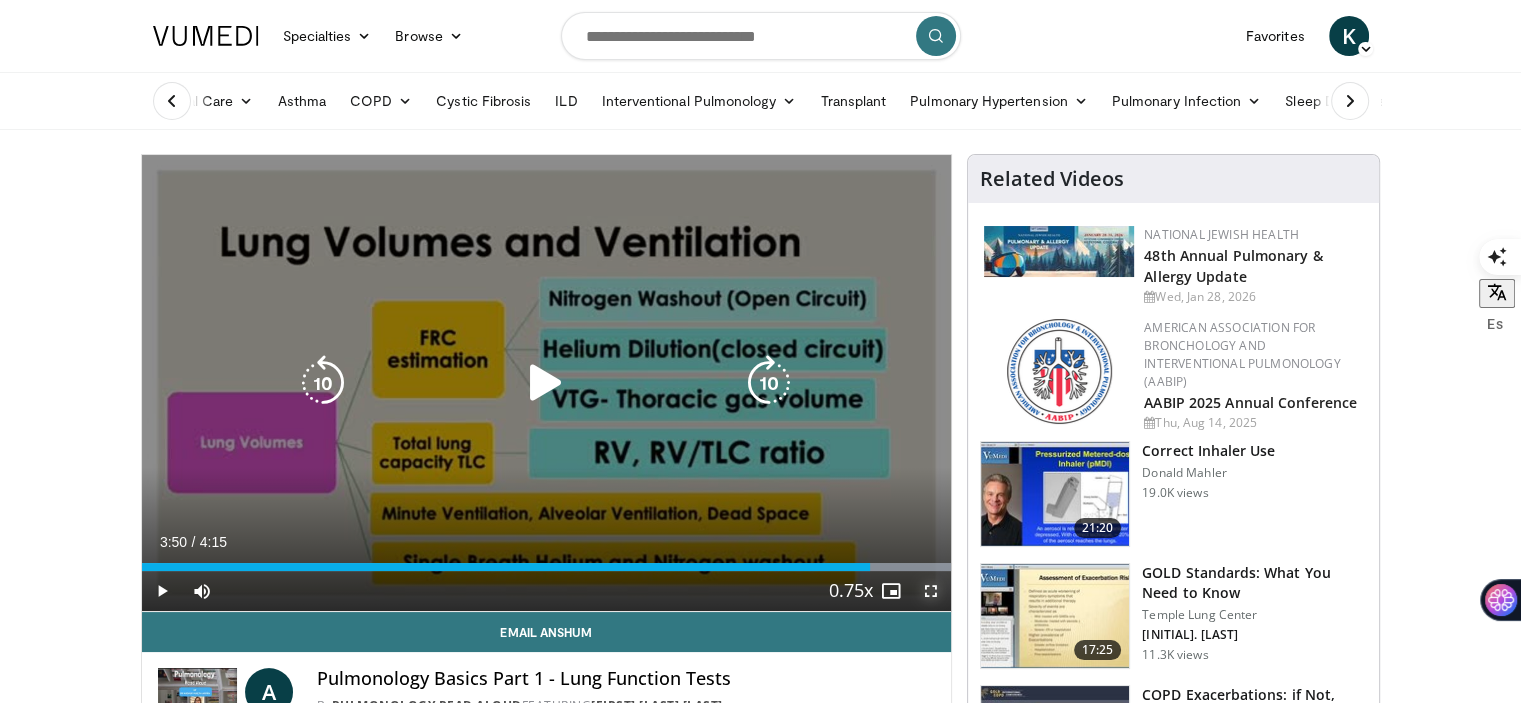 drag, startPoint x: 932, startPoint y: 590, endPoint x: 931, endPoint y: 711, distance: 121.004135 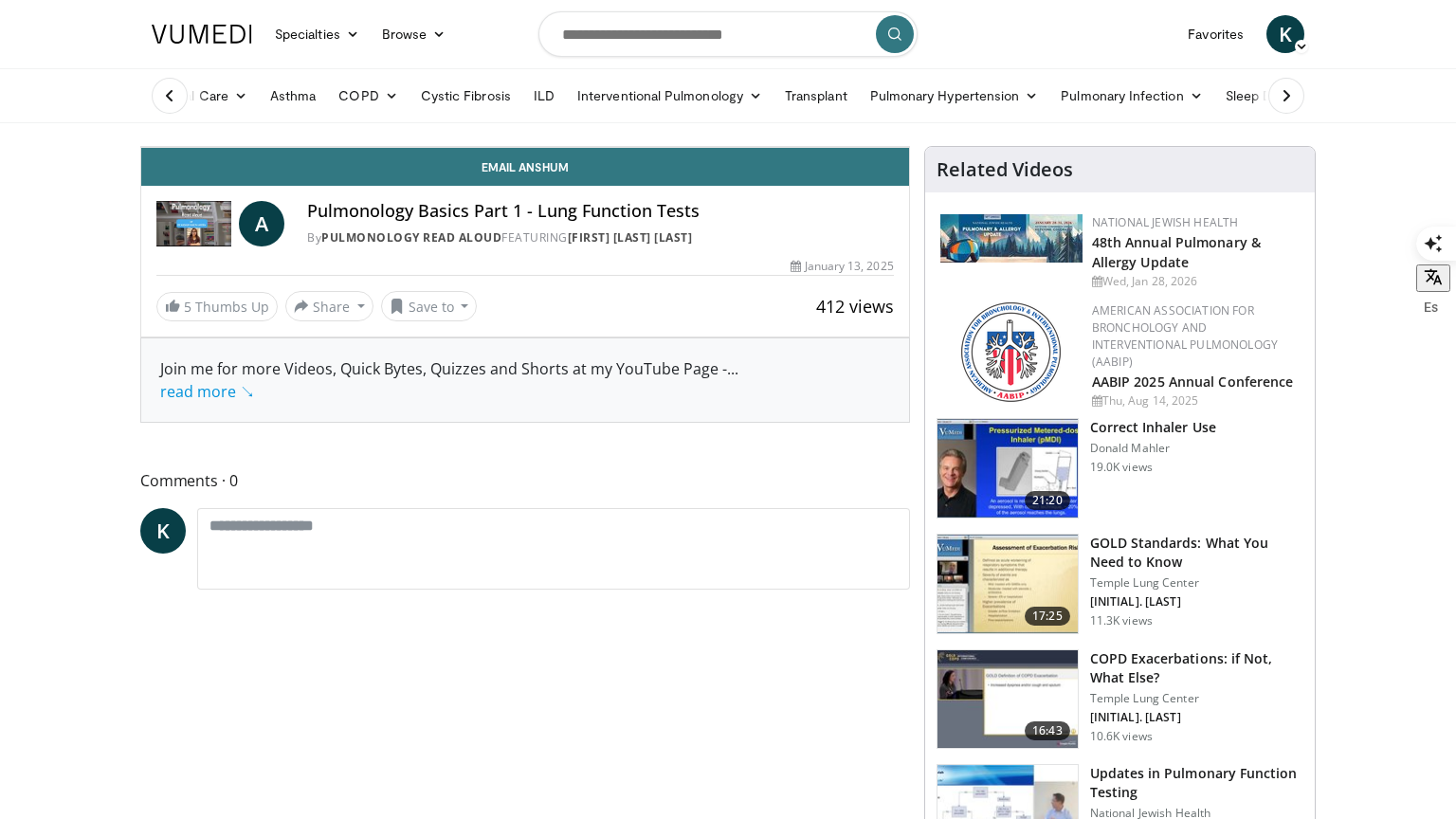 drag, startPoint x: 1301, startPoint y: 777, endPoint x: 32, endPoint y: 759, distance: 1269.1277 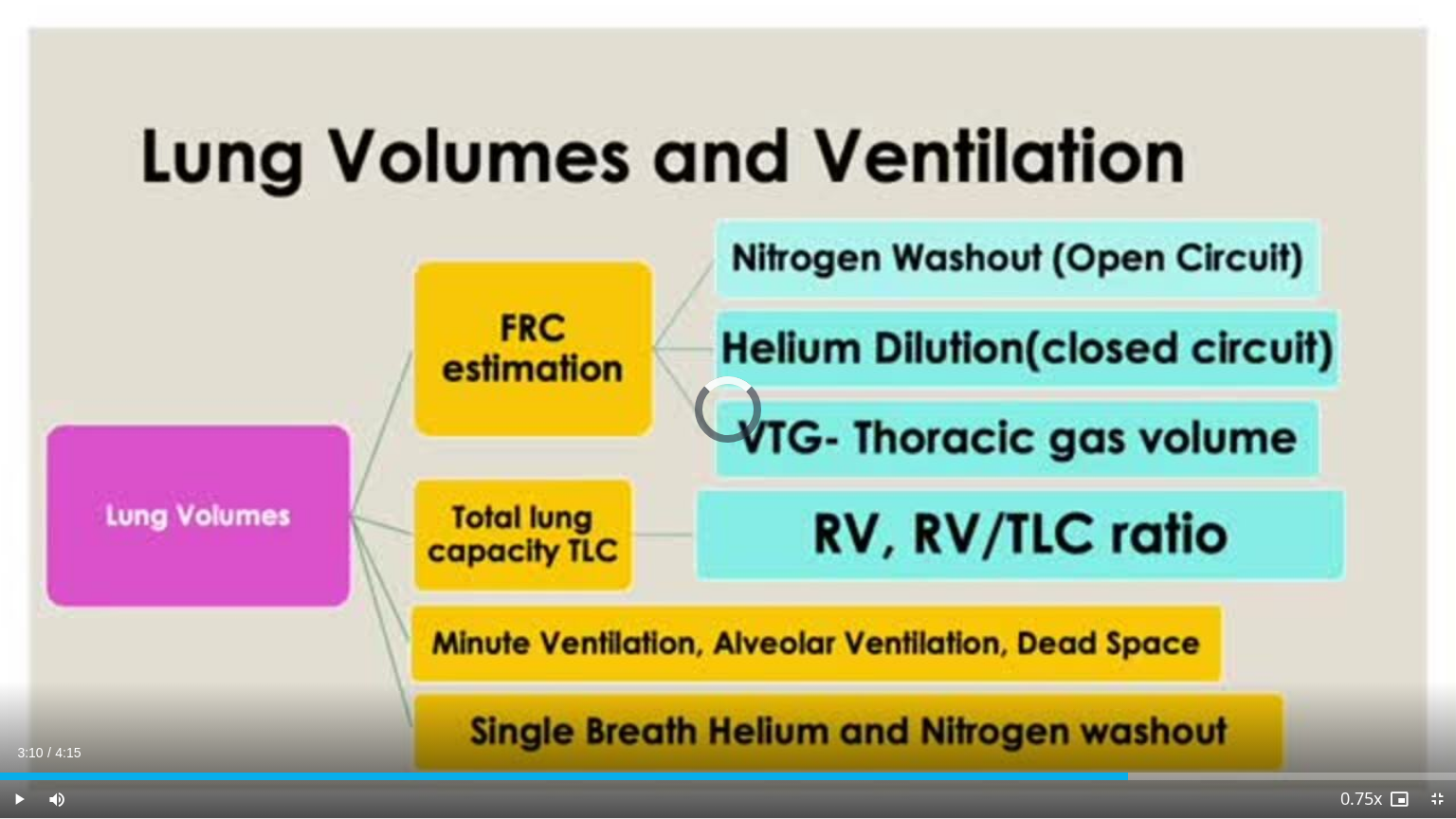 click on "Current Time  3:10 / Duration  4:15 Play Skip Backward Skip Forward Mute Loaded :  0.00% 0:19 0:16 Stream Type  LIVE Seek to live, currently behind live LIVE   0.75x Playback Rate 0.5x 0.75x , selected 1x 1.25x 1.5x 1.75x 2x Chapters Chapters Descriptions descriptions off , selected Captions captions settings , opens captions settings dialog captions off , selected Audio Track en (Main) , selected Exit Fullscreen Enable picture-in-picture mode" at bounding box center (728, 799) 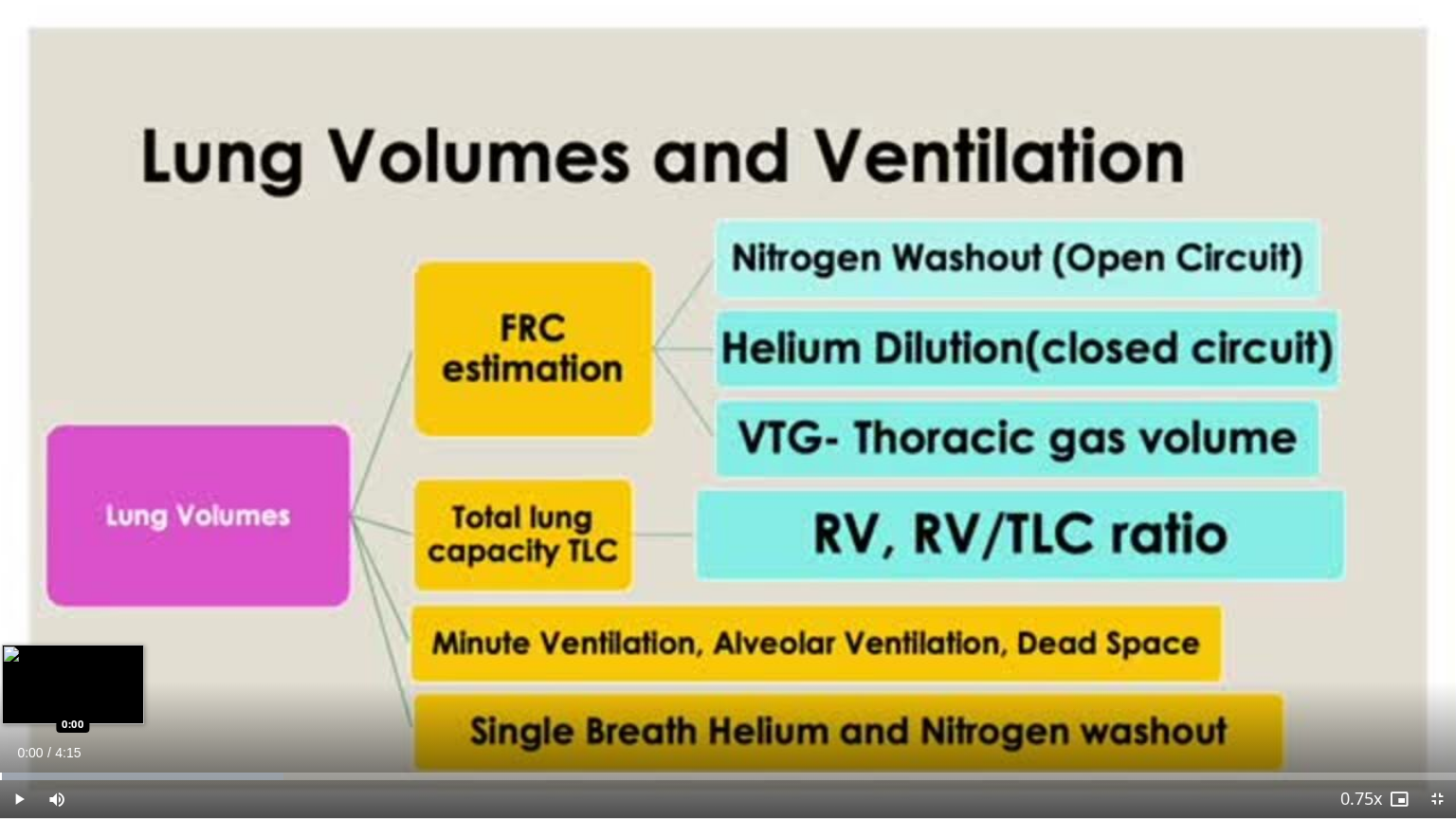 drag, startPoint x: 22, startPoint y: 774, endPoint x: 0, endPoint y: 770, distance: 22.36068 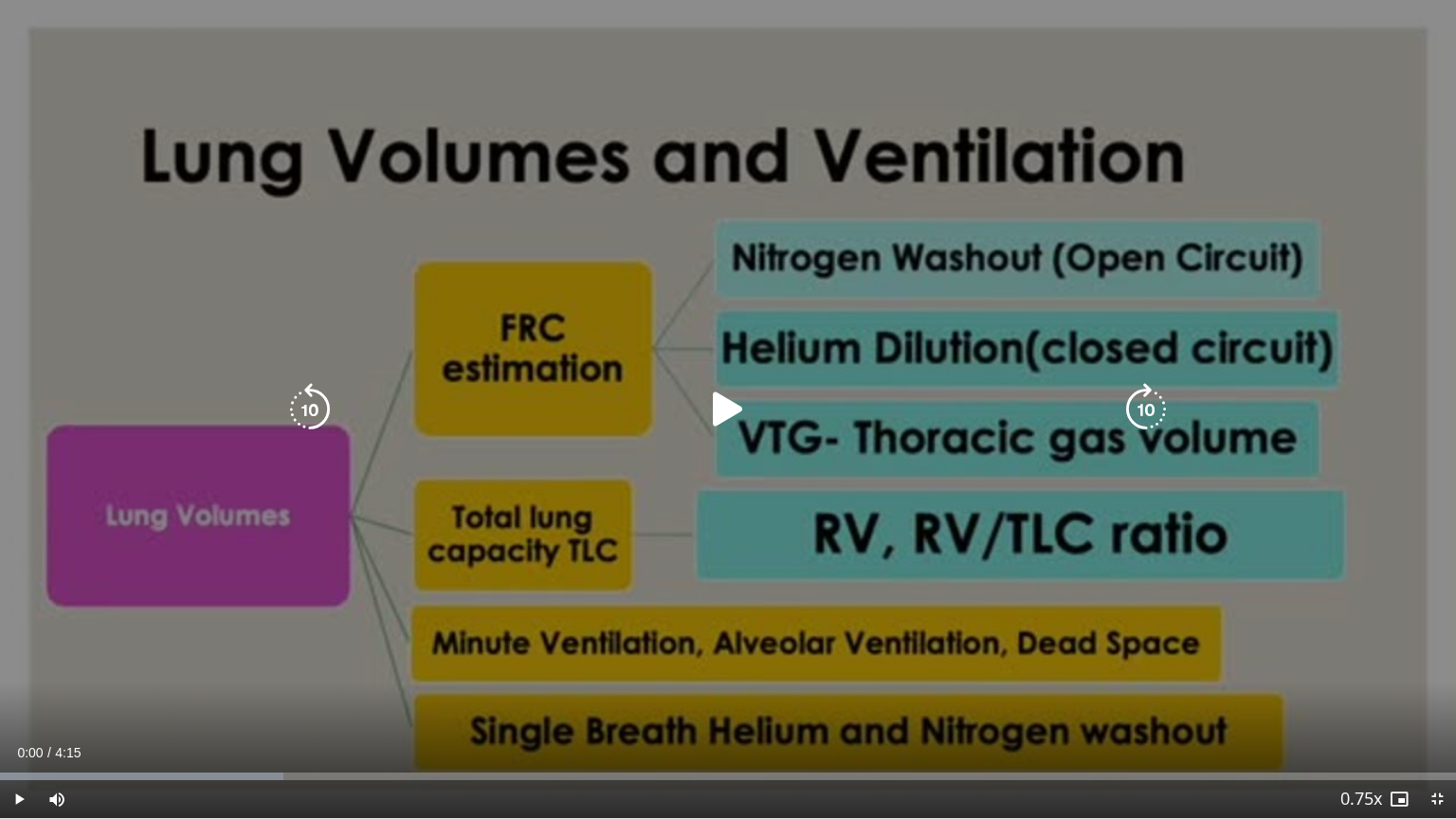 click at bounding box center [728, 410] 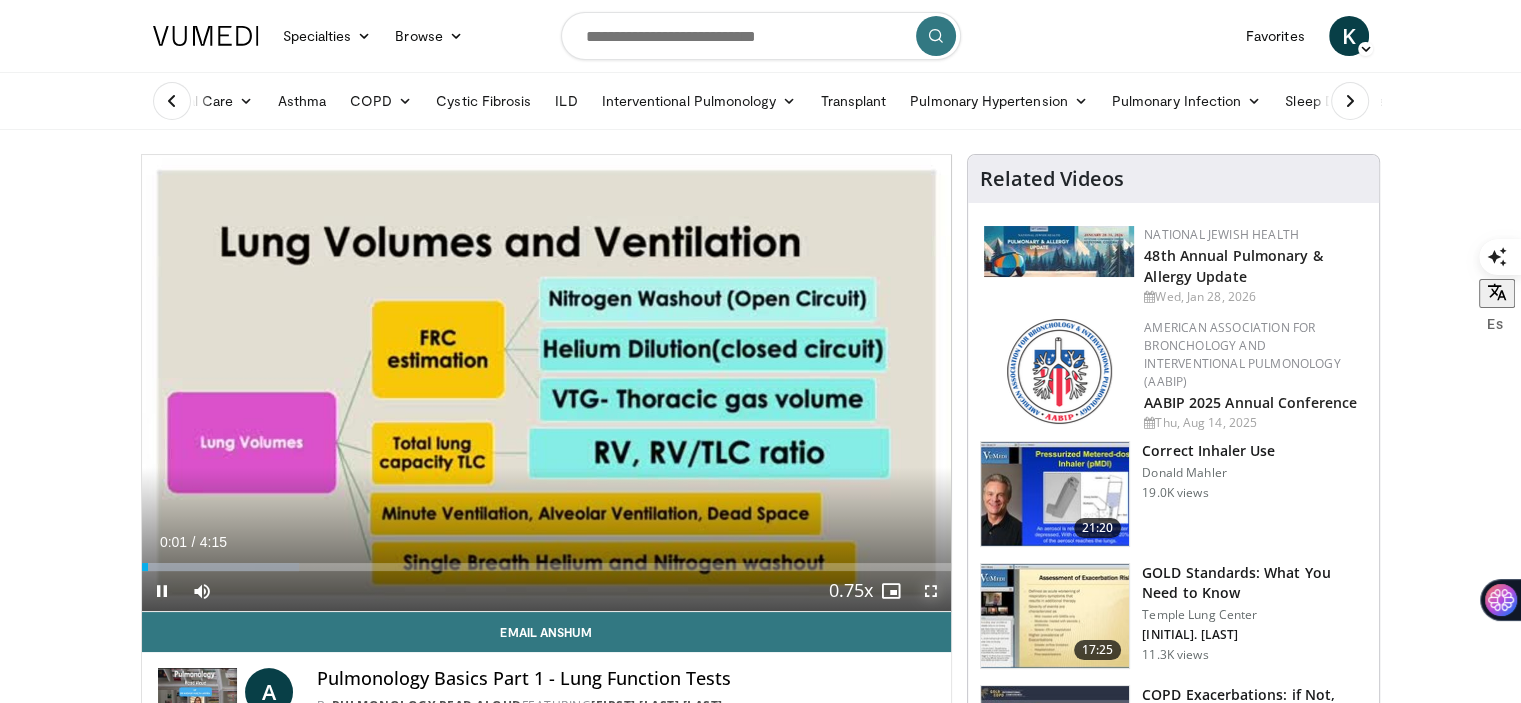 click at bounding box center (931, 591) 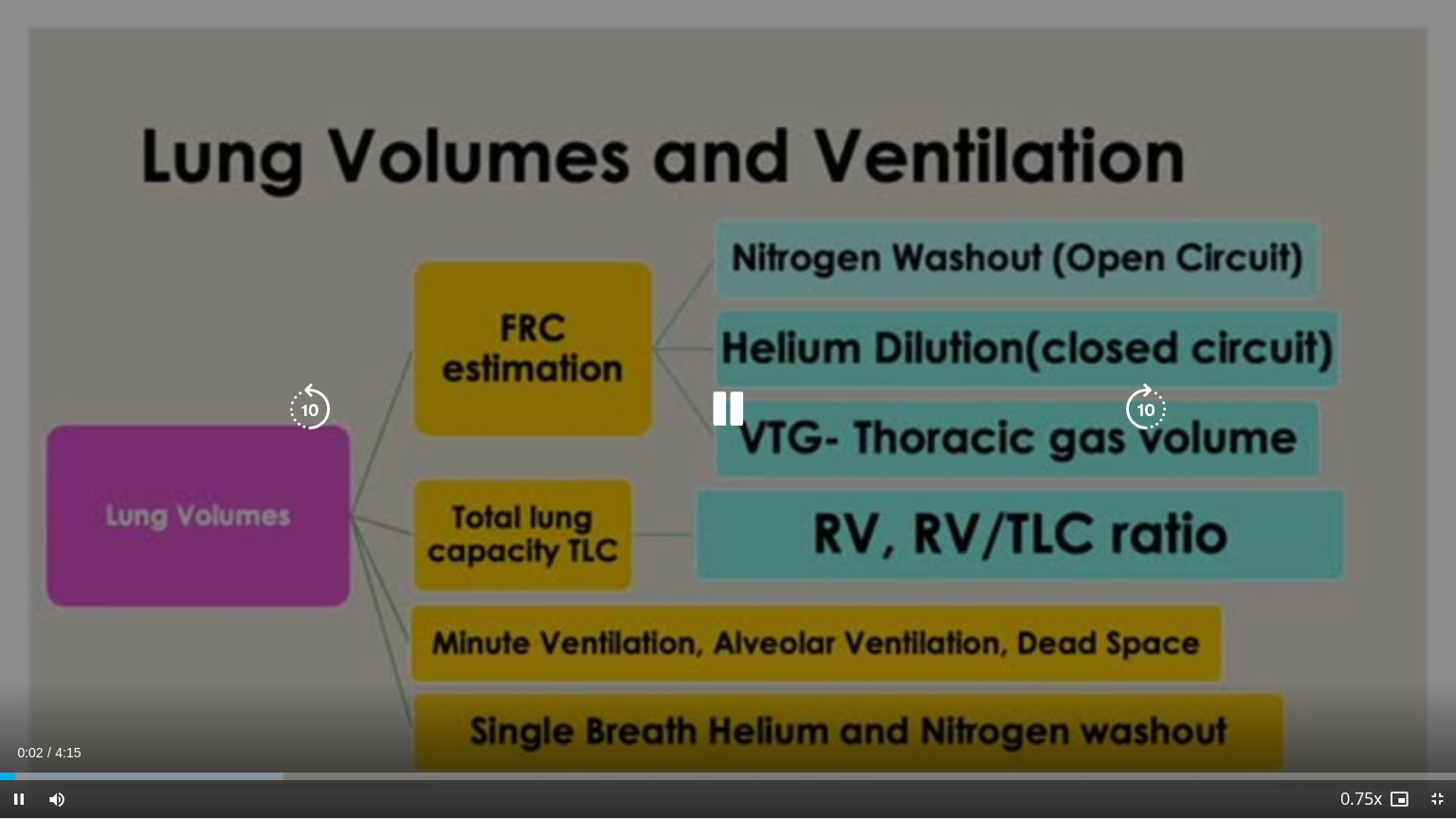 click on "10 seconds
Tap to unmute" at bounding box center [728, 409] 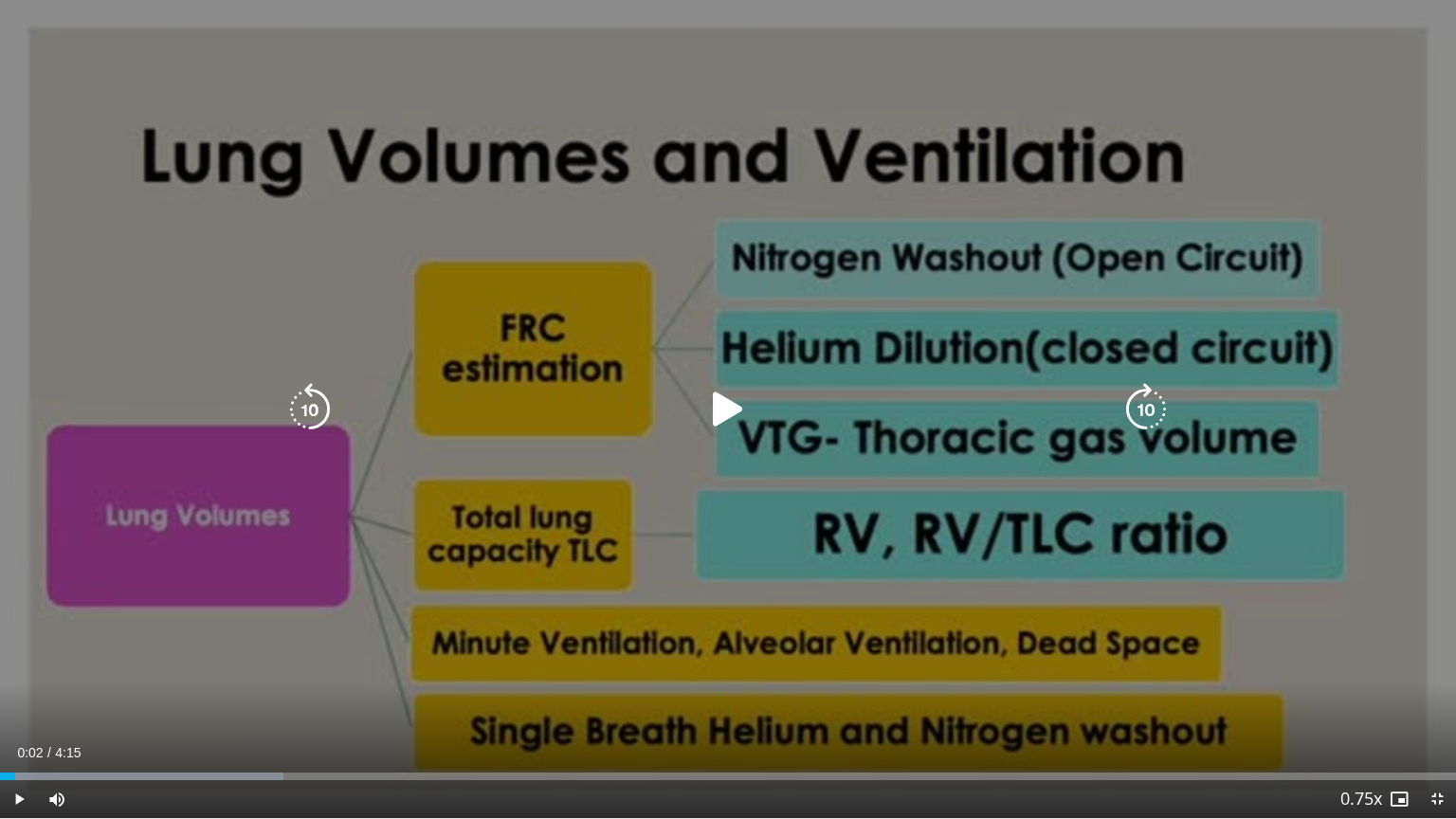 click at bounding box center [728, 410] 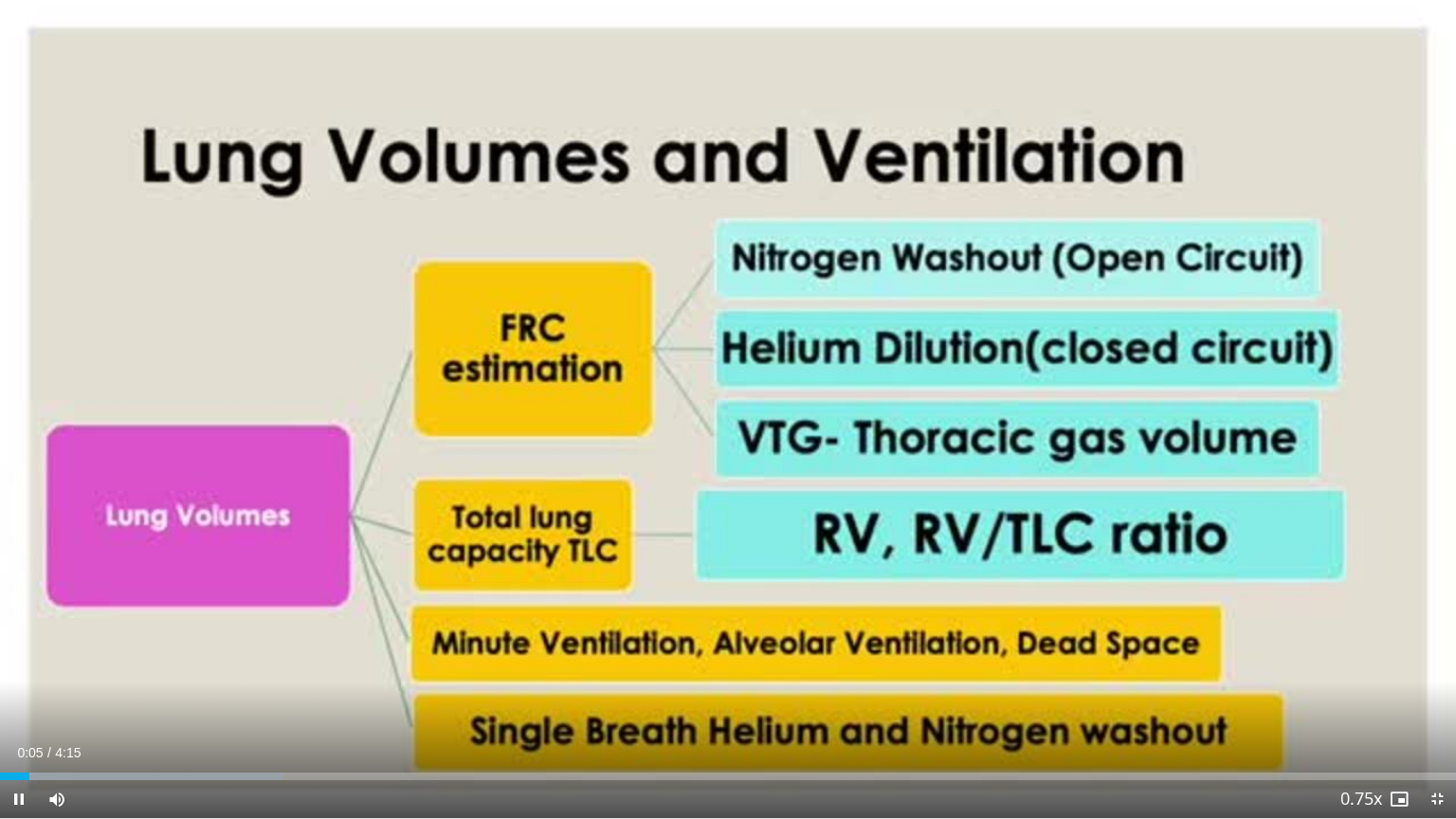 type 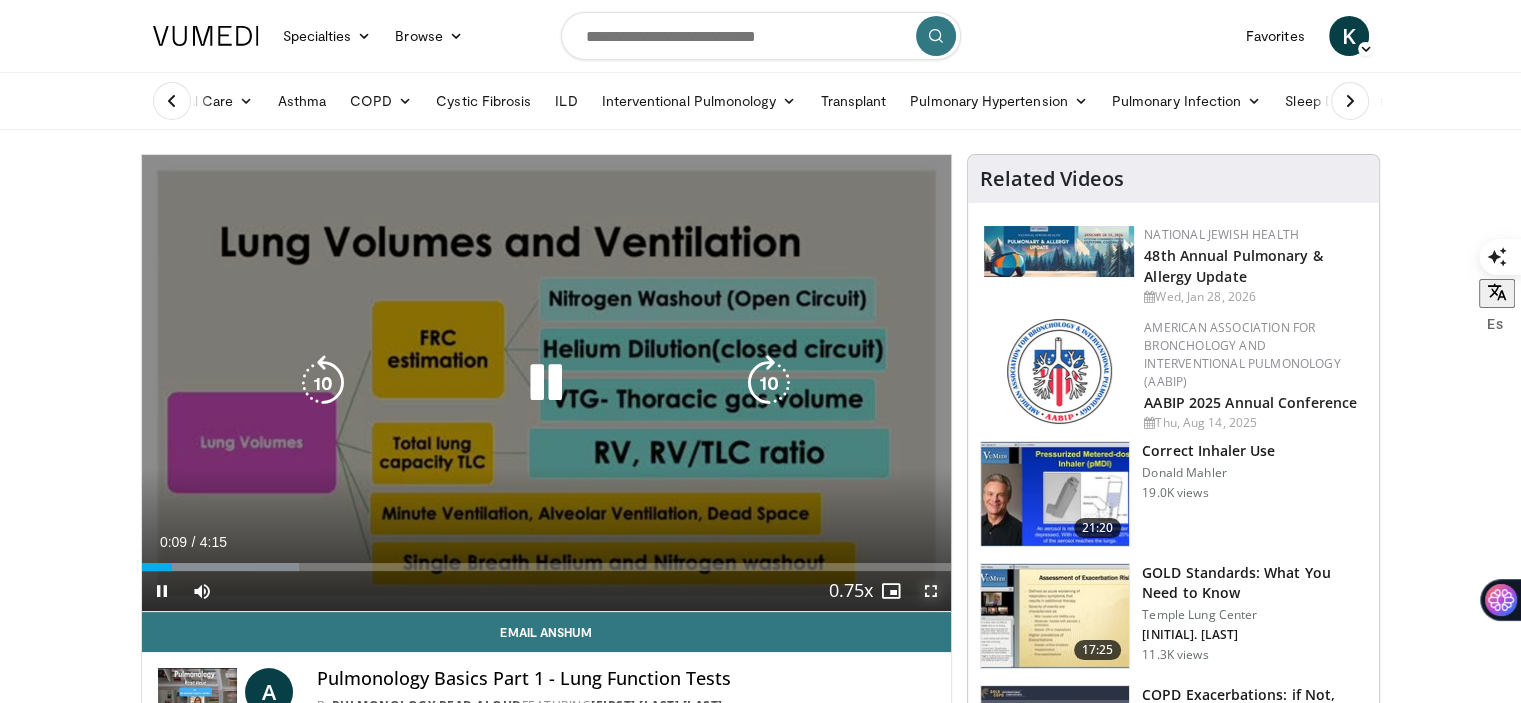 drag, startPoint x: 936, startPoint y: 588, endPoint x: 887, endPoint y: 708, distance: 129.61867 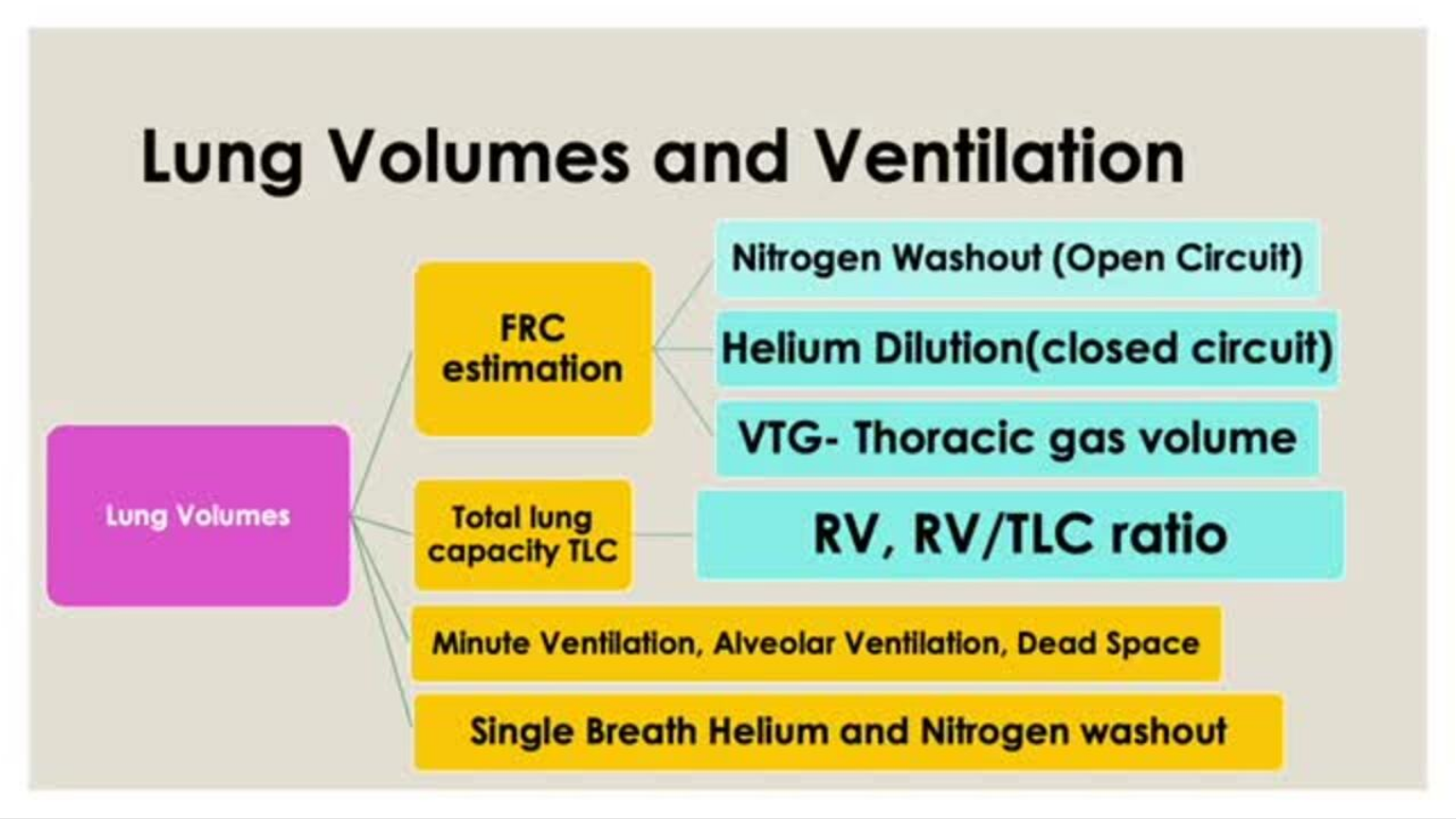 click on "**********" at bounding box center [728, 410] 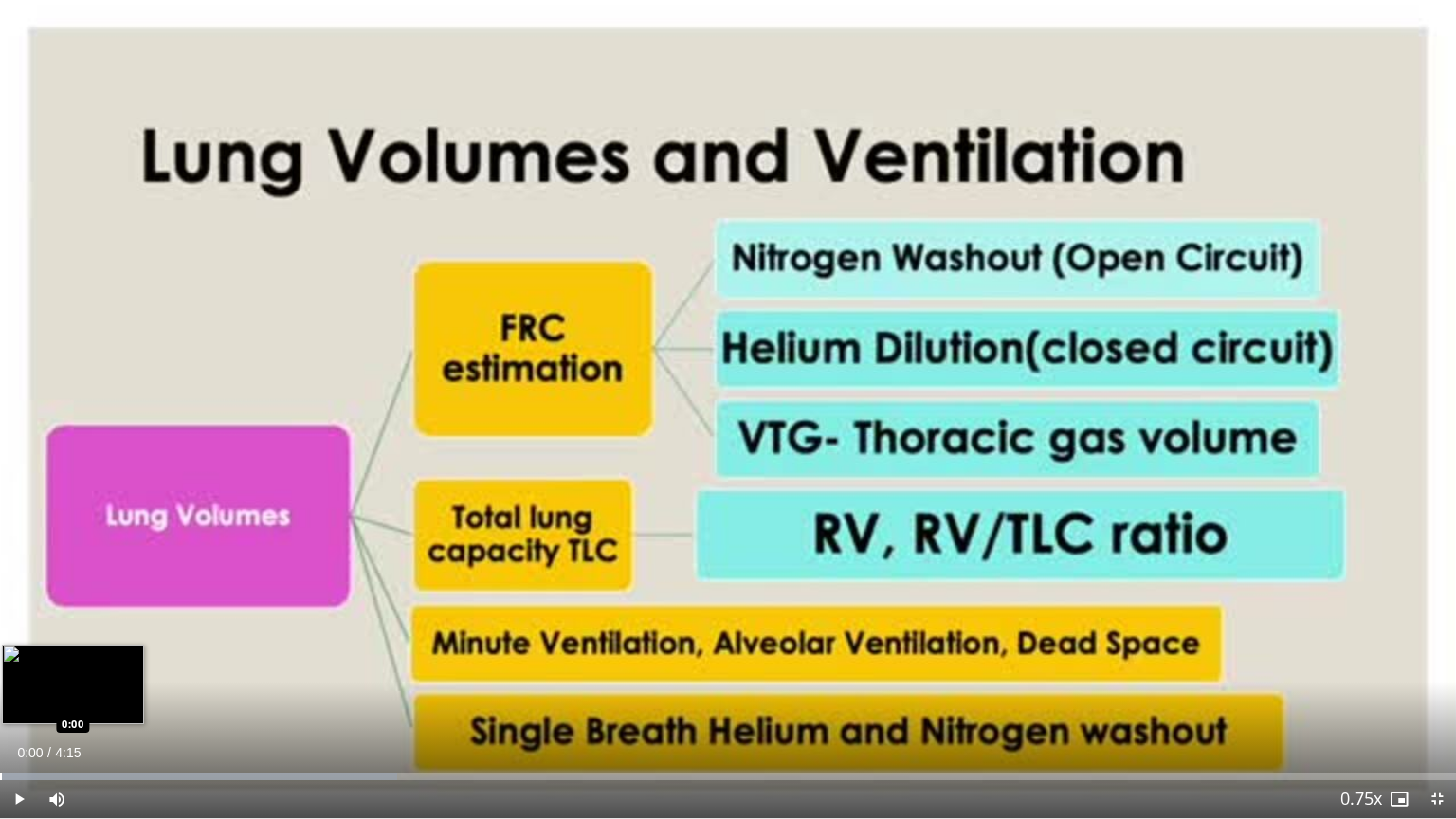 drag, startPoint x: 83, startPoint y: 770, endPoint x: 0, endPoint y: 770, distance: 83 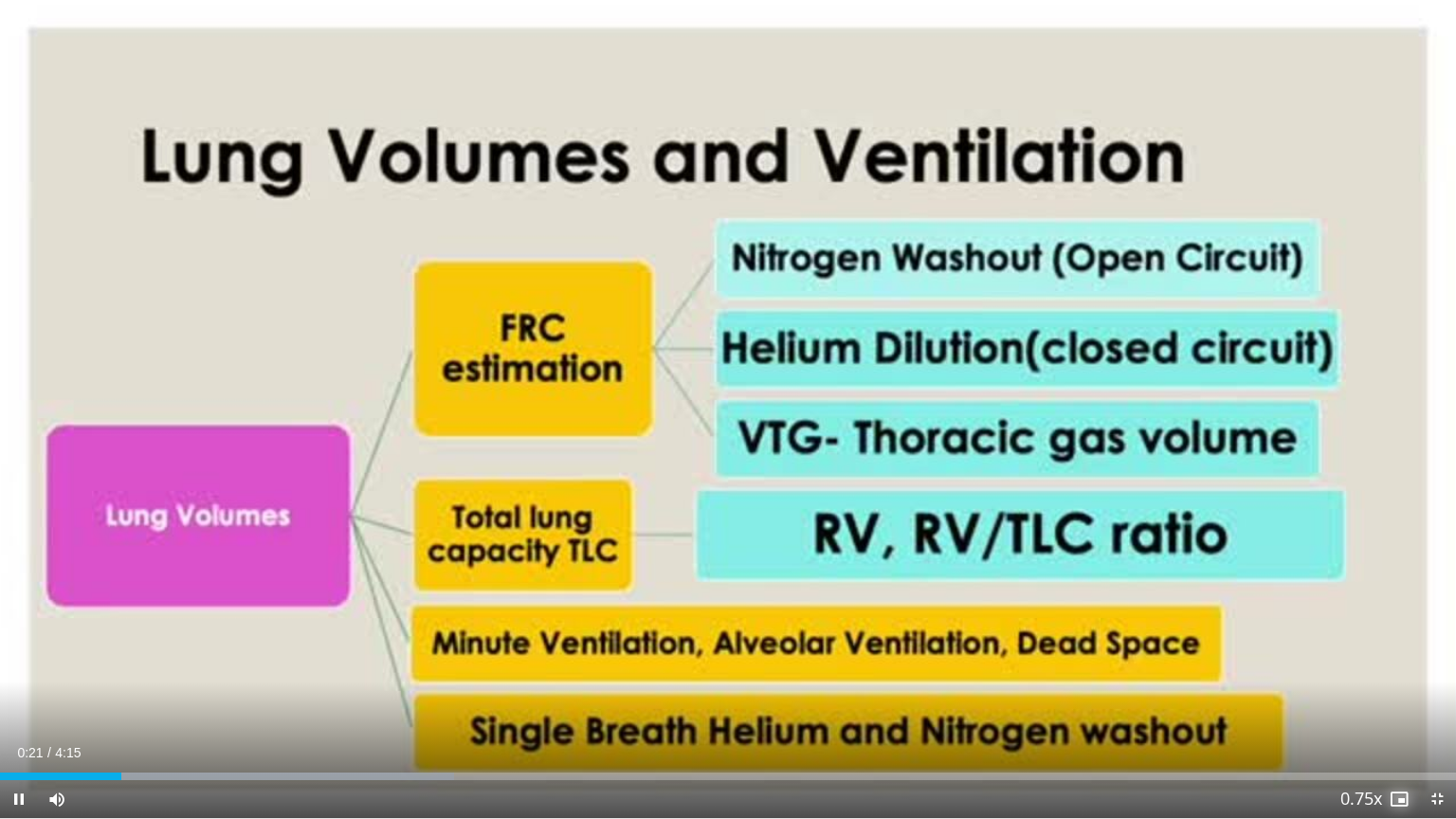 click at bounding box center (1399, 799) 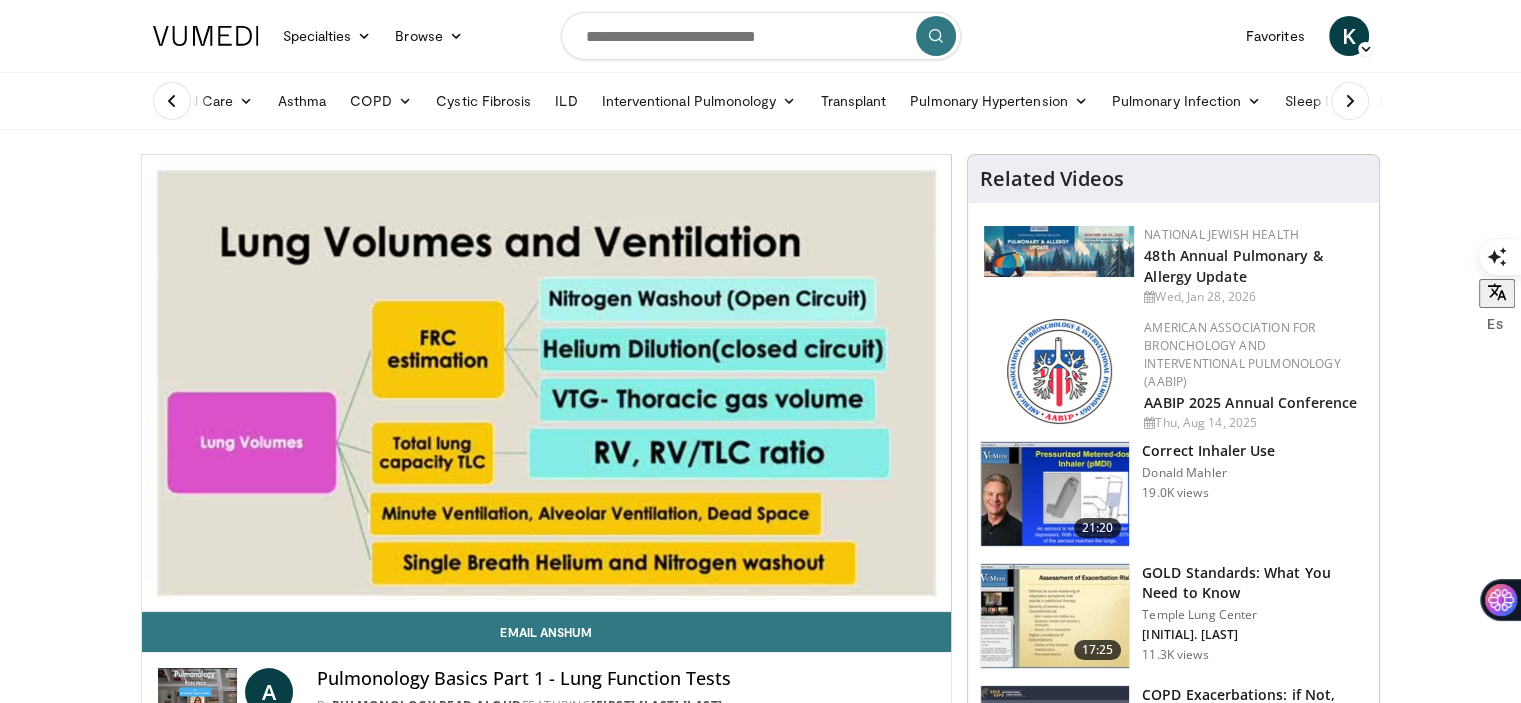 type 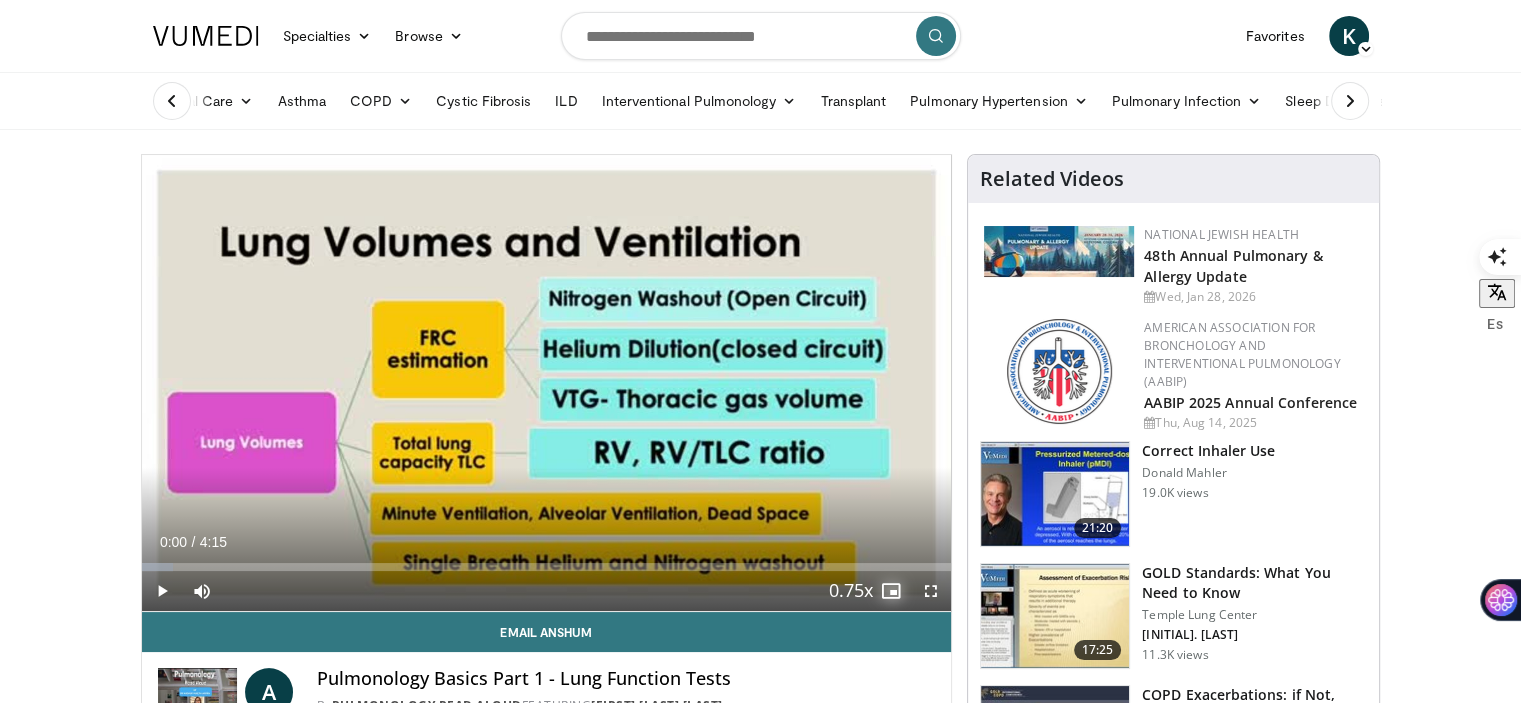 drag, startPoint x: 426, startPoint y: 567, endPoint x: 132, endPoint y: 572, distance: 294.0425 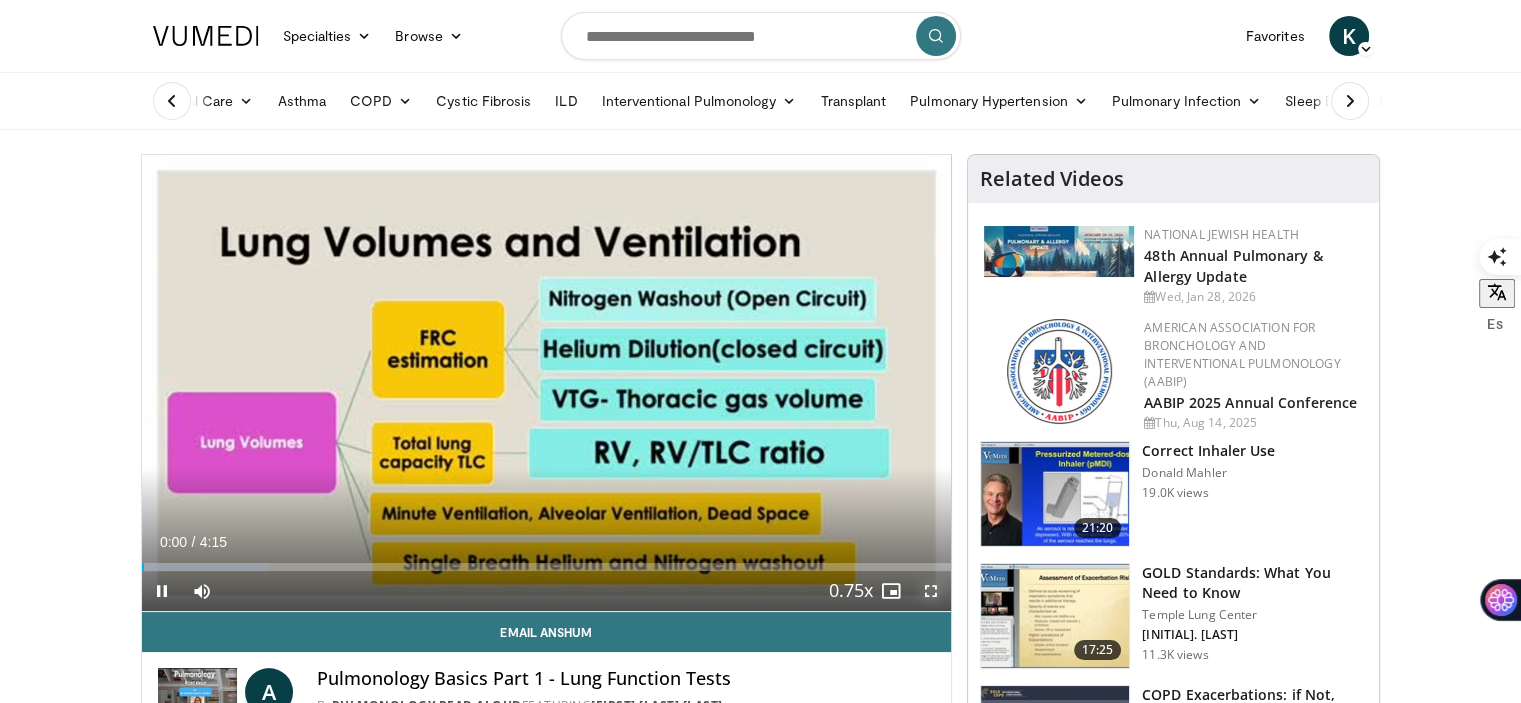 click at bounding box center [931, 591] 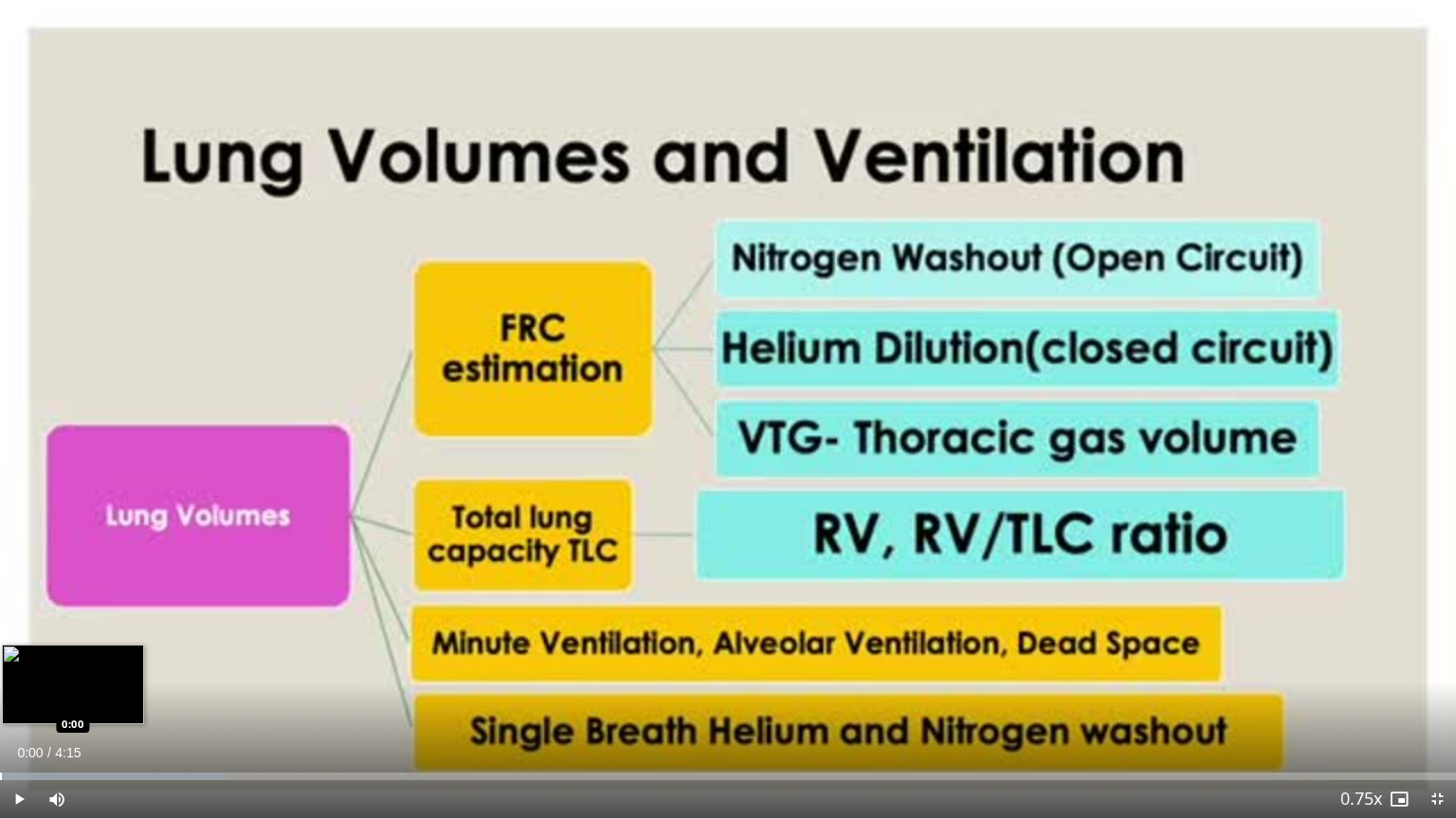 drag, startPoint x: 11, startPoint y: 774, endPoint x: 0, endPoint y: 775, distance: 11.045361 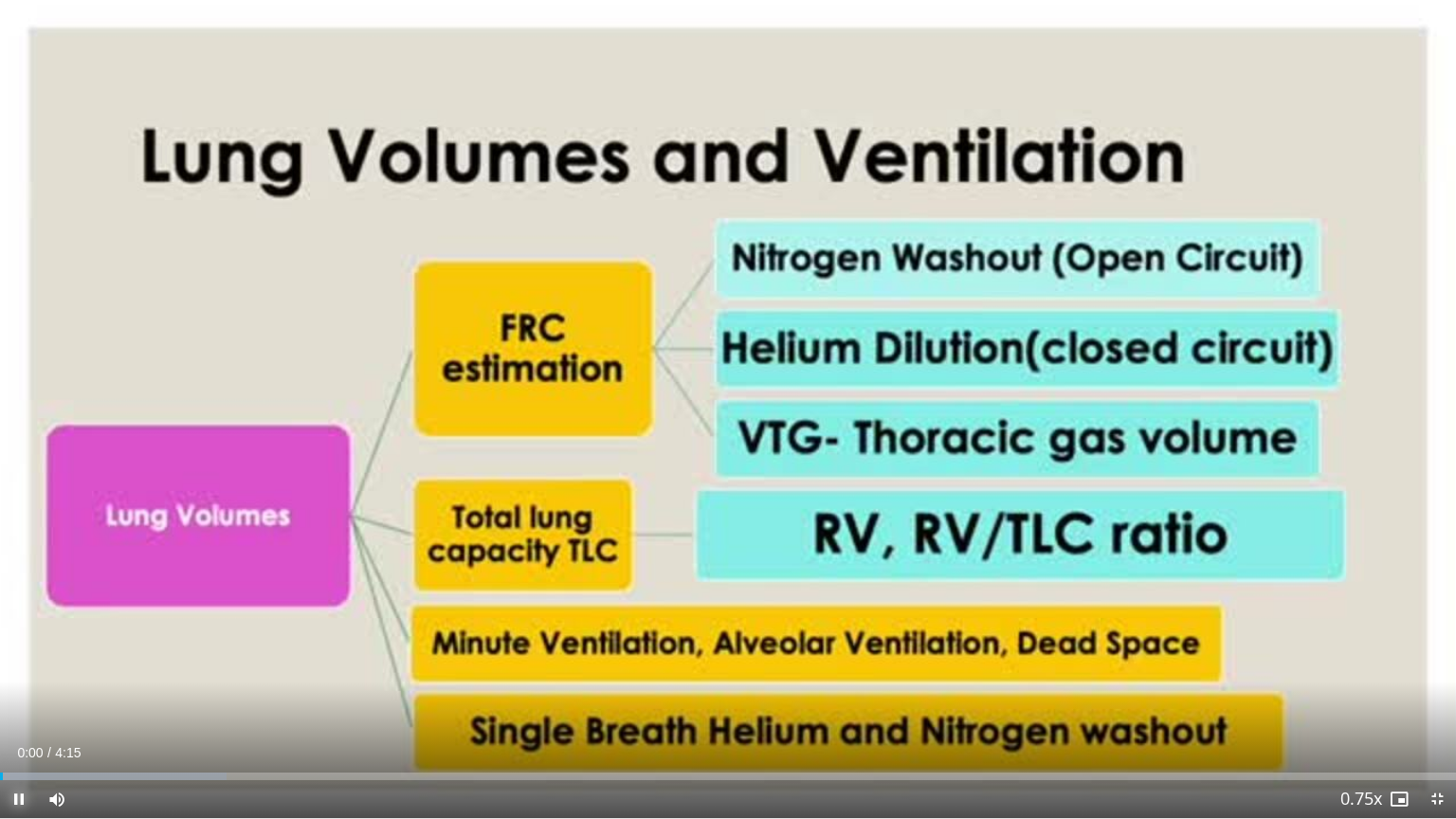 click at bounding box center (19, 799) 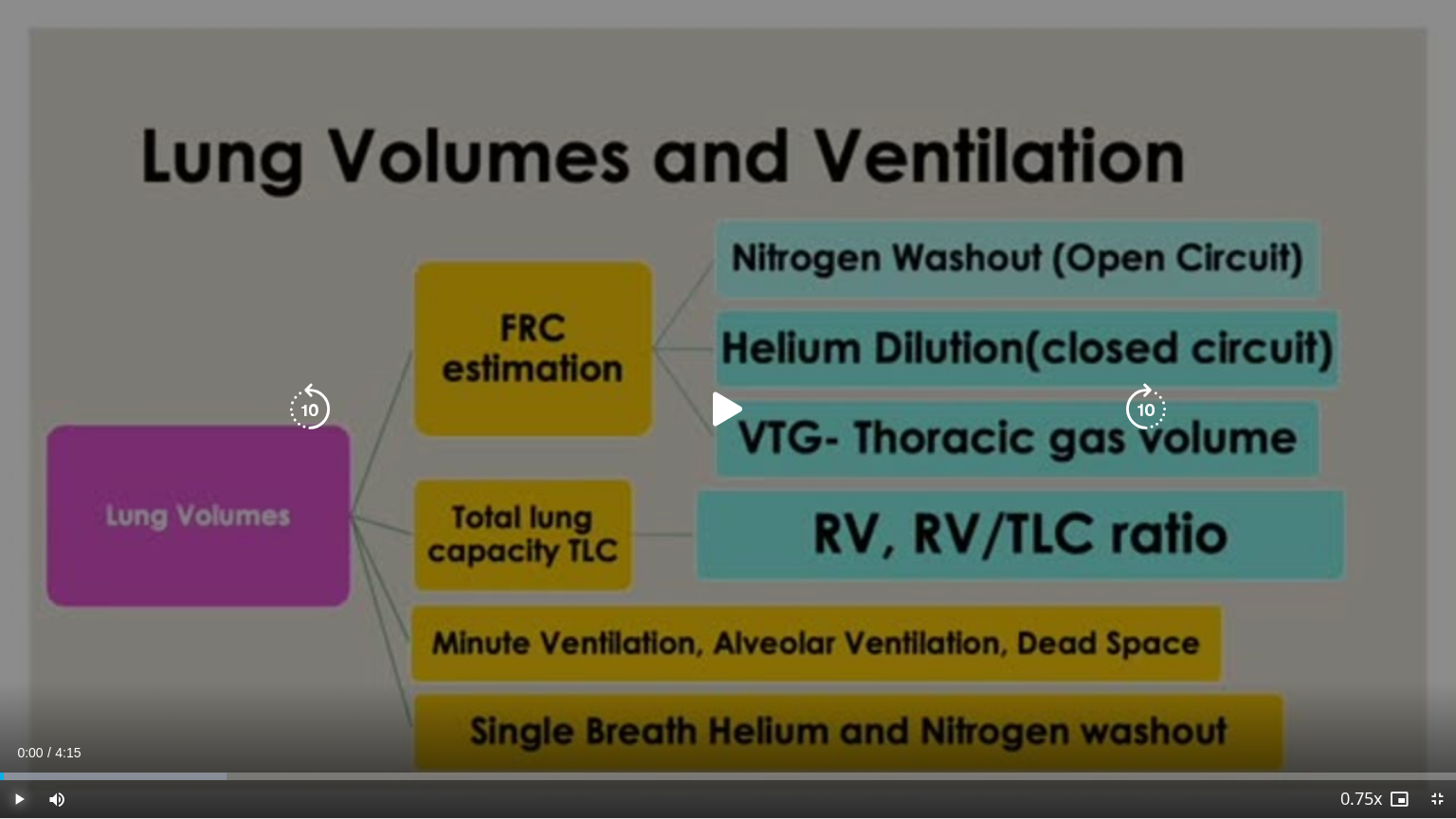 type 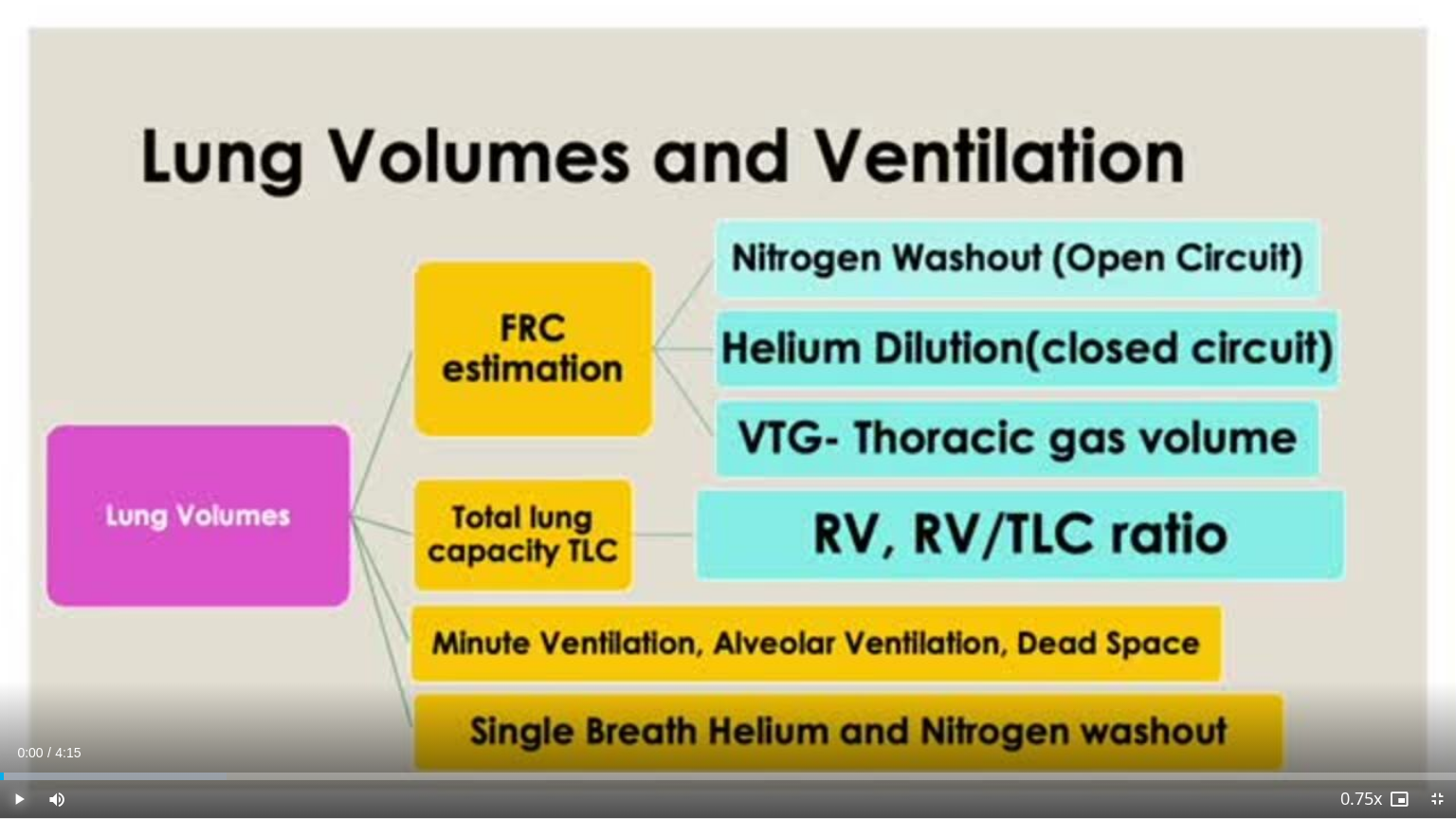 click at bounding box center (19, 799) 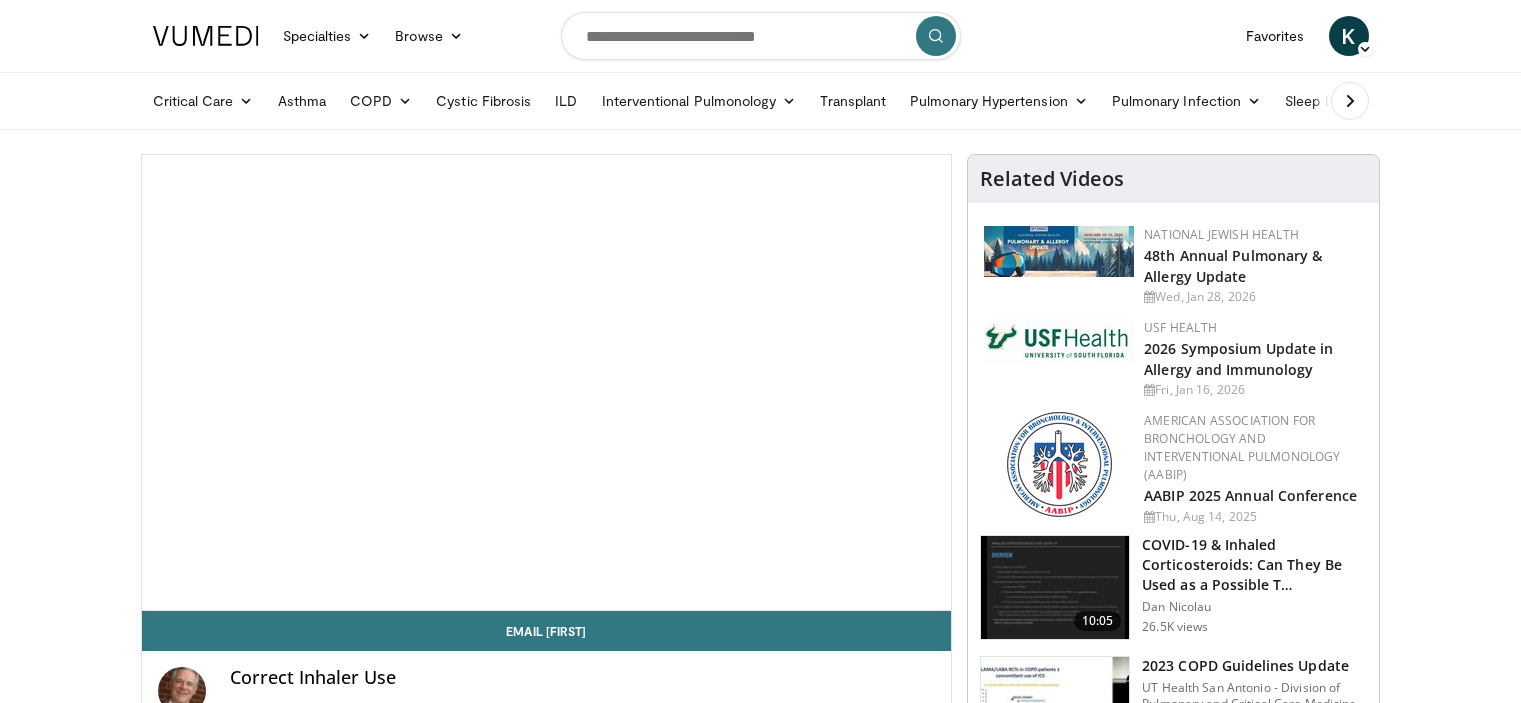scroll, scrollTop: 0, scrollLeft: 0, axis: both 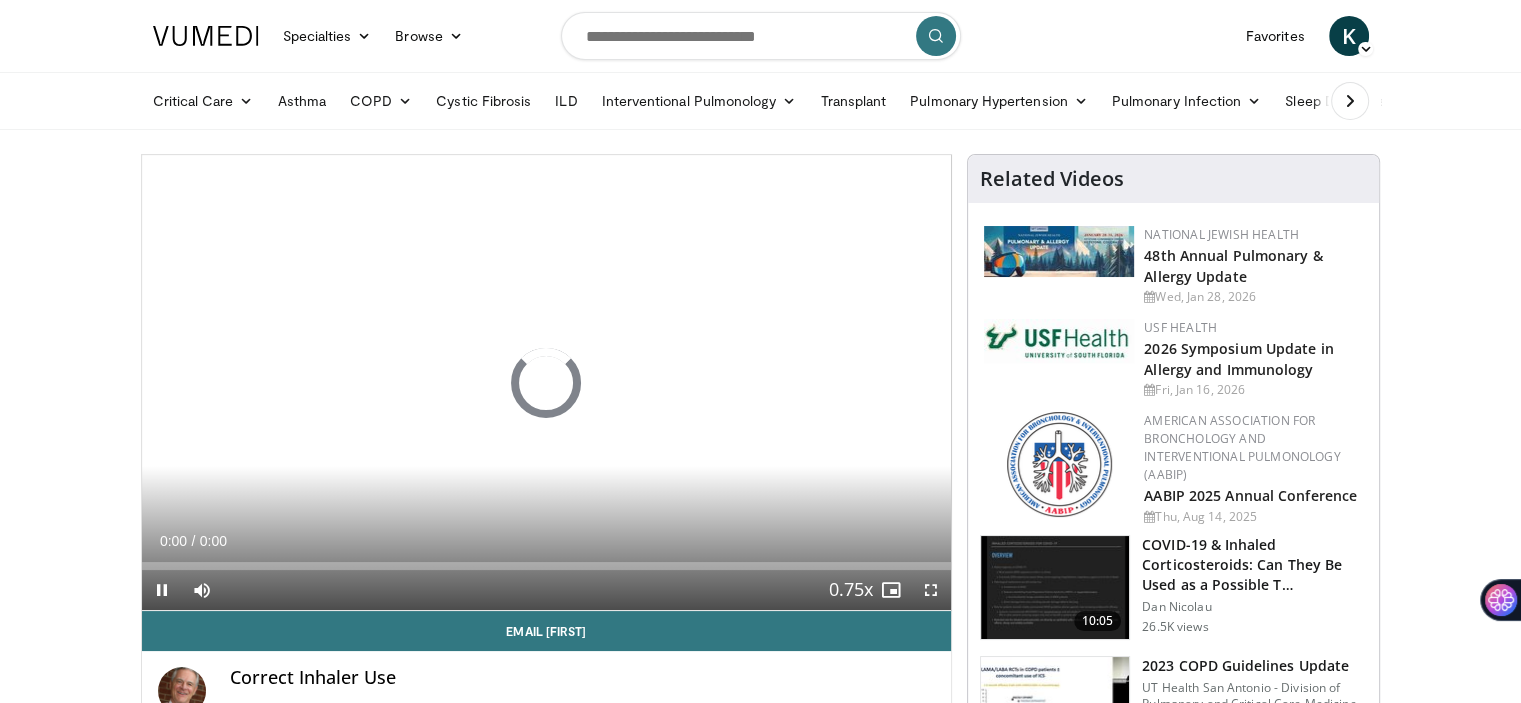 click on "10 seconds
Tap to unmute" at bounding box center [547, 382] 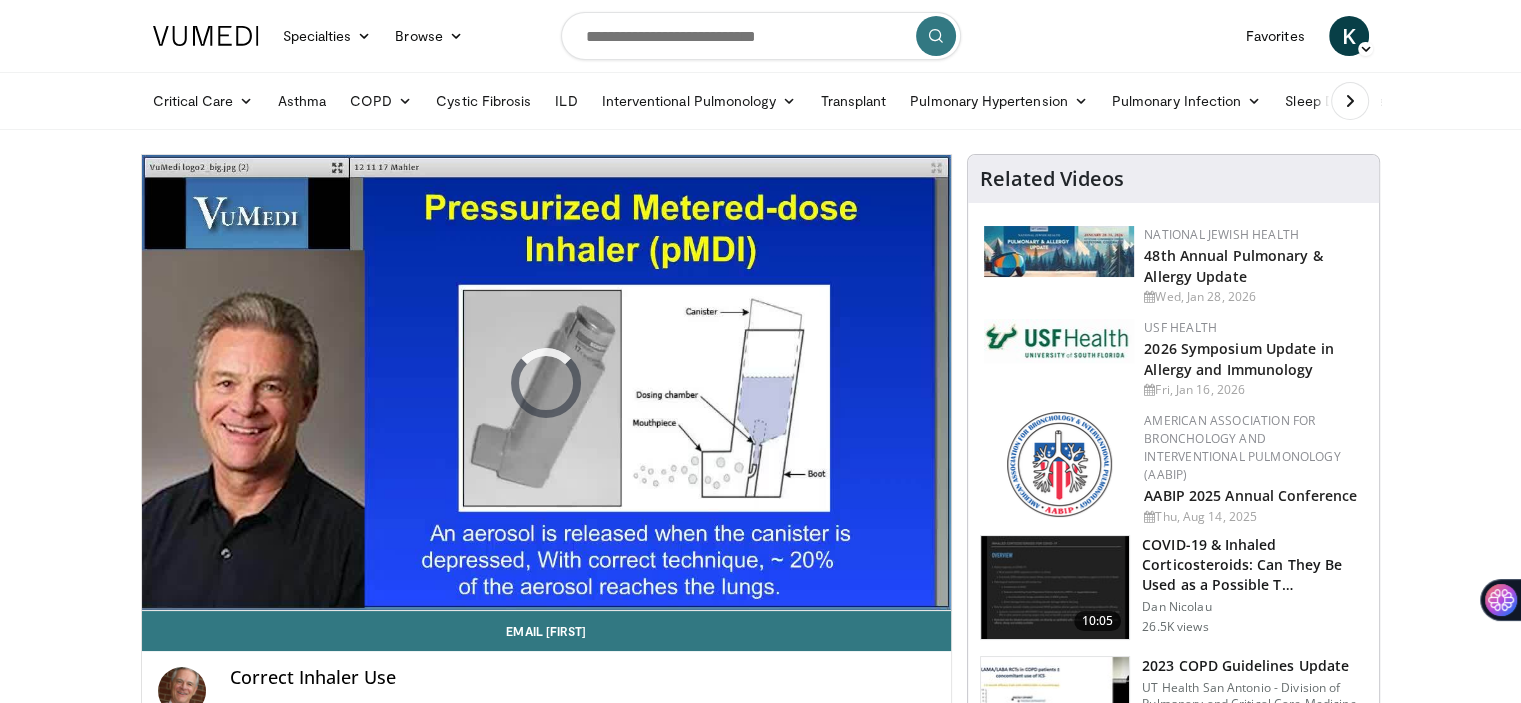 scroll, scrollTop: 0, scrollLeft: 0, axis: both 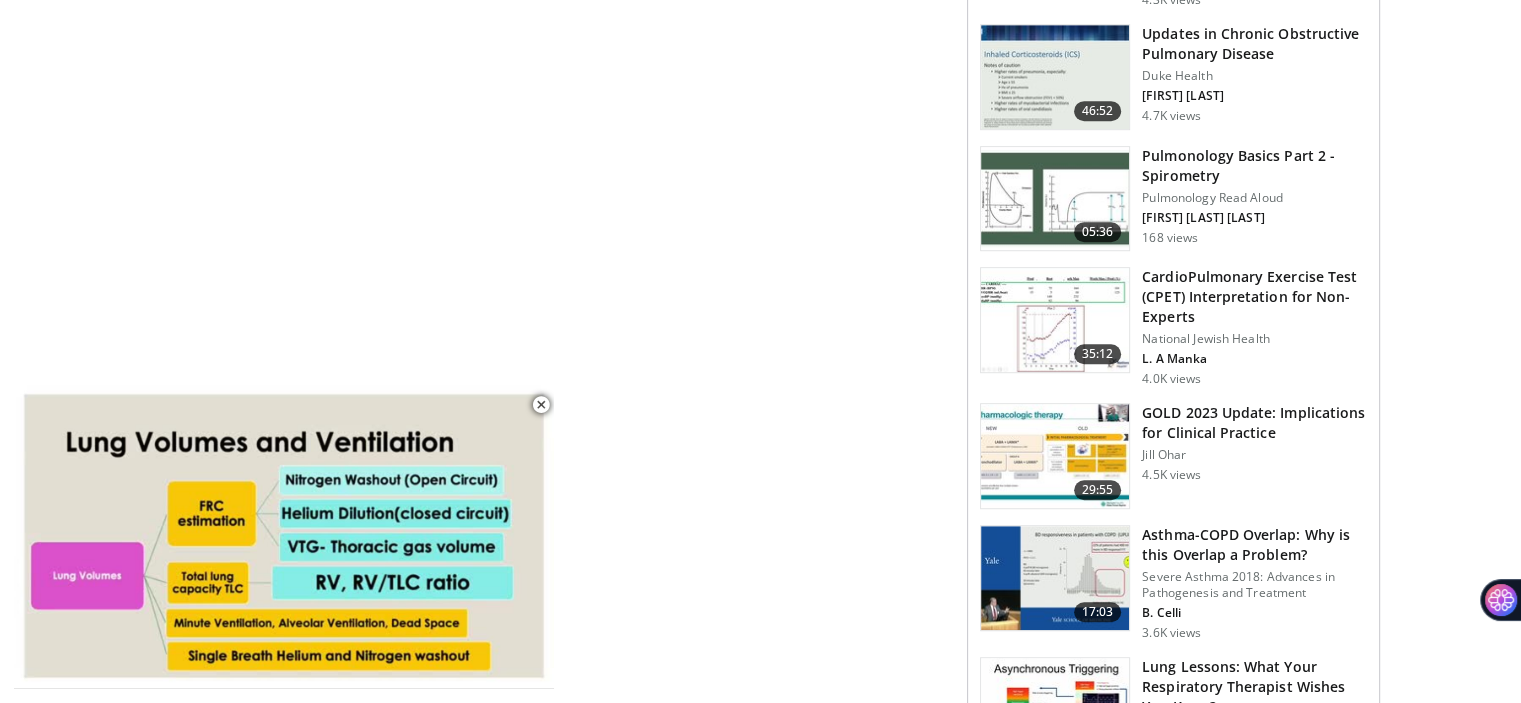 click on "Pulmonology Basics Part 2 - Spirometry" at bounding box center [1254, 166] 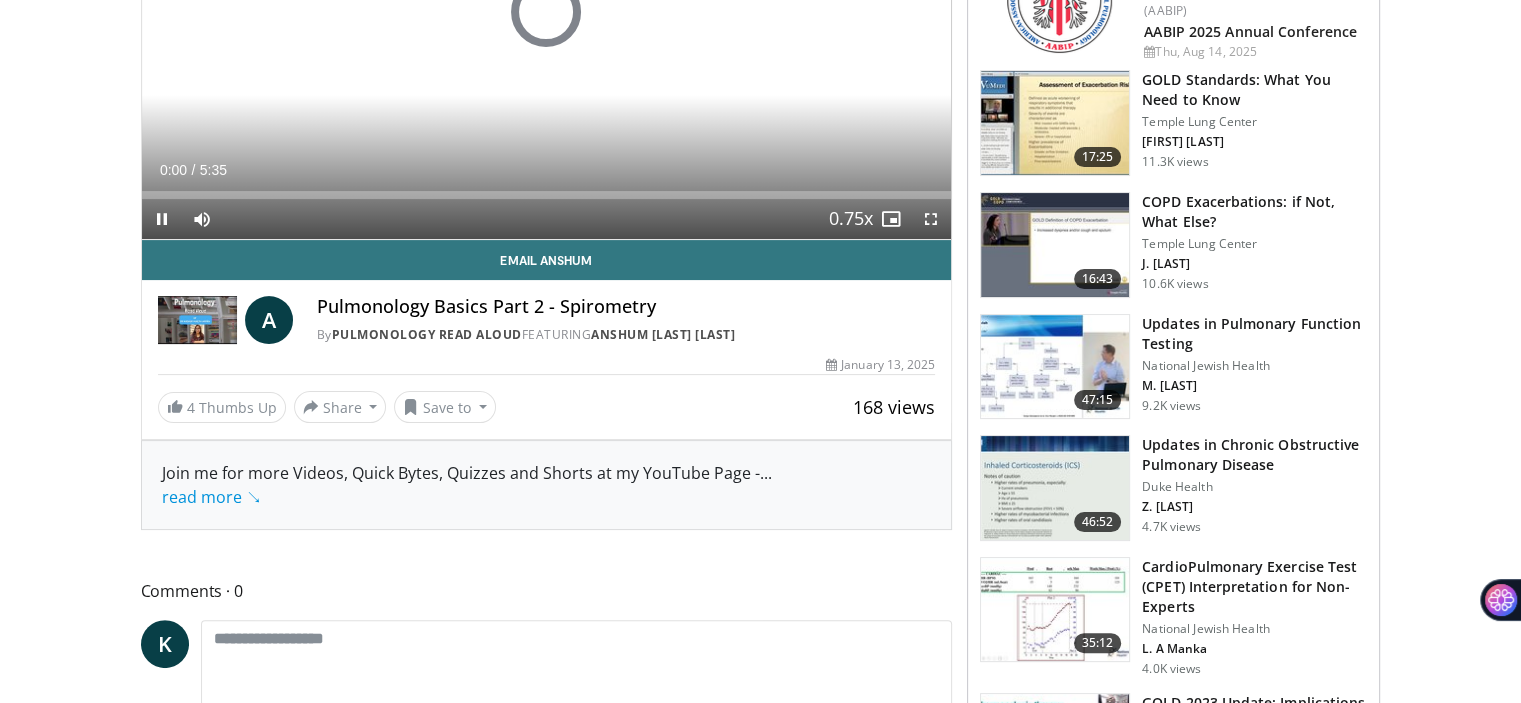 scroll, scrollTop: 452, scrollLeft: 0, axis: vertical 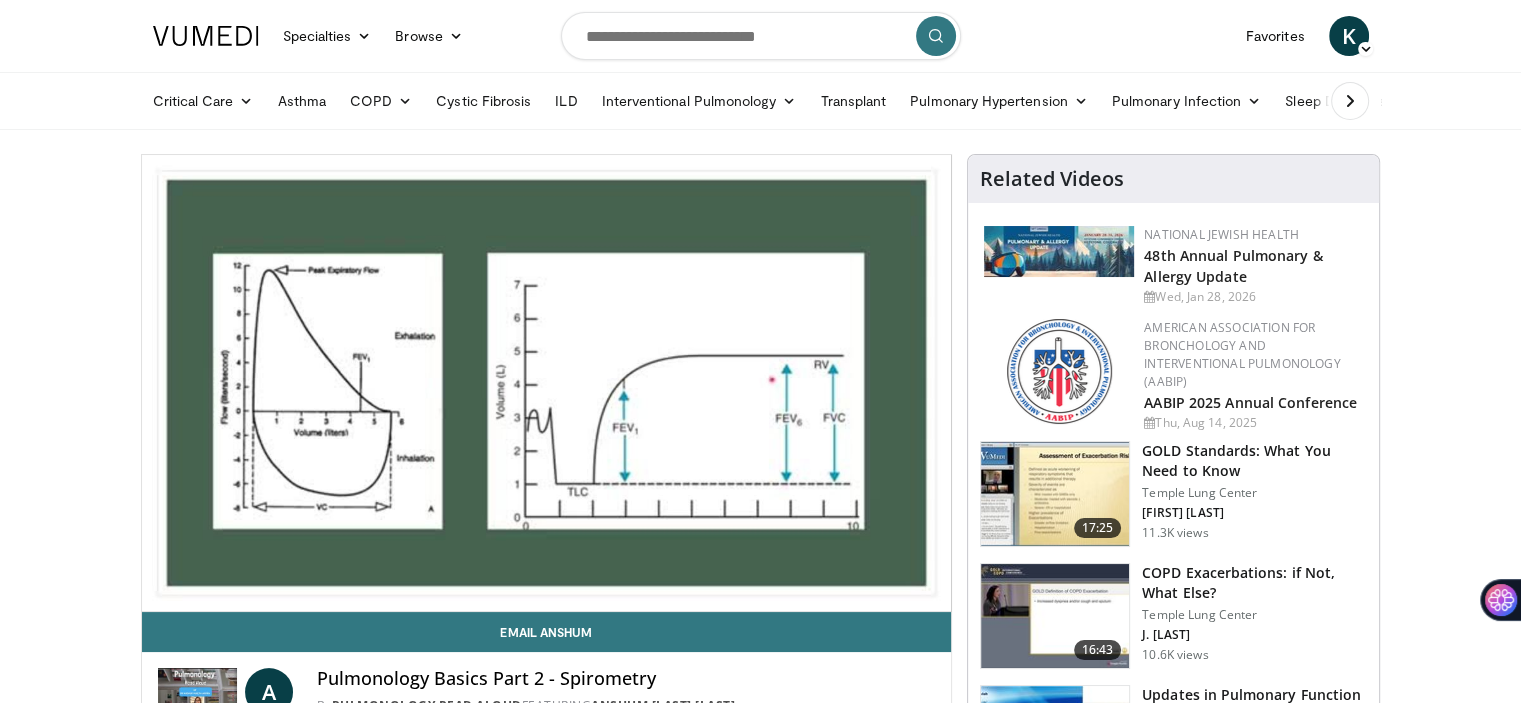 drag, startPoint x: 1535, startPoint y: 71, endPoint x: 1520, endPoint y: 51, distance: 25 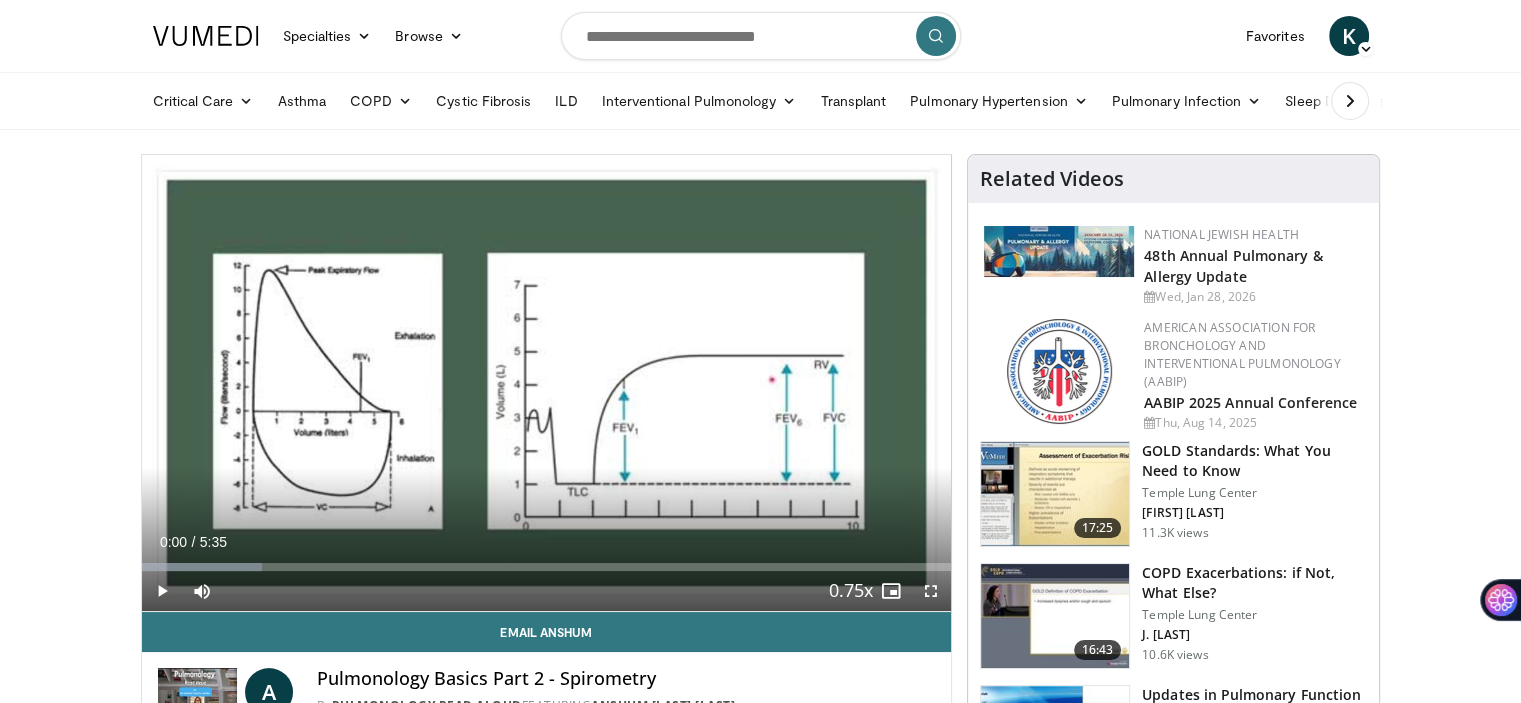 drag, startPoint x: 158, startPoint y: 569, endPoint x: 105, endPoint y: 571, distance: 53.037724 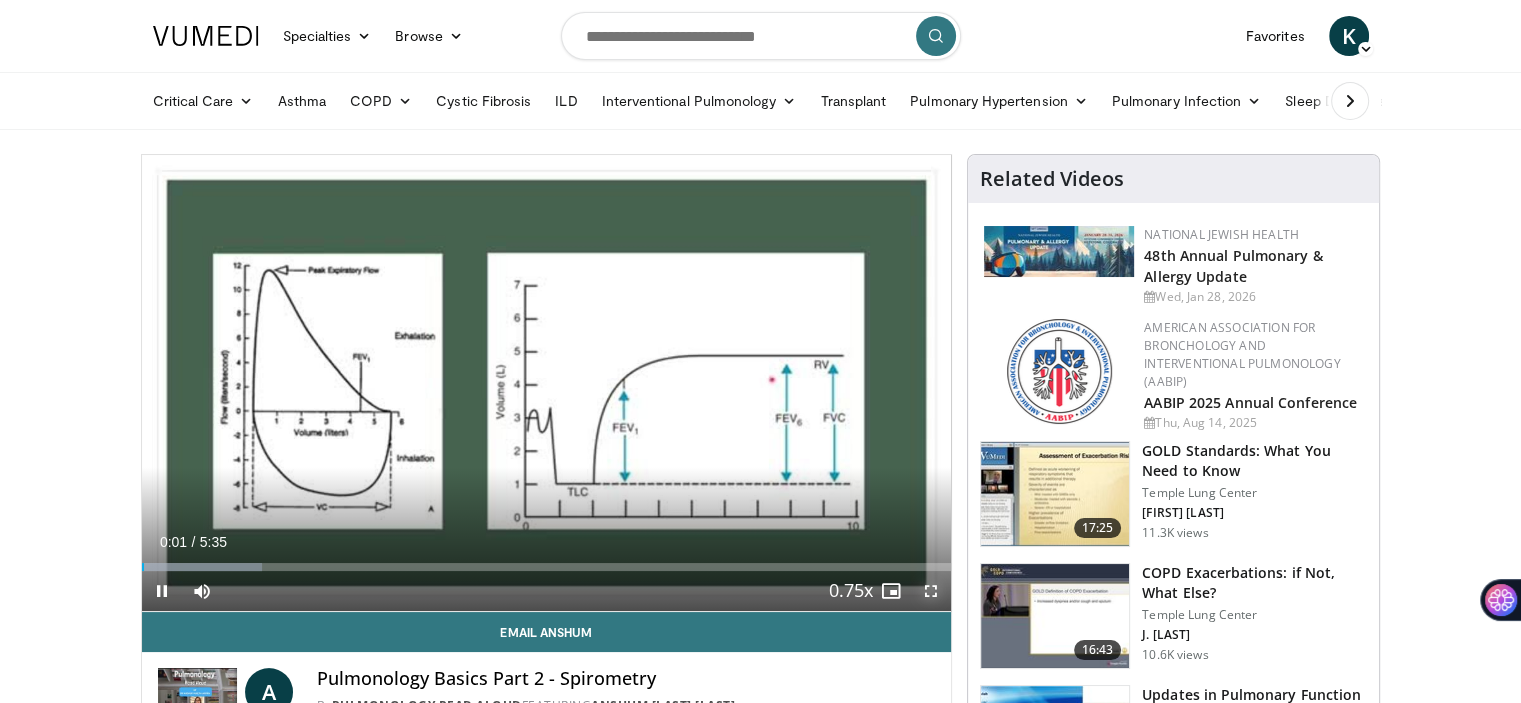 click at bounding box center (931, 591) 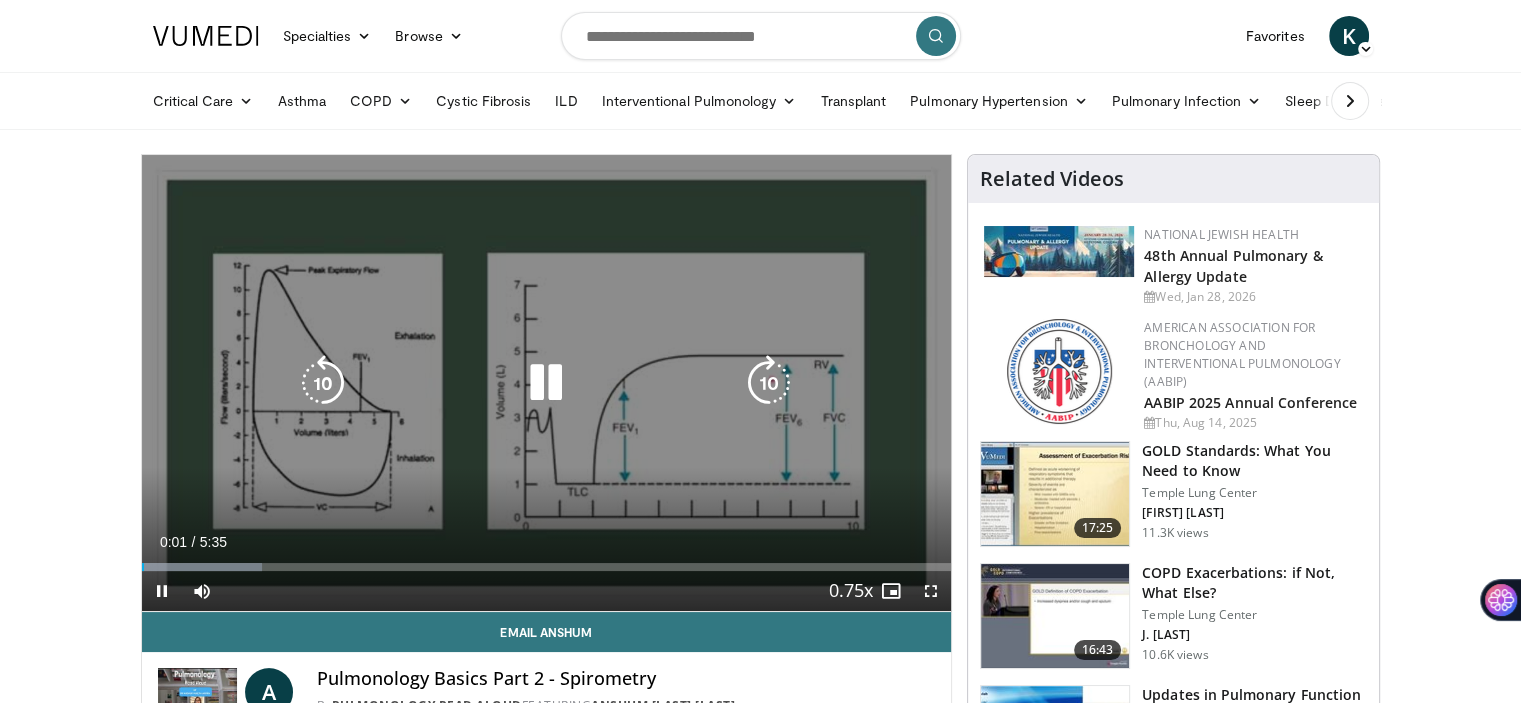 click on "10 seconds
Tap to unmute" at bounding box center (547, 383) 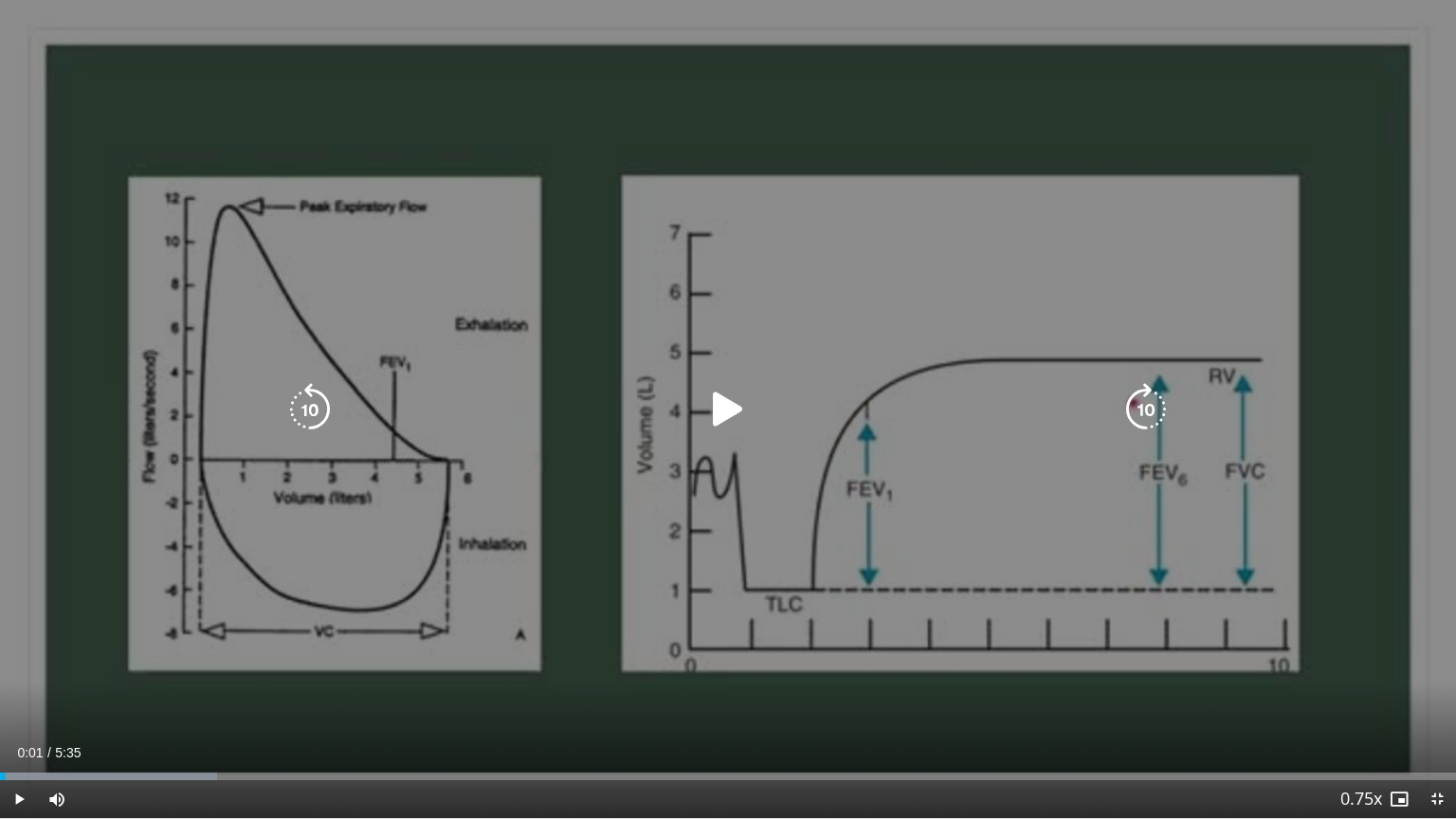click at bounding box center [728, 410] 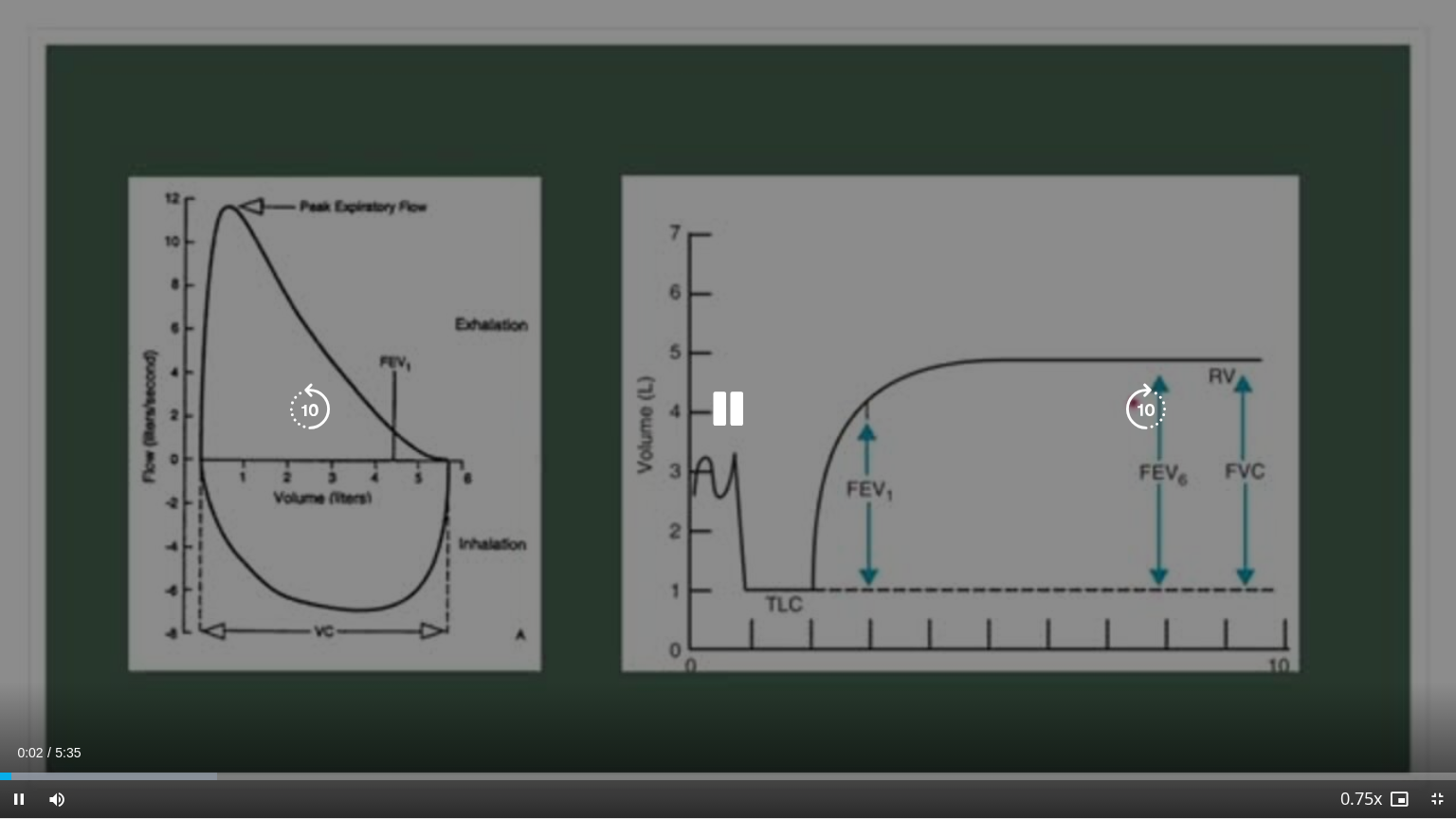 type 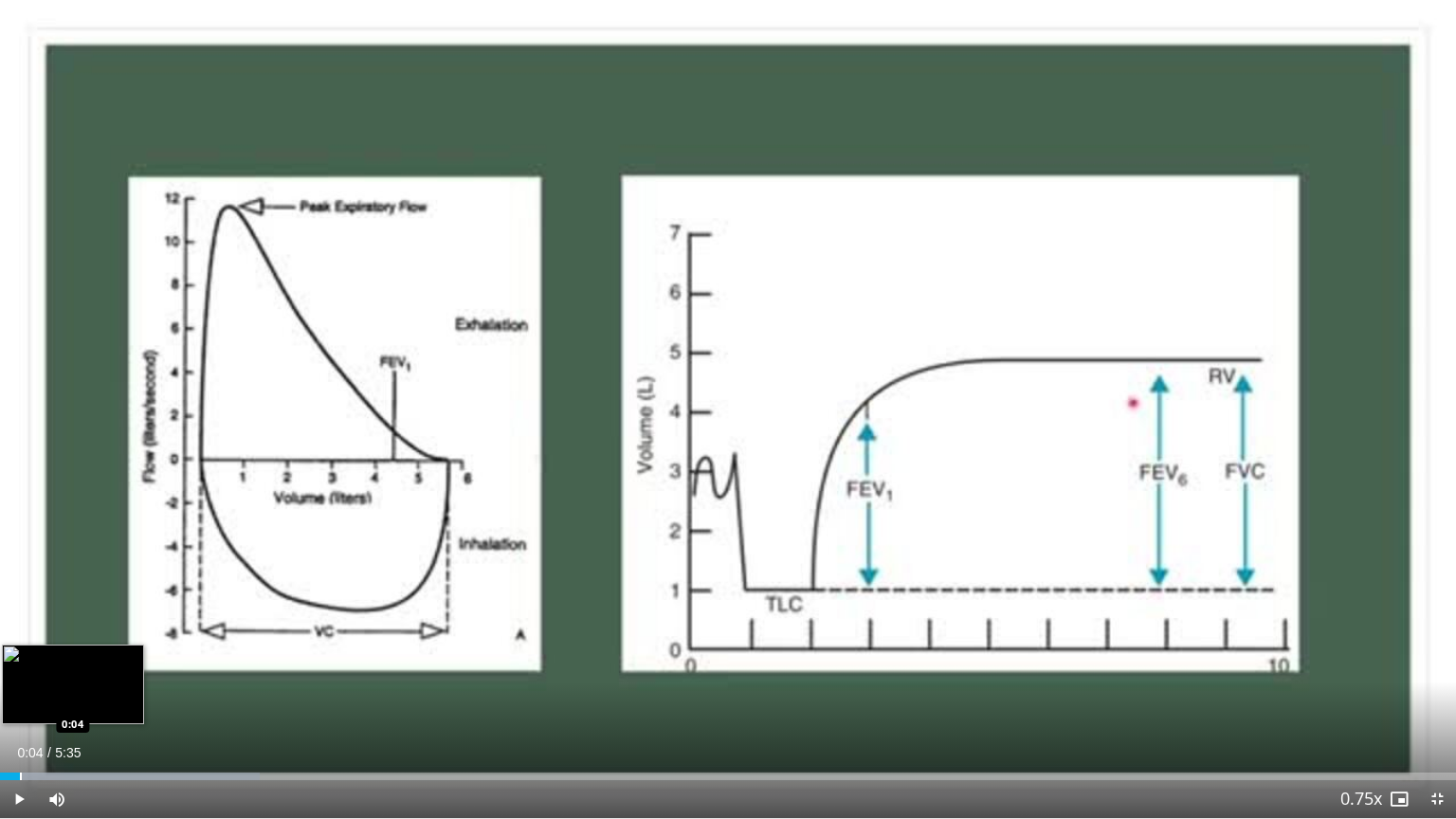 drag, startPoint x: 49, startPoint y: 777, endPoint x: 19, endPoint y: 774, distance: 30.149627 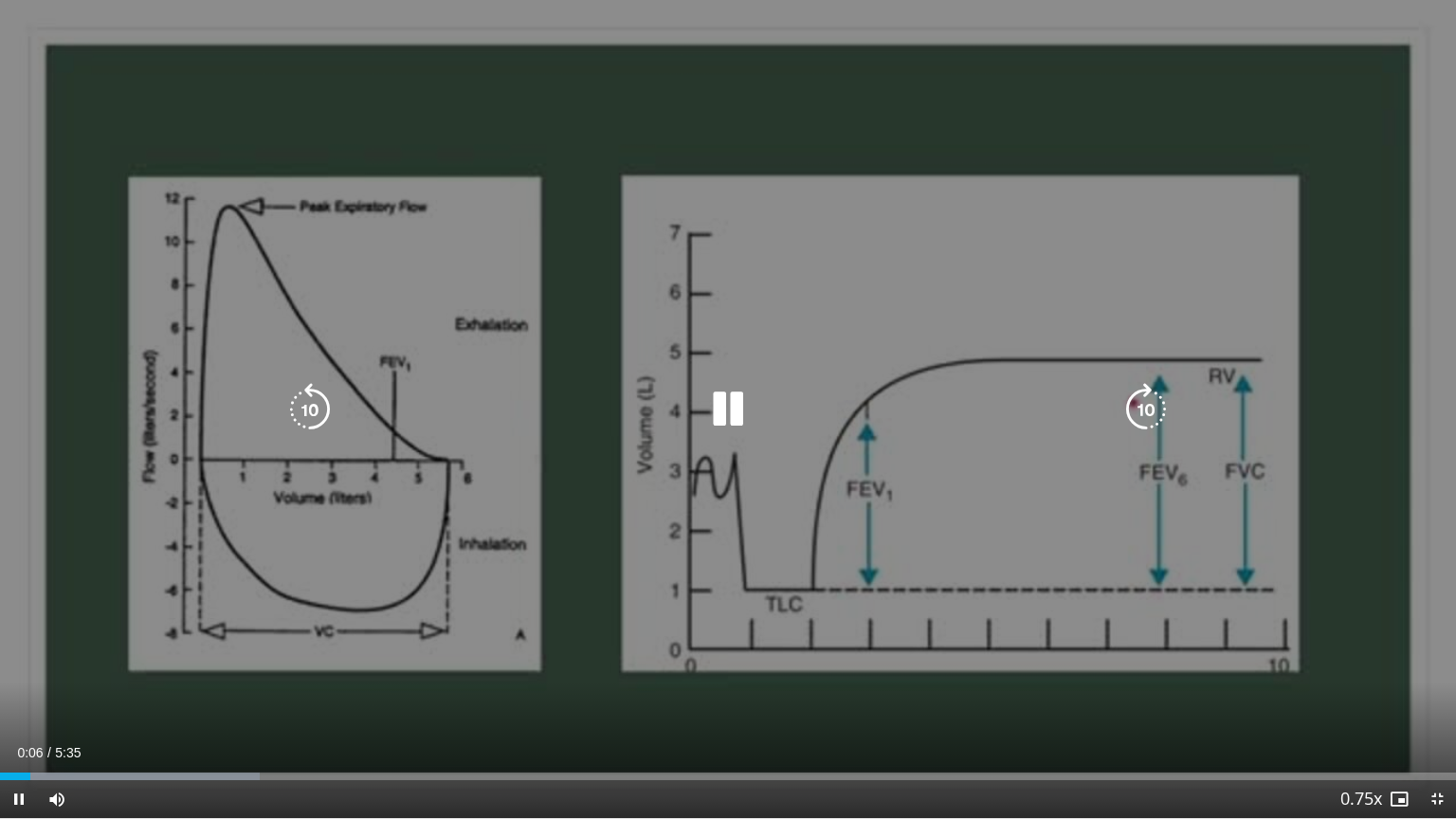 click on "10 seconds
Tap to unmute" at bounding box center [728, 409] 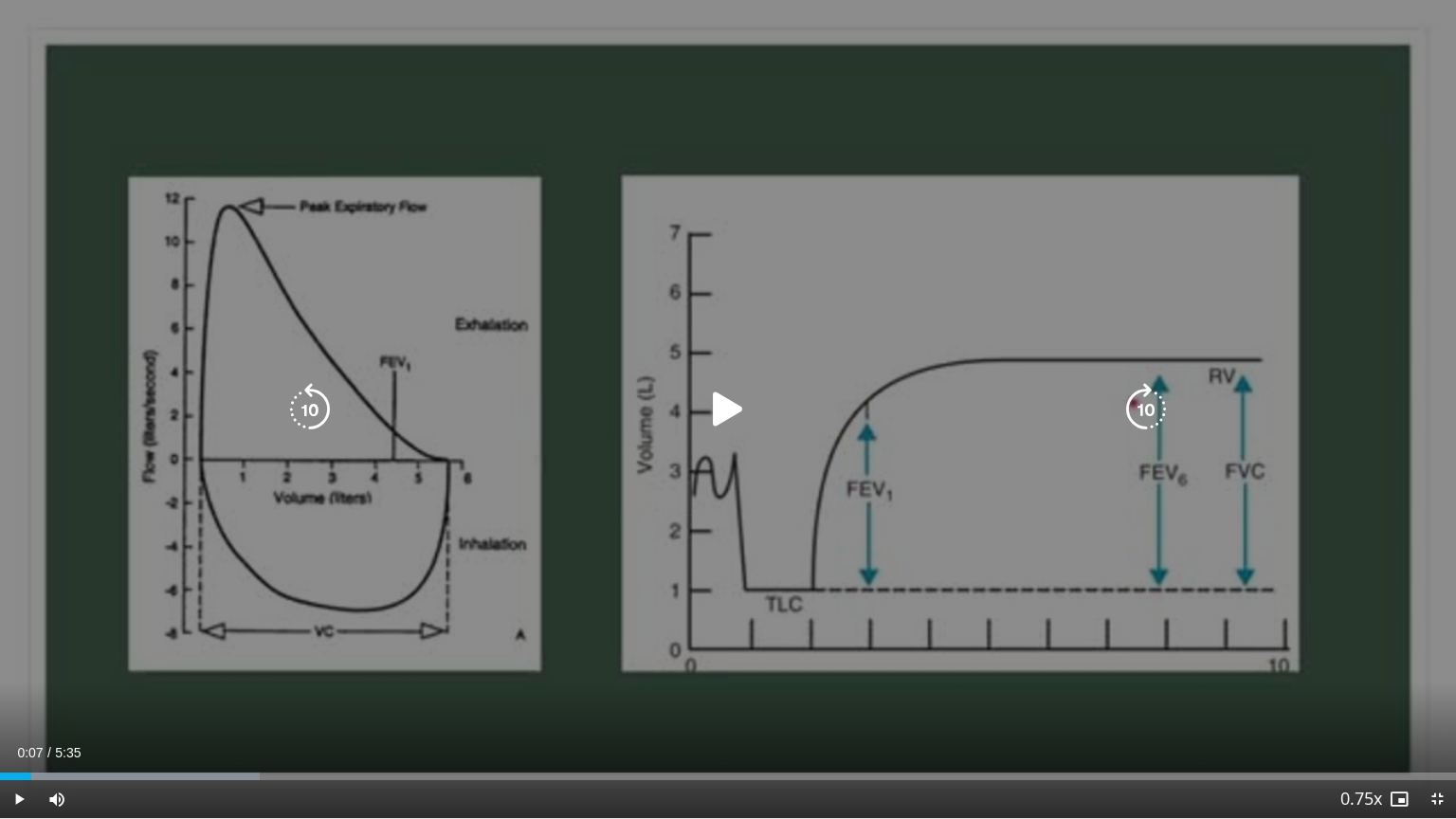 click at bounding box center (728, 410) 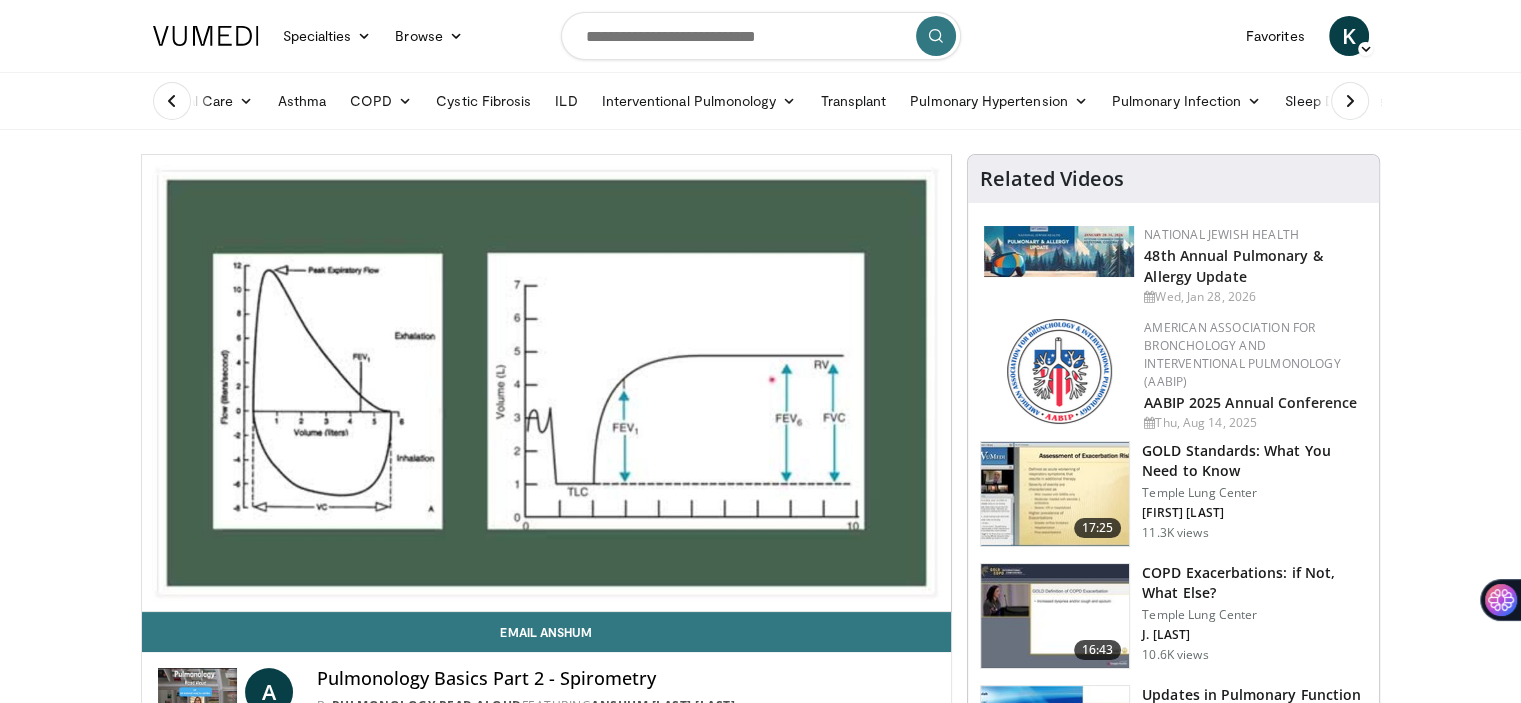 click on "Specialties
Adult & Family Medicine
Allergy, Asthma, Immunology
Anesthesiology
Cardiology
Dental
Dermatology
Endocrinology
Gastroenterology & Hepatology
General Surgery
Hematology & Oncology
Infectious Disease
Nephrology
Neurology
Neurosurgery
Obstetrics & Gynecology
Ophthalmology
Oral Maxillofacial
Orthopaedics
Otolaryngology
Pediatrics
Plastic Surgery
Podiatry
Psychiatry
Pulmonology
Radiation Oncology
Radiology
Rheumatology
Urology
Browse
K" at bounding box center (761, 36) 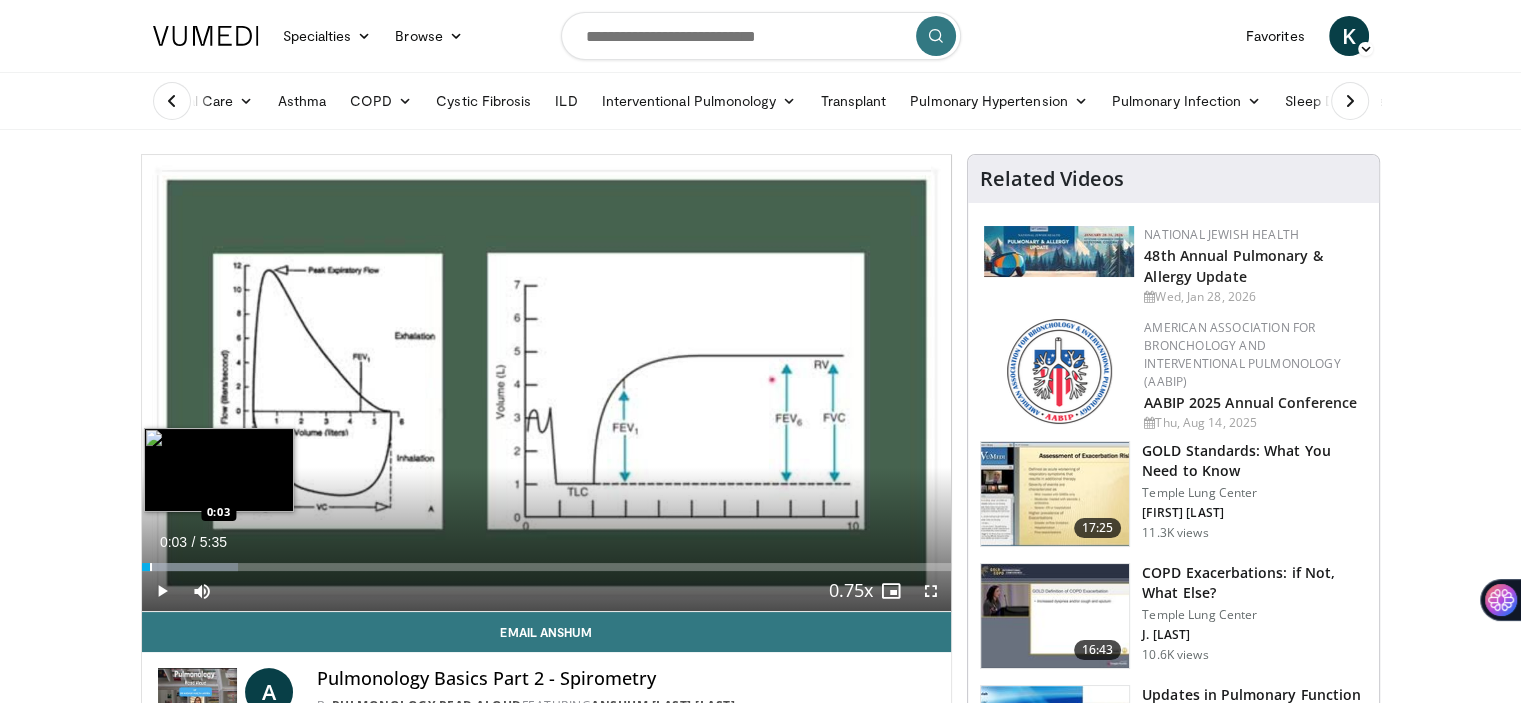 drag, startPoint x: 286, startPoint y: 565, endPoint x: 148, endPoint y: 567, distance: 138.0145 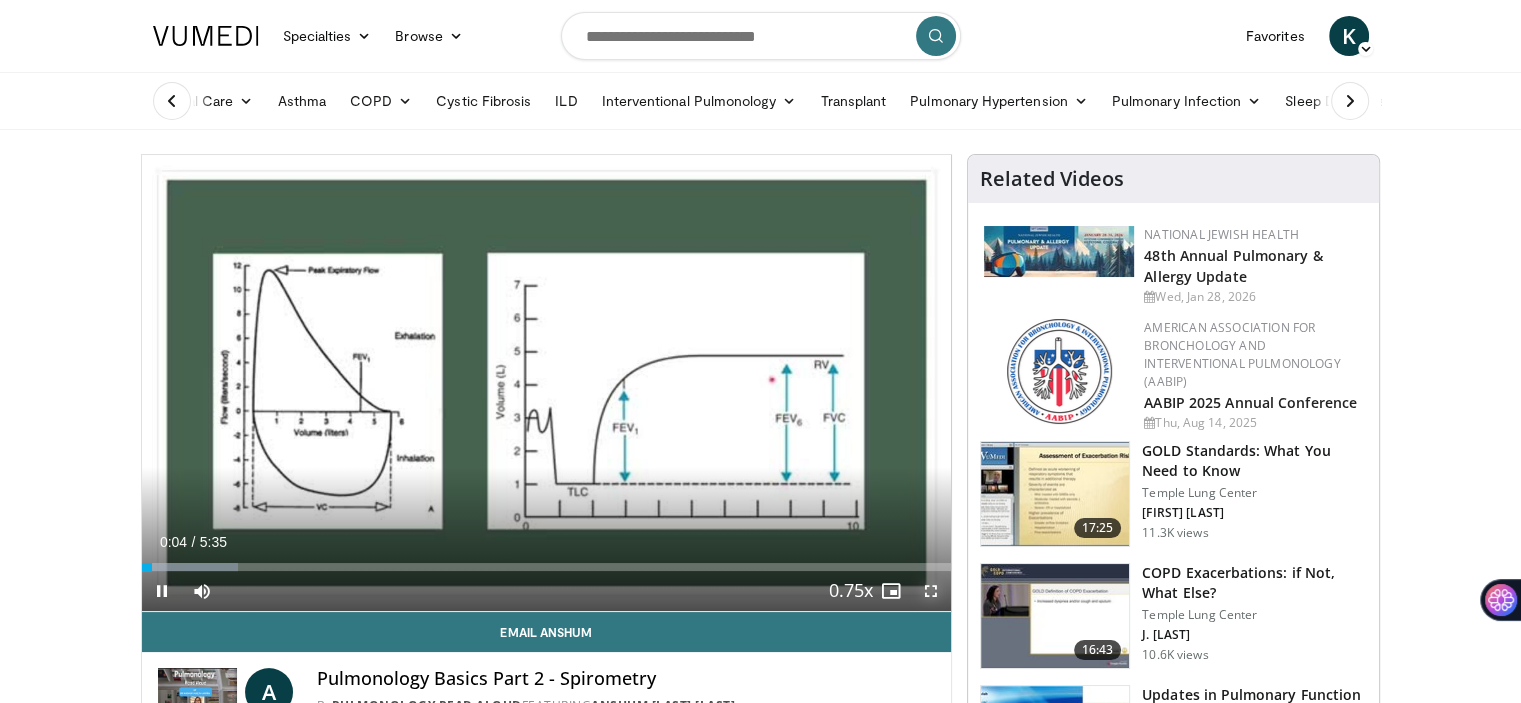 click at bounding box center [931, 591] 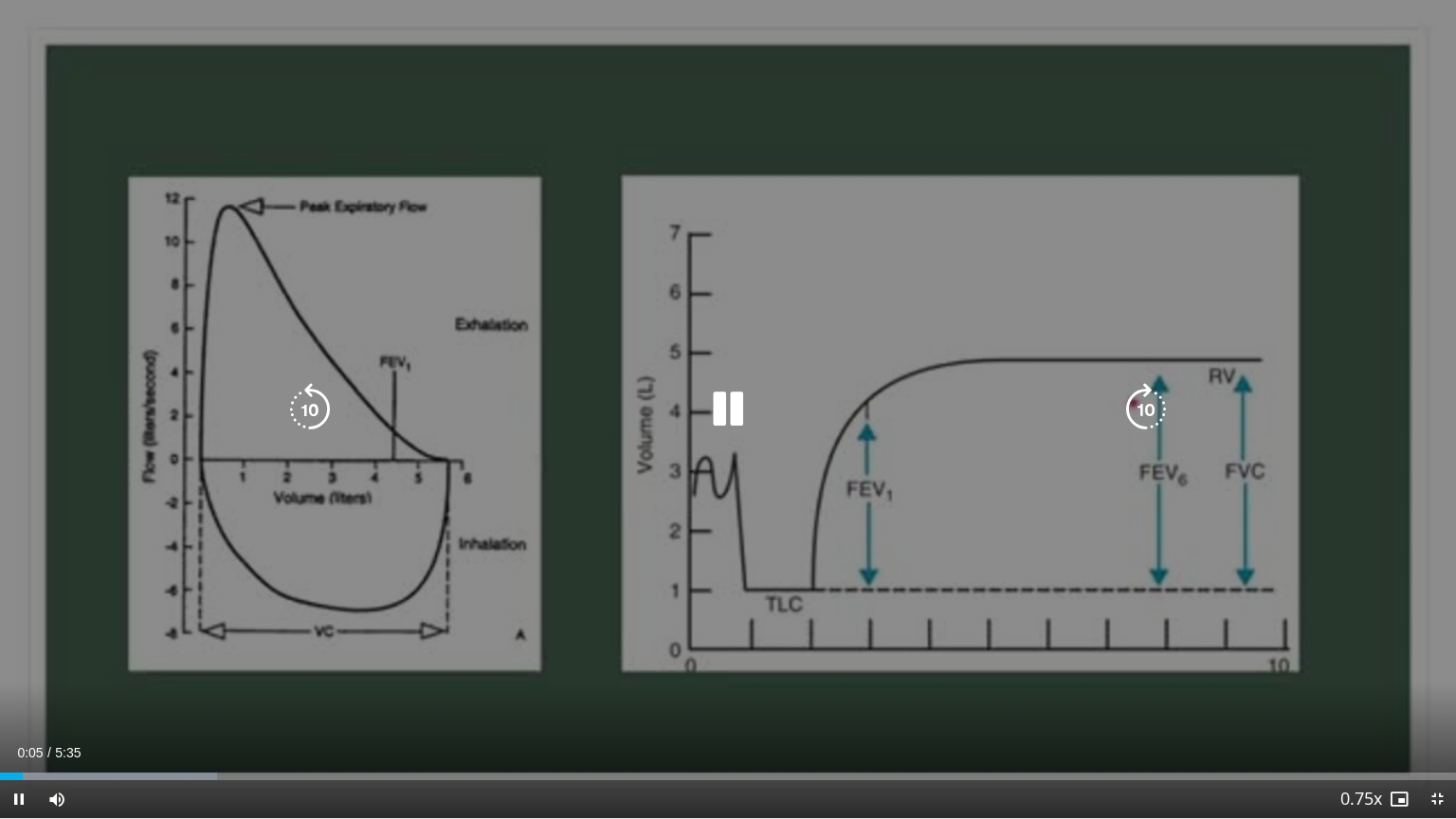 click on "10 seconds
Tap to unmute" at bounding box center [728, 409] 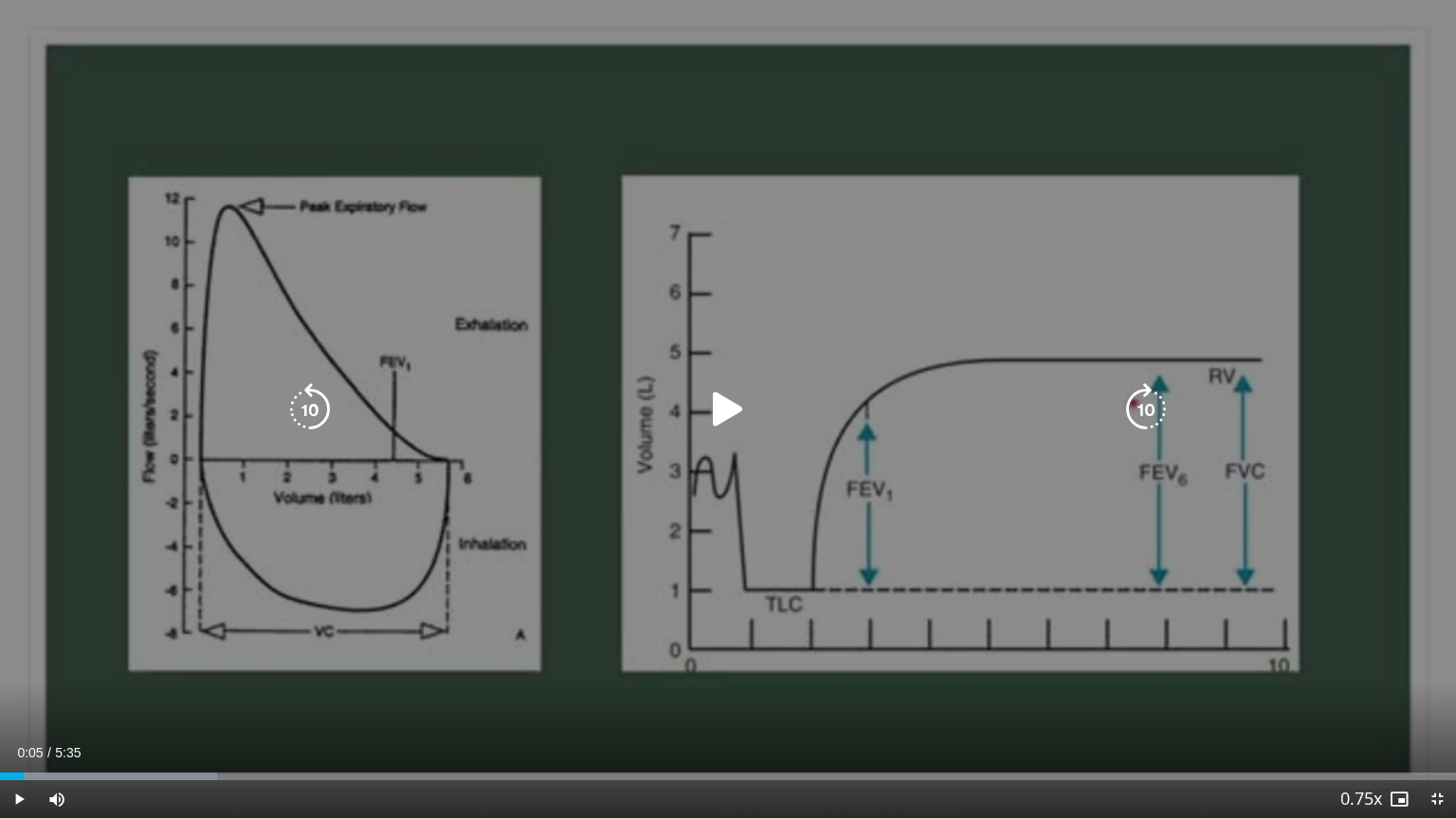 click on "10 seconds
Tap to unmute" at bounding box center [728, 409] 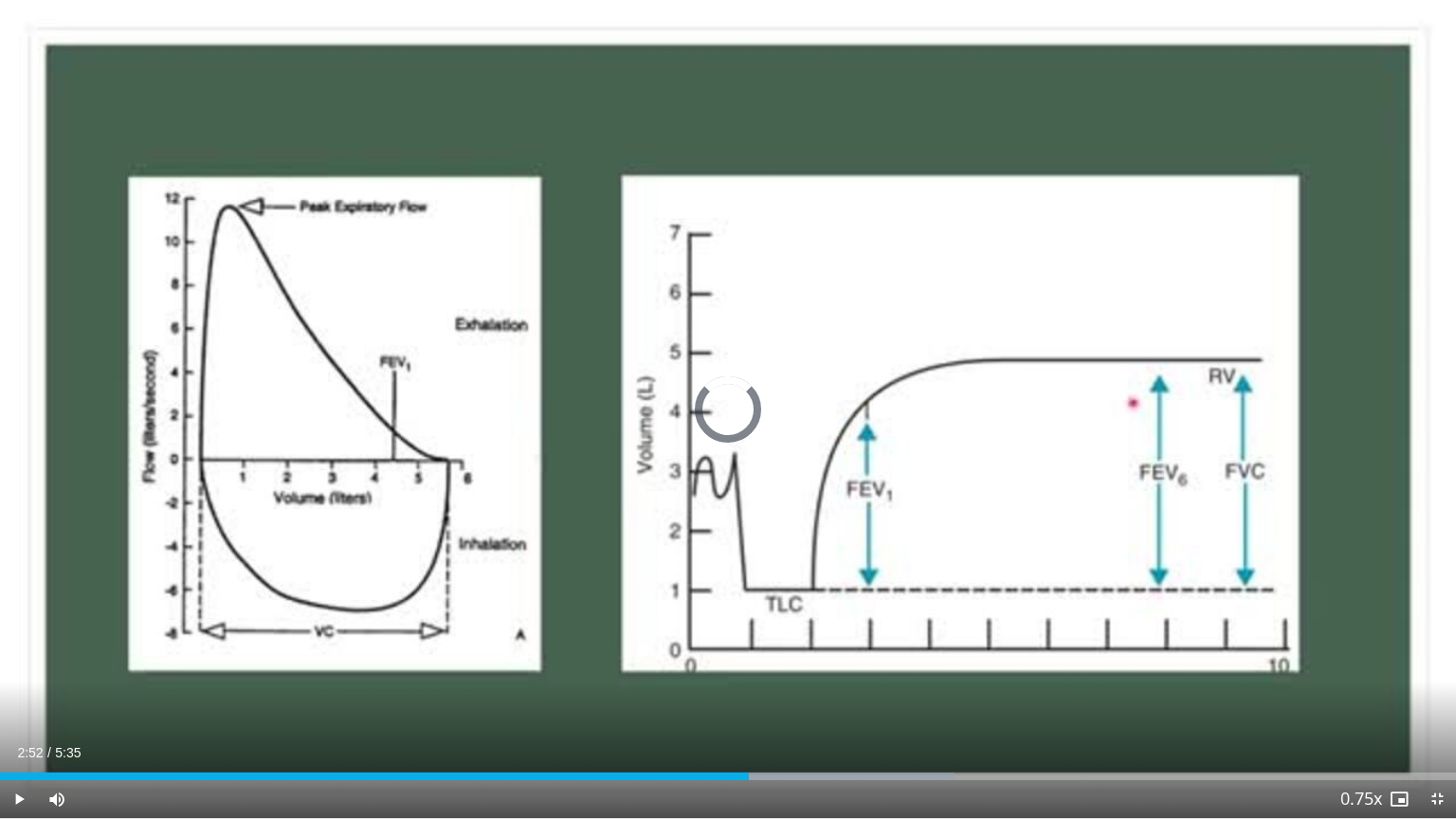 drag, startPoint x: 86, startPoint y: 774, endPoint x: 758, endPoint y: 787, distance: 672.1257 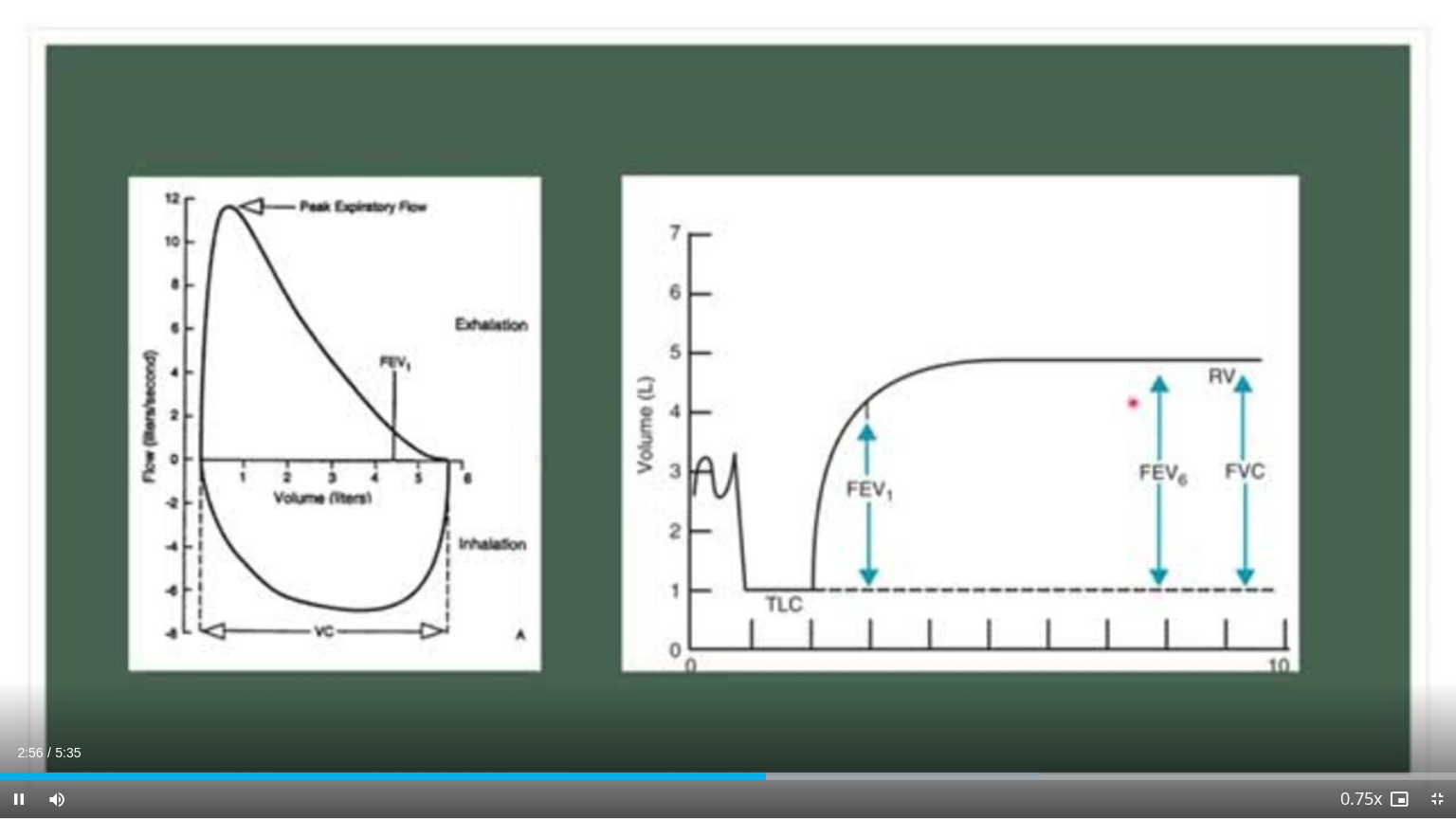 drag, startPoint x: 770, startPoint y: 781, endPoint x: 834, endPoint y: 784, distance: 64.07027 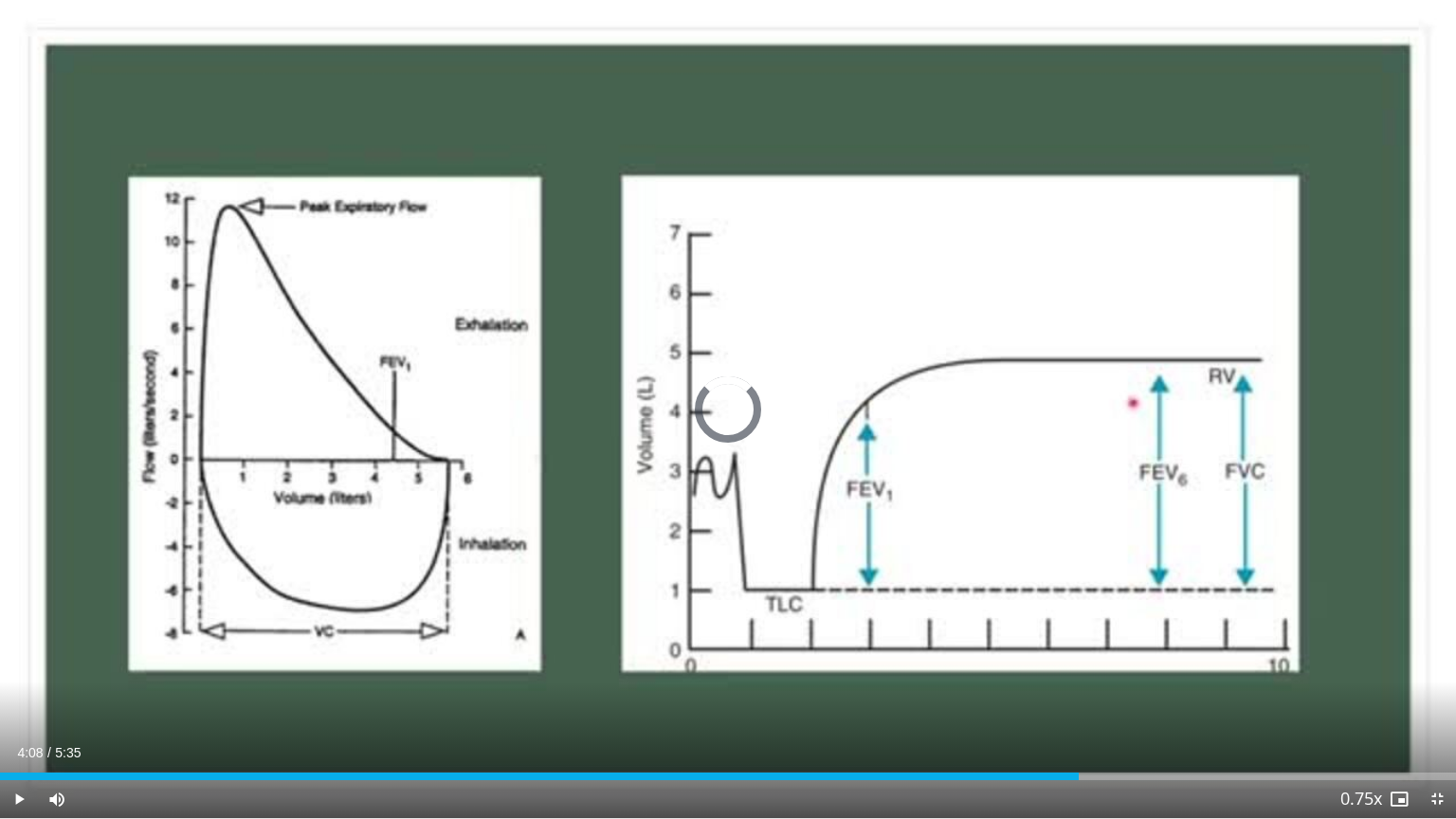 drag, startPoint x: 773, startPoint y: 776, endPoint x: 436, endPoint y: 782, distance: 337.0534 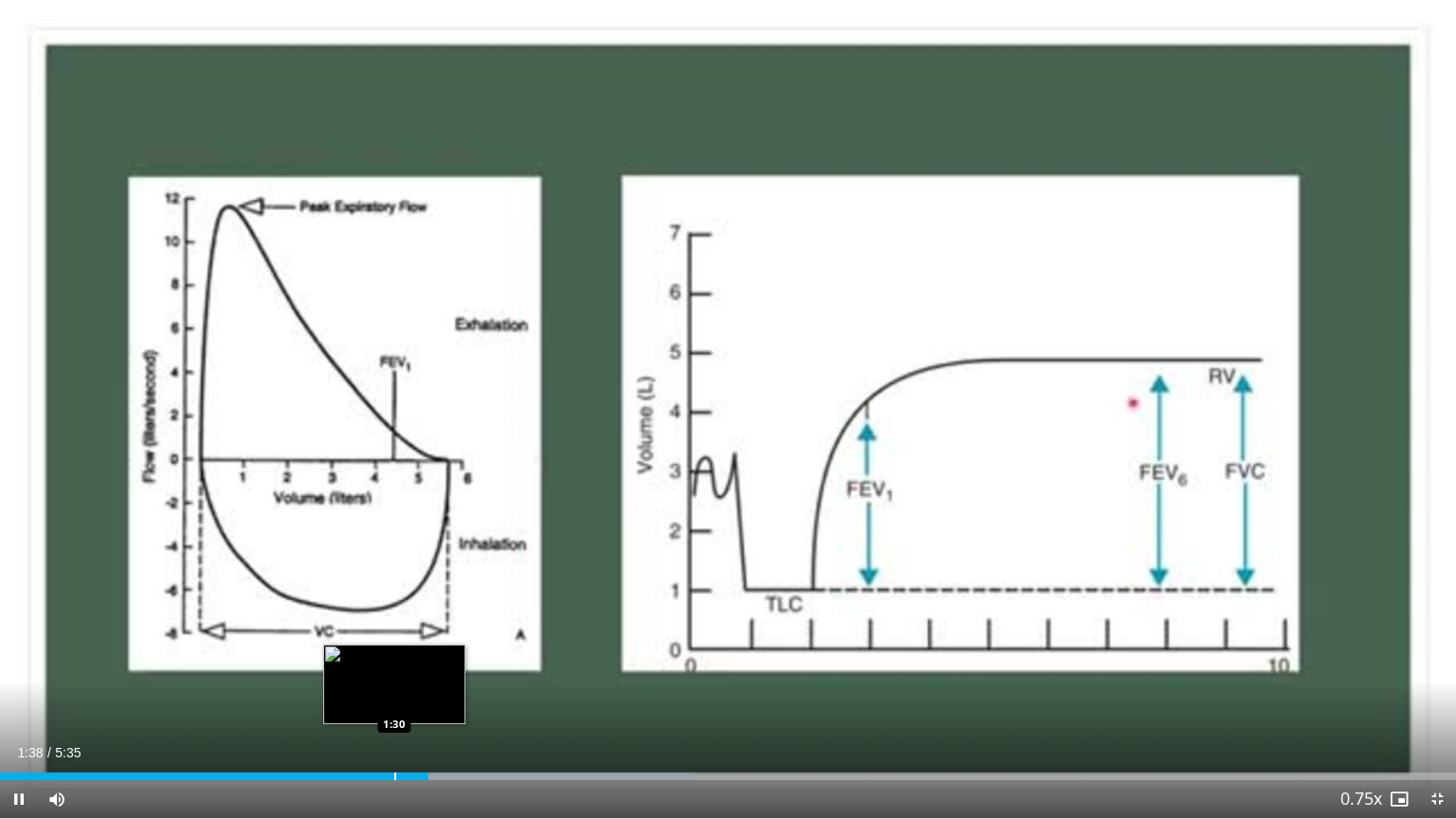 drag, startPoint x: 418, startPoint y: 780, endPoint x: 392, endPoint y: 774, distance: 26.683328 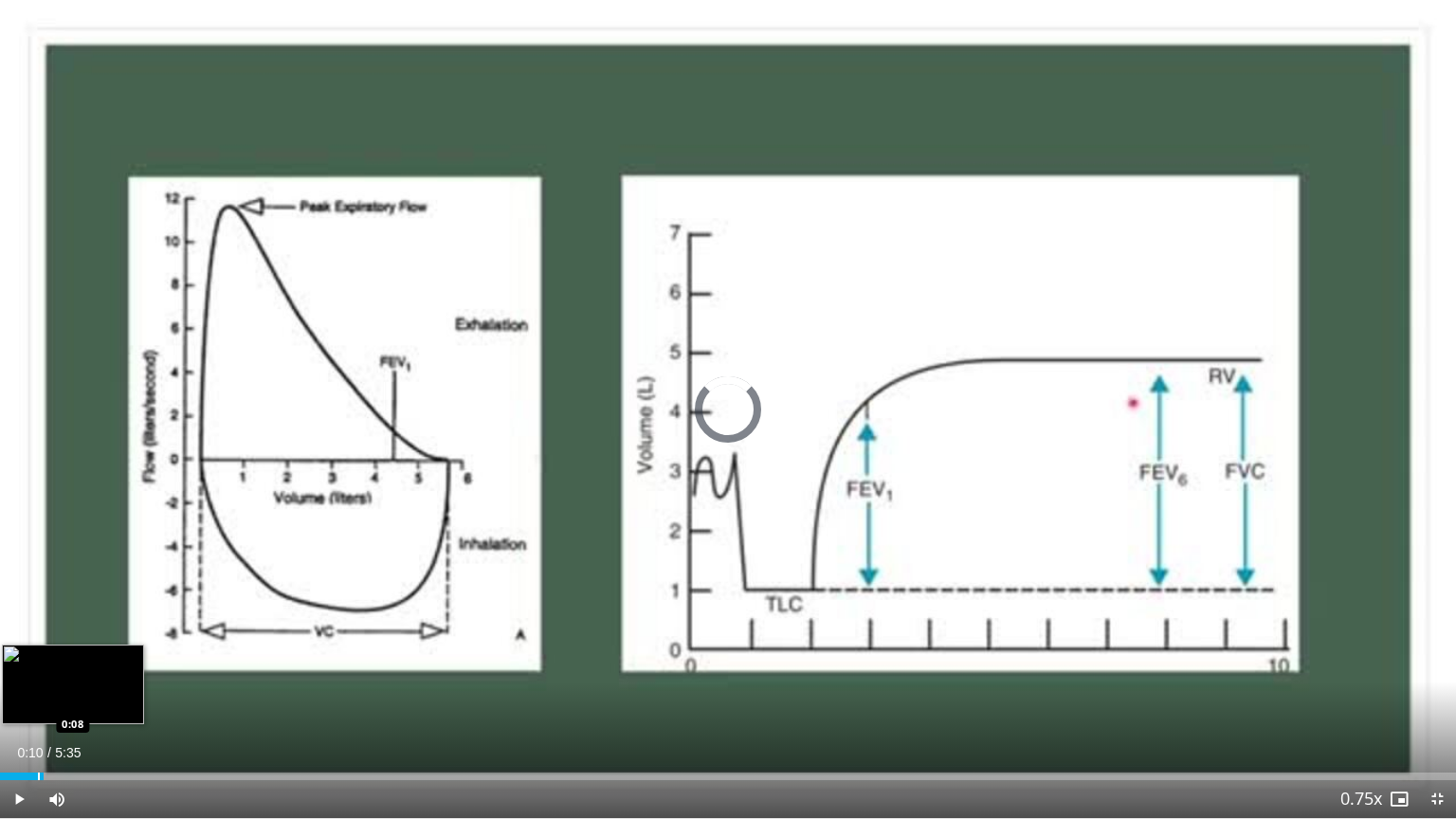 drag, startPoint x: 423, startPoint y: 775, endPoint x: 38, endPoint y: 779, distance: 385.0208 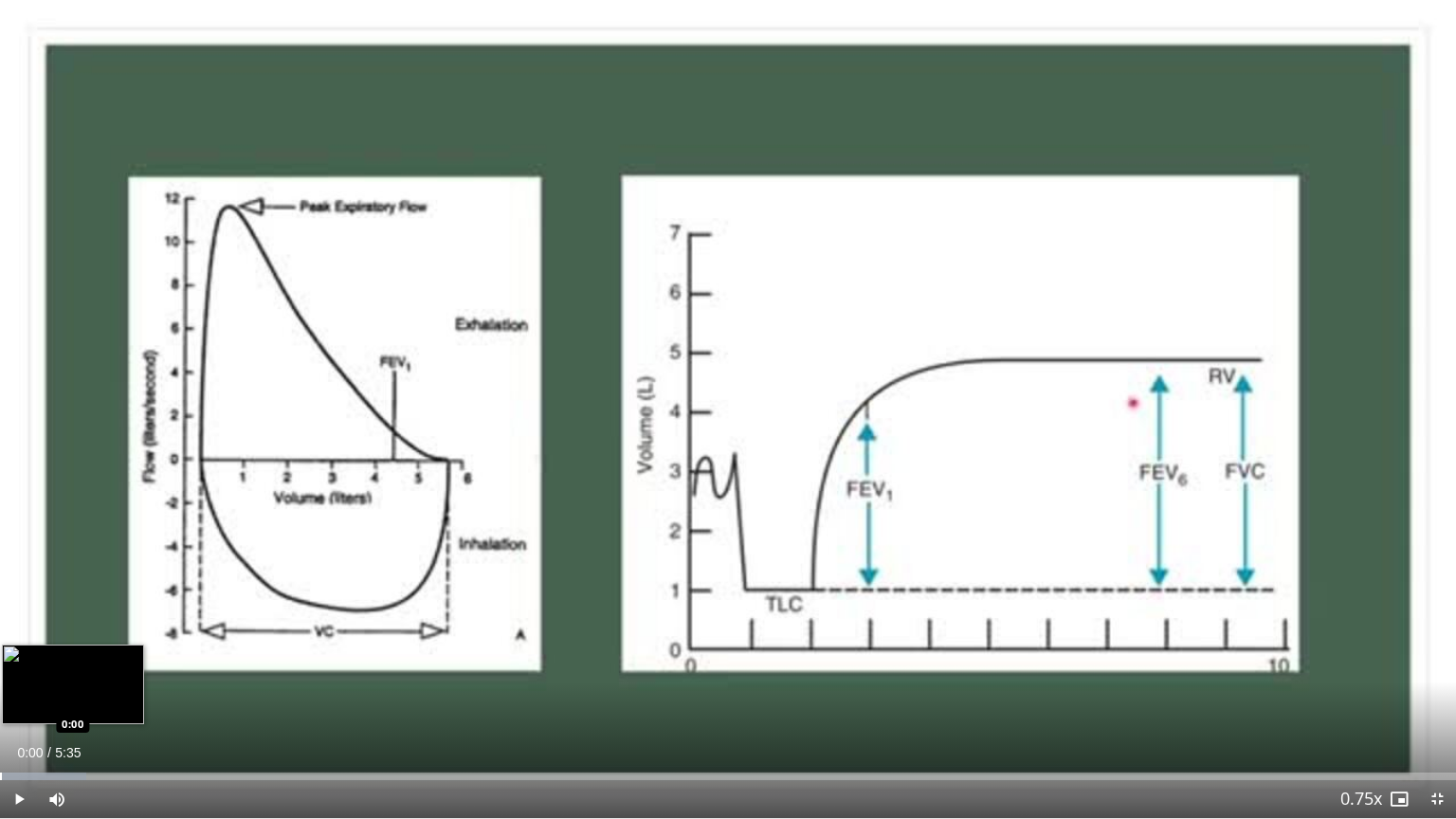drag, startPoint x: 27, startPoint y: 776, endPoint x: 0, endPoint y: 775, distance: 27.018512 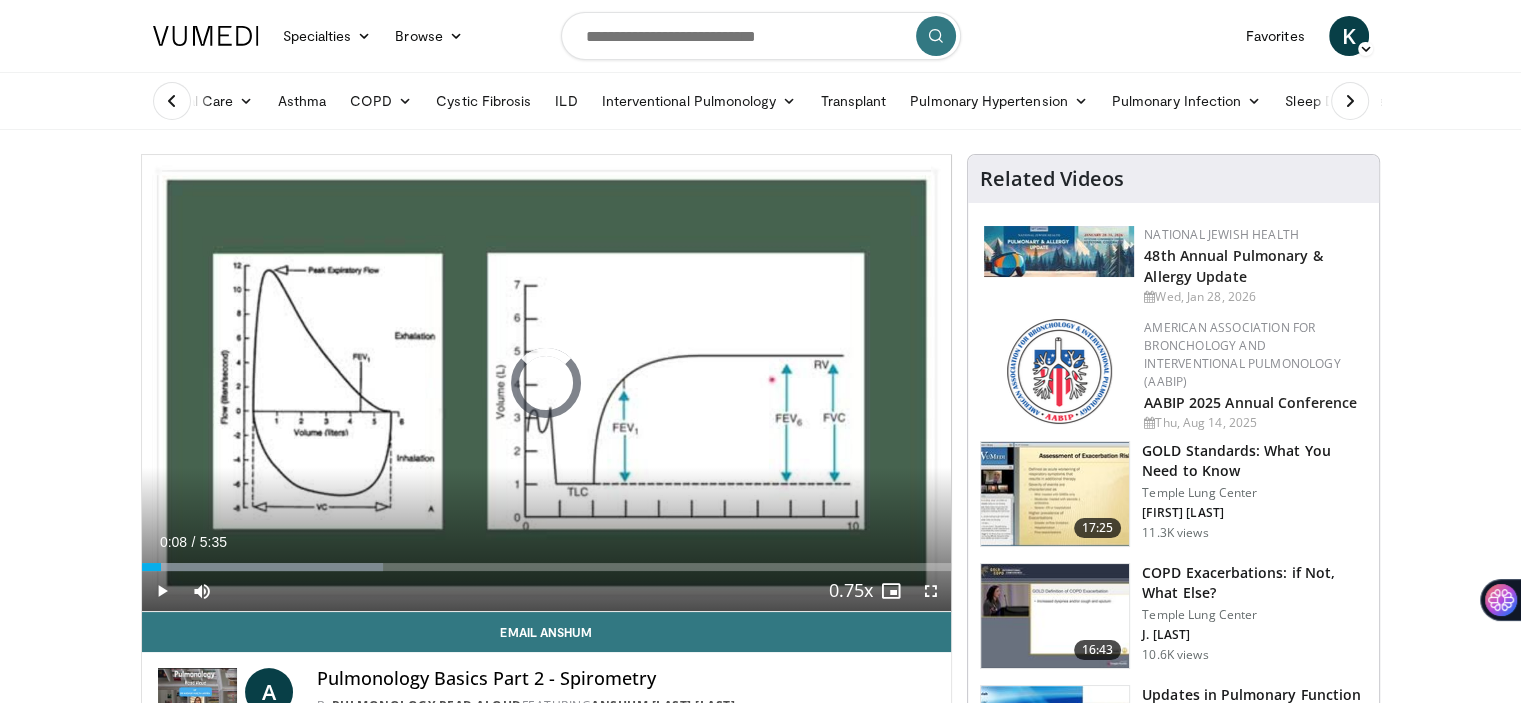 drag, startPoint x: 221, startPoint y: 566, endPoint x: 126, endPoint y: 554, distance: 95.7549 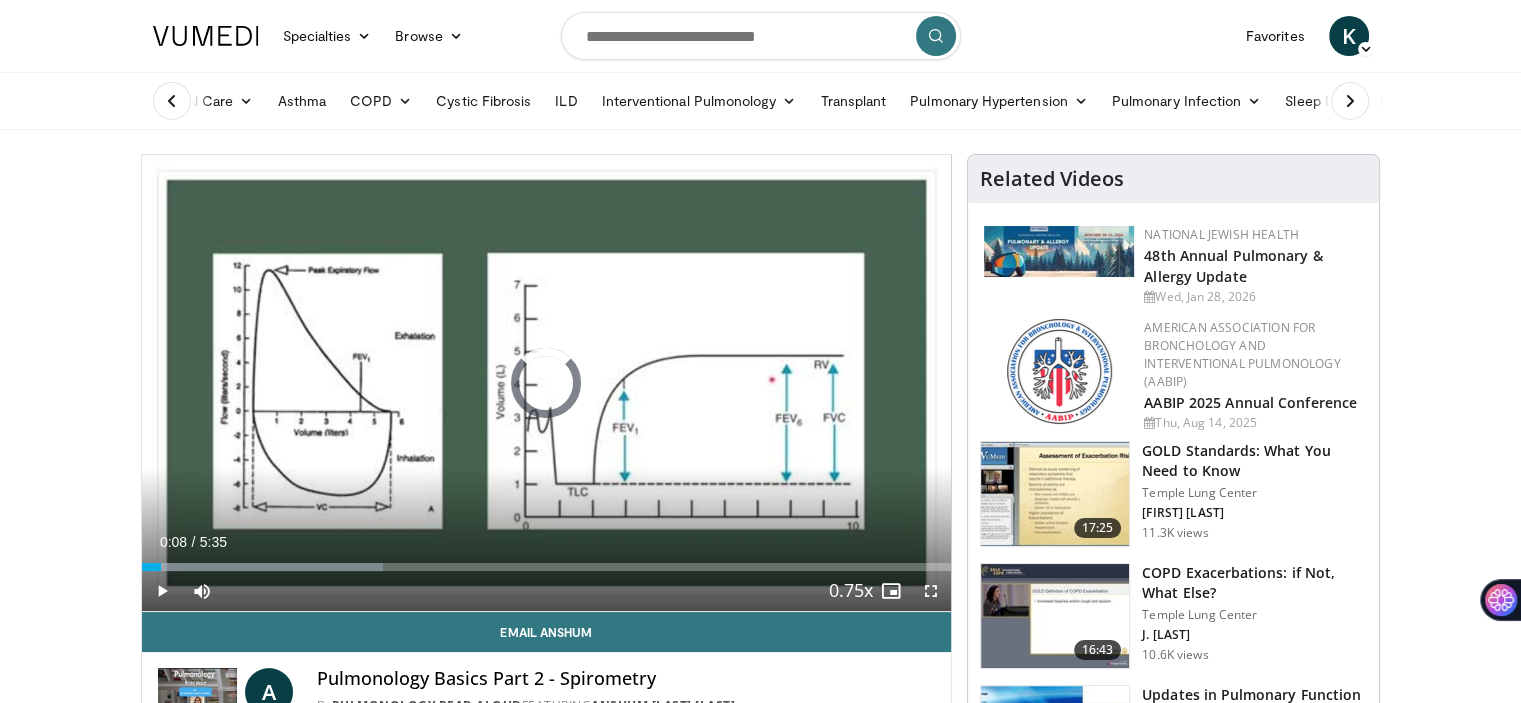 click on "Specialties
Adult & Family Medicine
Allergy, Asthma, Immunology
Anesthesiology
Cardiology
Dental
Dermatology
Endocrinology
Gastroenterology & Hepatology
General Surgery
Hematology & Oncology
Infectious Disease
Nephrology
Neurology
Neurosurgery
Obstetrics & Gynecology
Ophthalmology
Oral Maxillofacial
Orthopaedics
Otolaryngology
Pediatrics
Plastic Surgery
Podiatry
Psychiatry
Pulmonology
Radiation Oncology
Radiology
Rheumatology
Urology" at bounding box center (760, 1666) 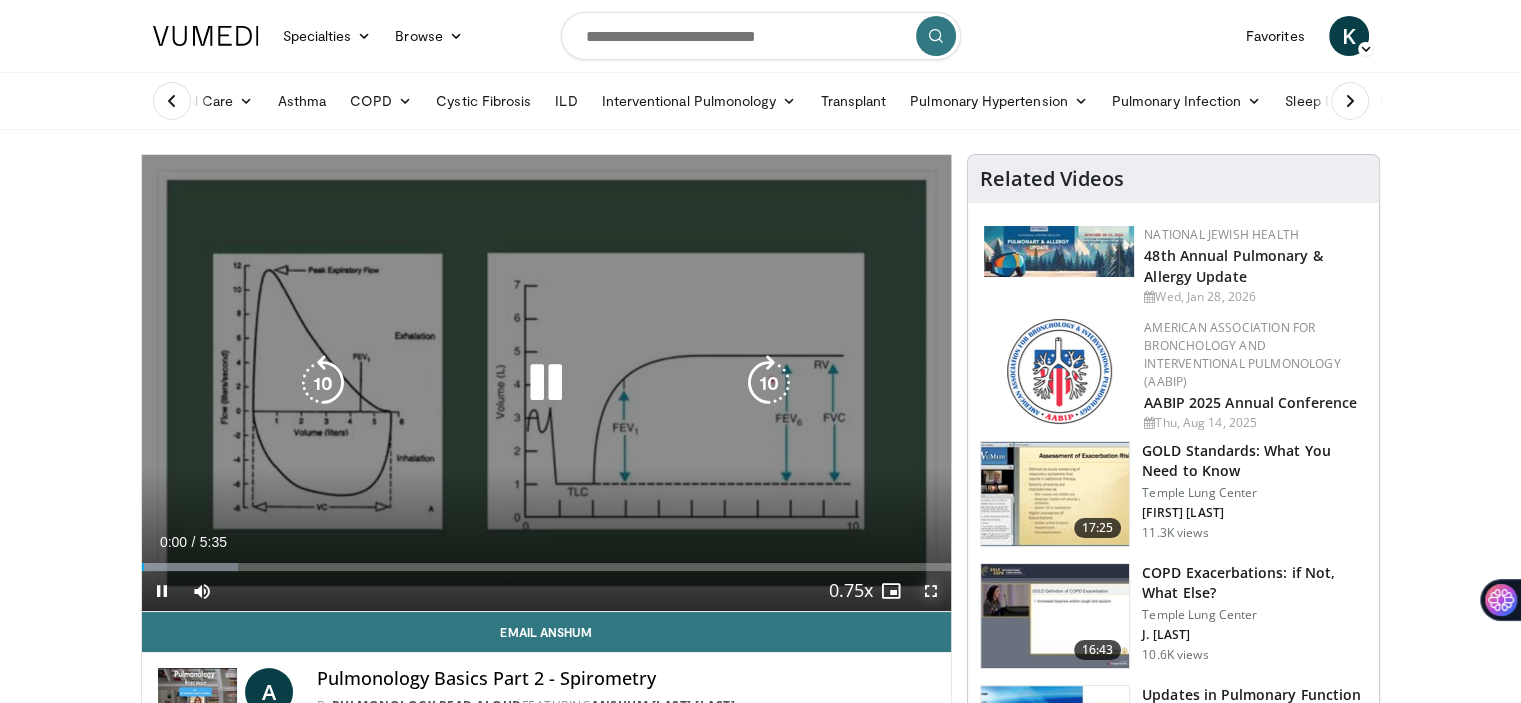 drag, startPoint x: 935, startPoint y: 586, endPoint x: 927, endPoint y: 700, distance: 114.28036 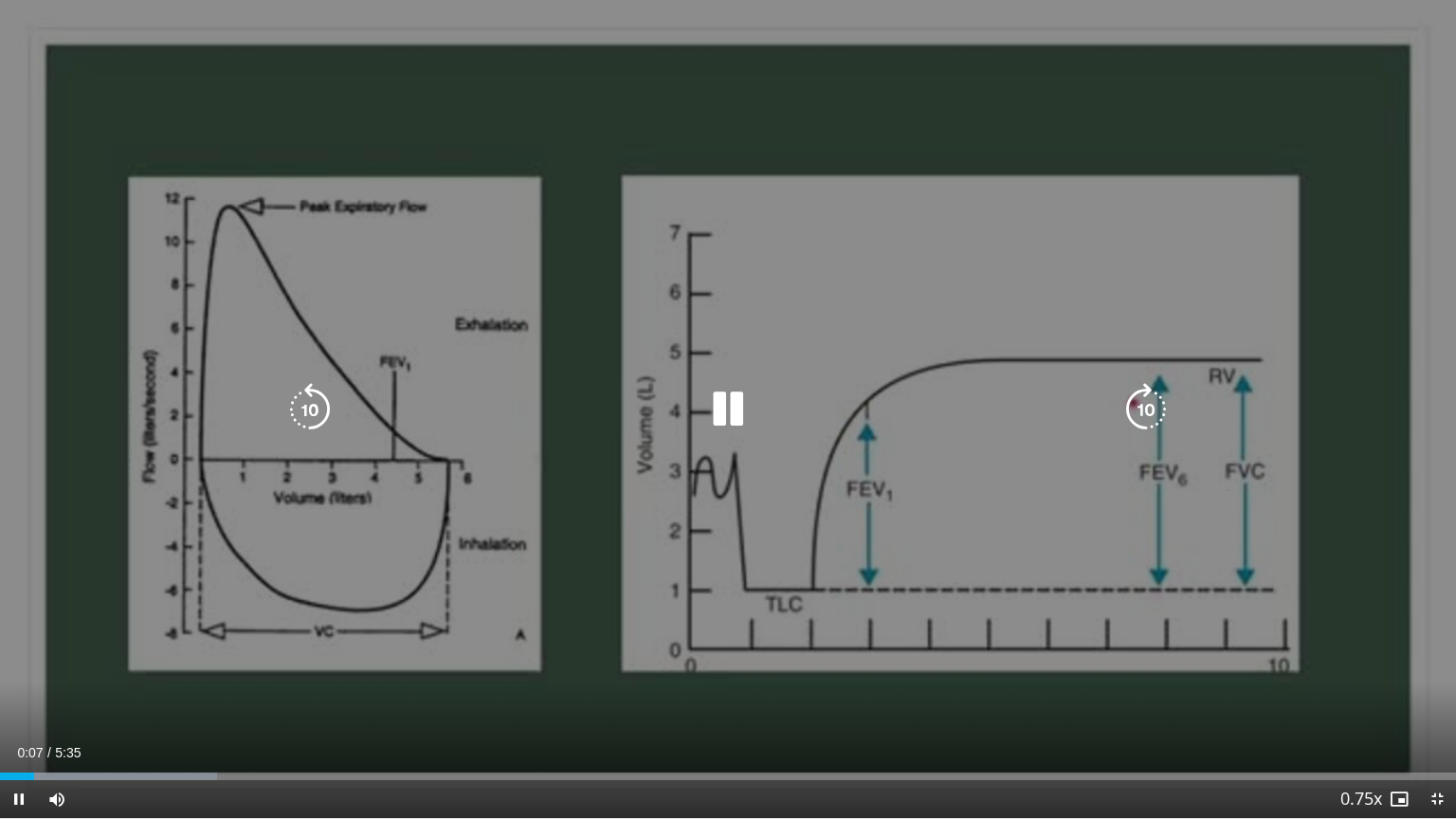 click on "10 seconds
Tap to unmute" at bounding box center [728, 409] 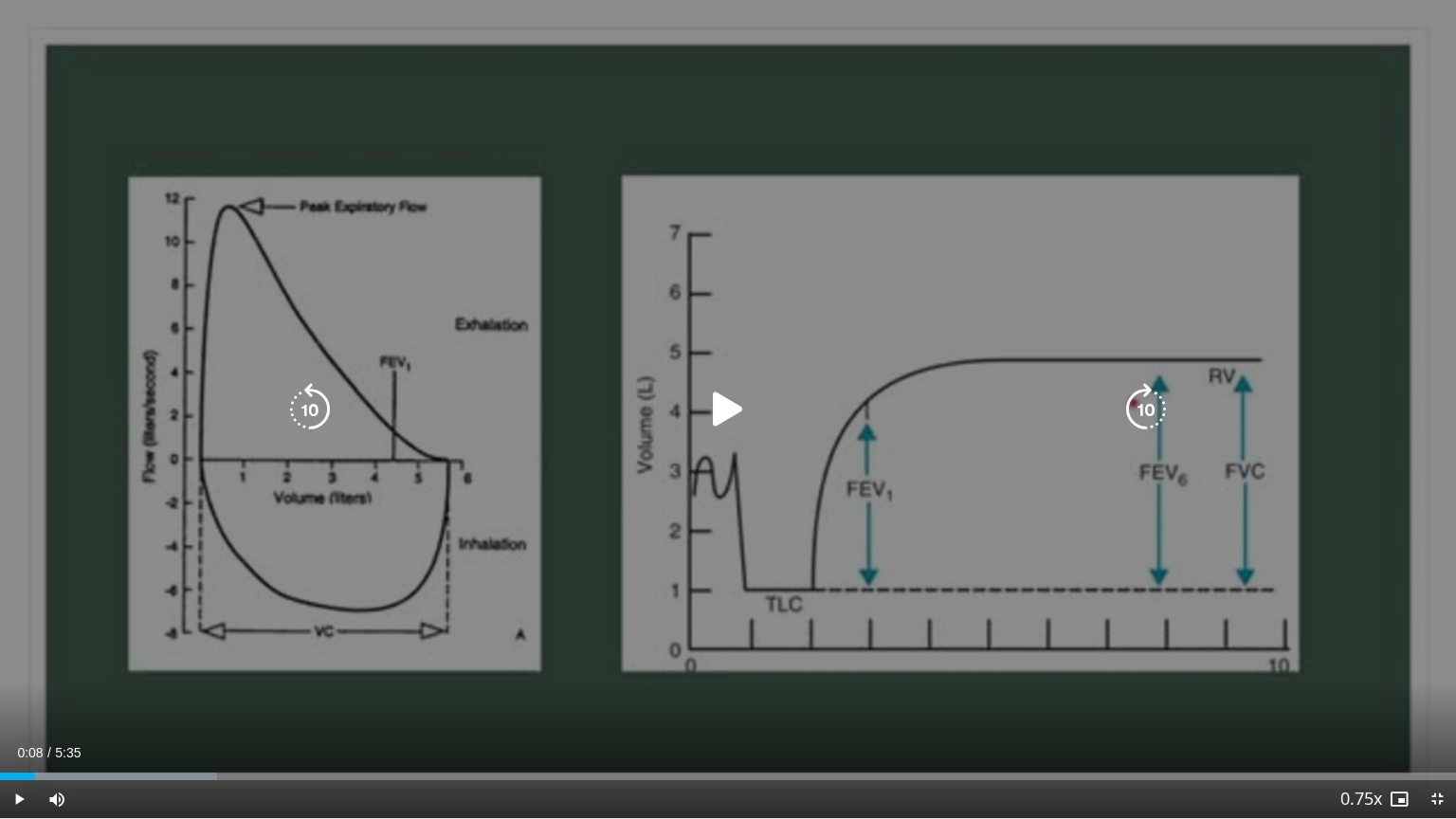 drag, startPoint x: 728, startPoint y: 406, endPoint x: 738, endPoint y: 454, distance: 49.0306 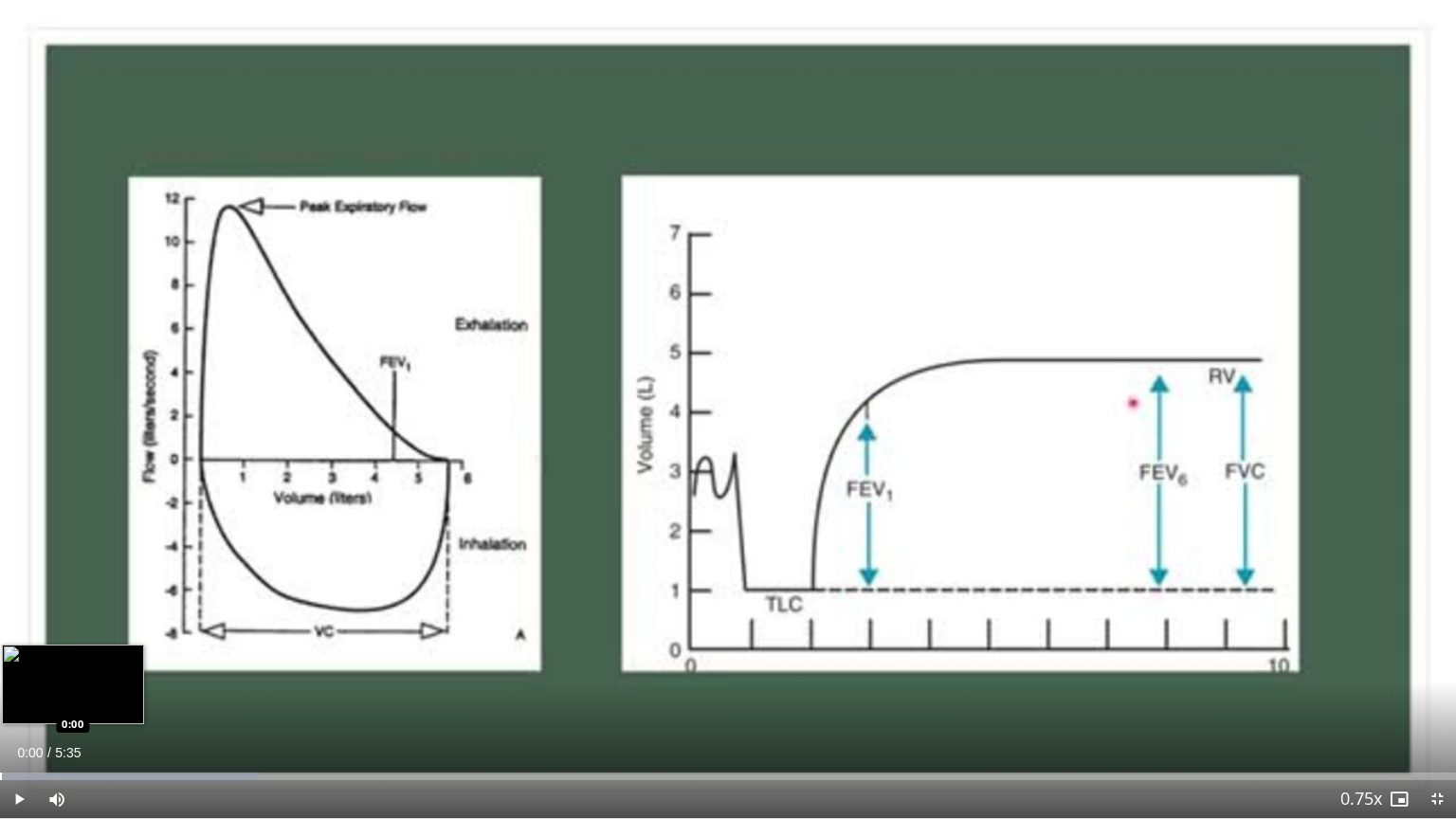drag, startPoint x: 48, startPoint y: 774, endPoint x: 0, endPoint y: 774, distance: 48 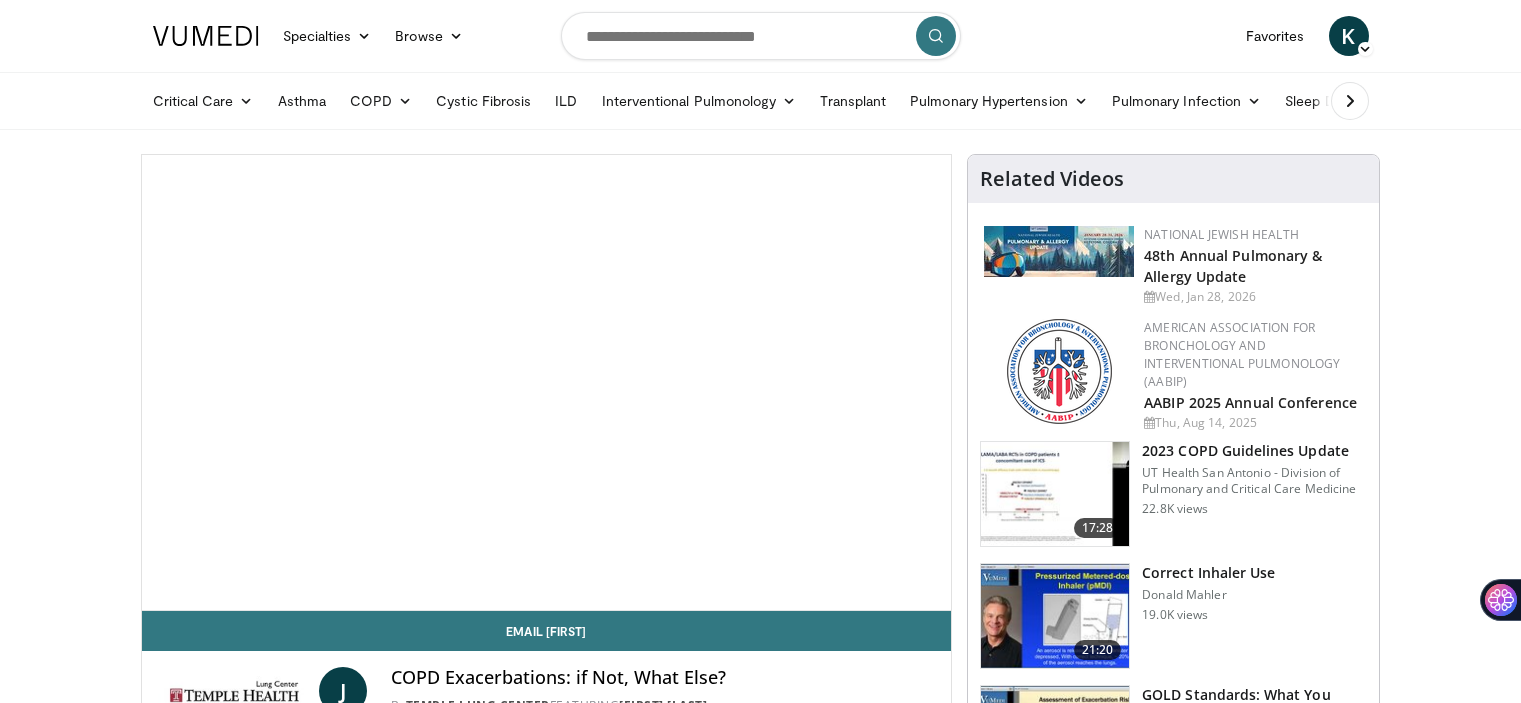 scroll, scrollTop: 0, scrollLeft: 0, axis: both 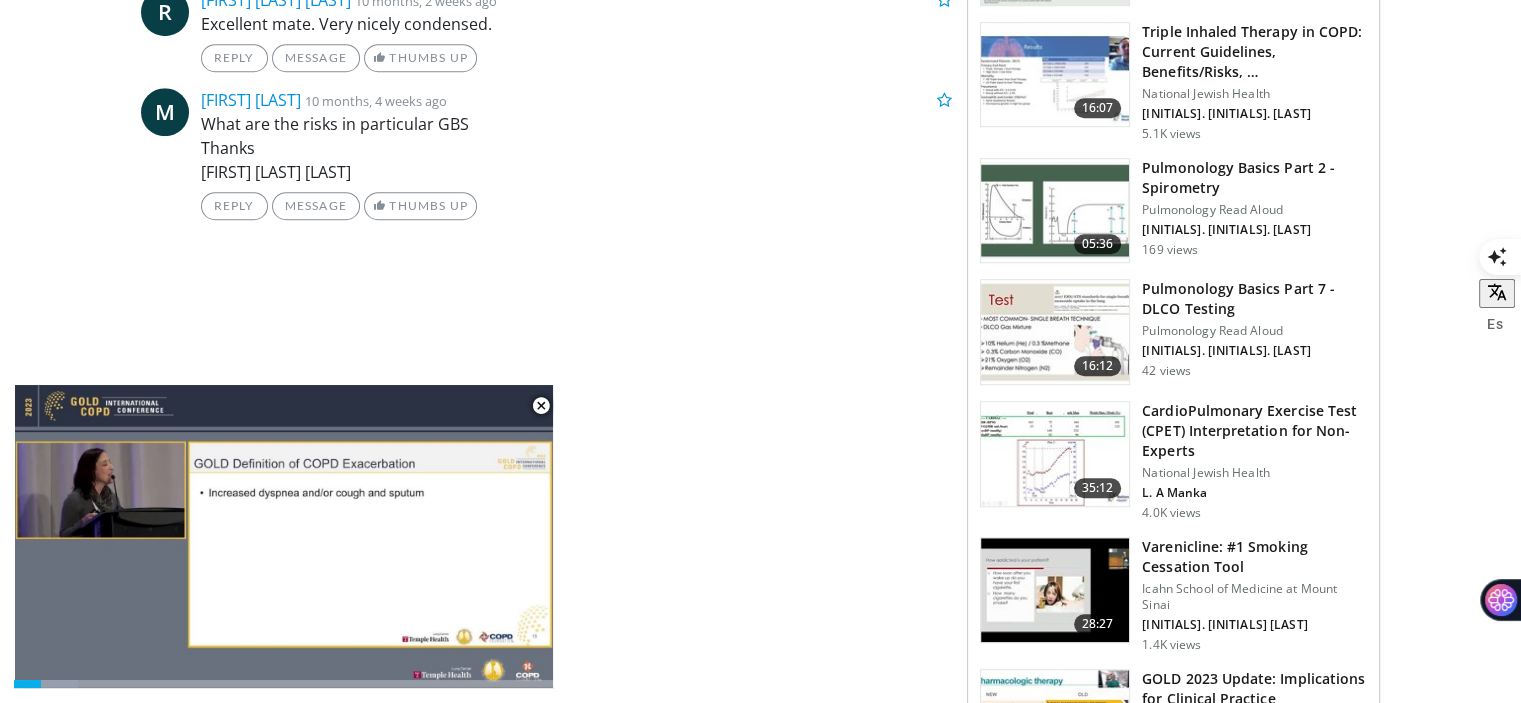 click on "Pulmonology Basics Part 7 - DLCO Testing" at bounding box center [1254, 299] 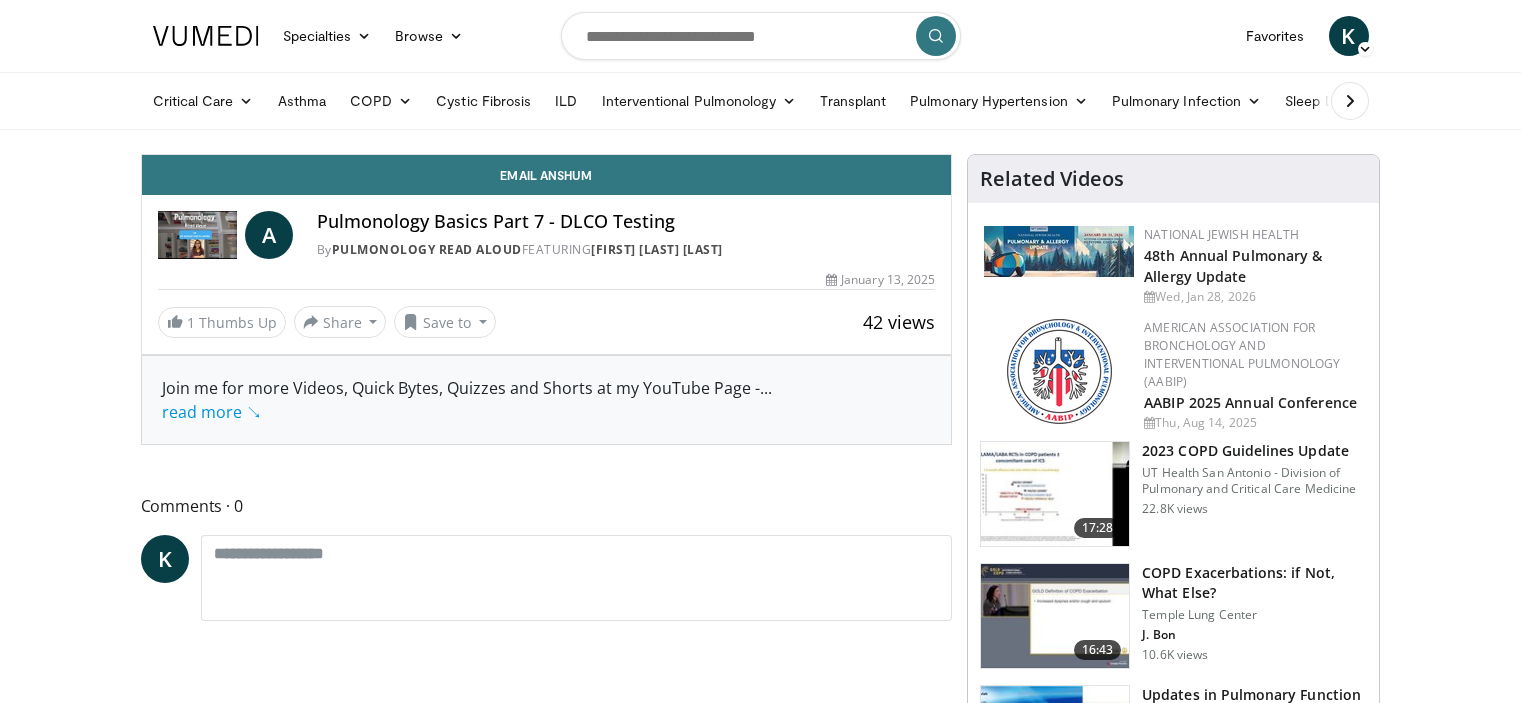 scroll, scrollTop: 0, scrollLeft: 0, axis: both 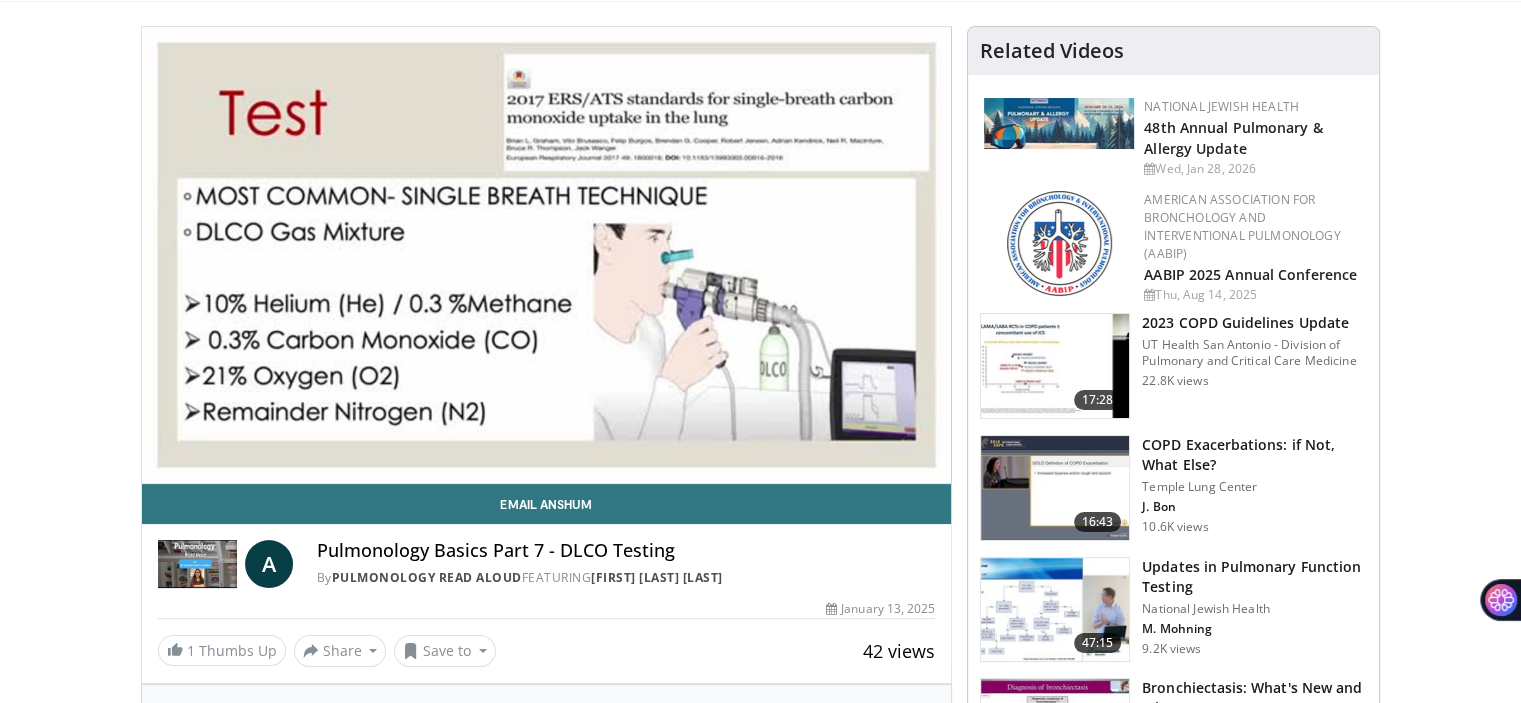 drag, startPoint x: 1530, startPoint y: 115, endPoint x: 1515, endPoint y: 142, distance: 30.88689 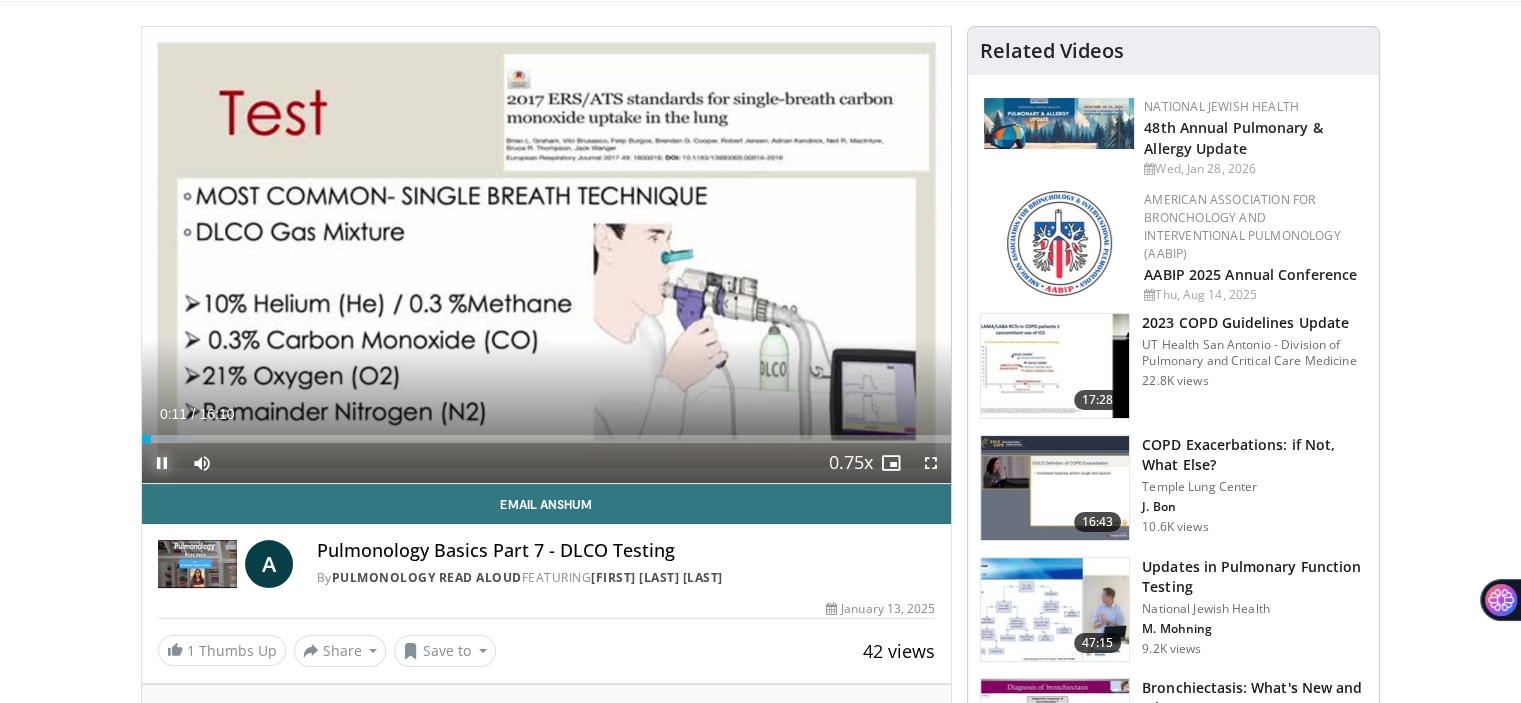 click at bounding box center [162, 463] 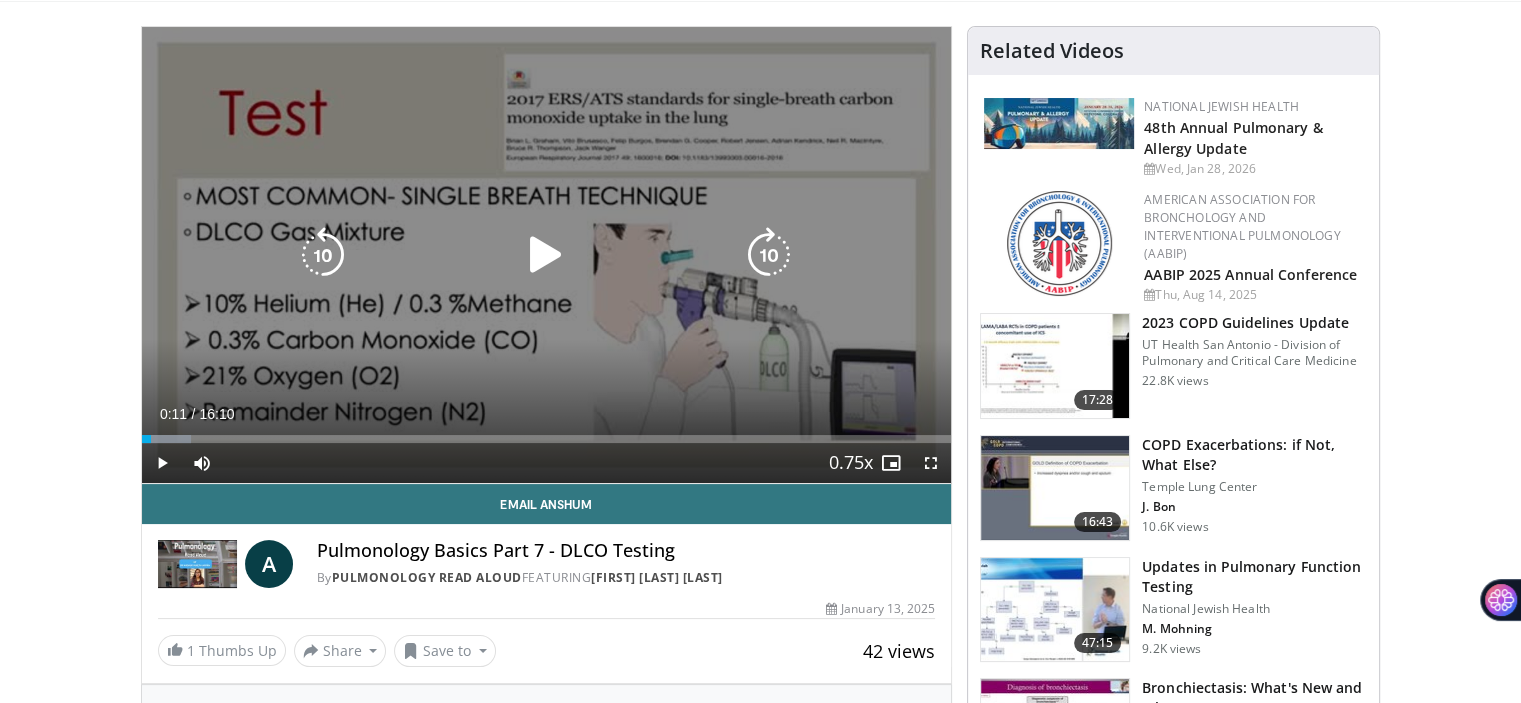click at bounding box center [546, 255] 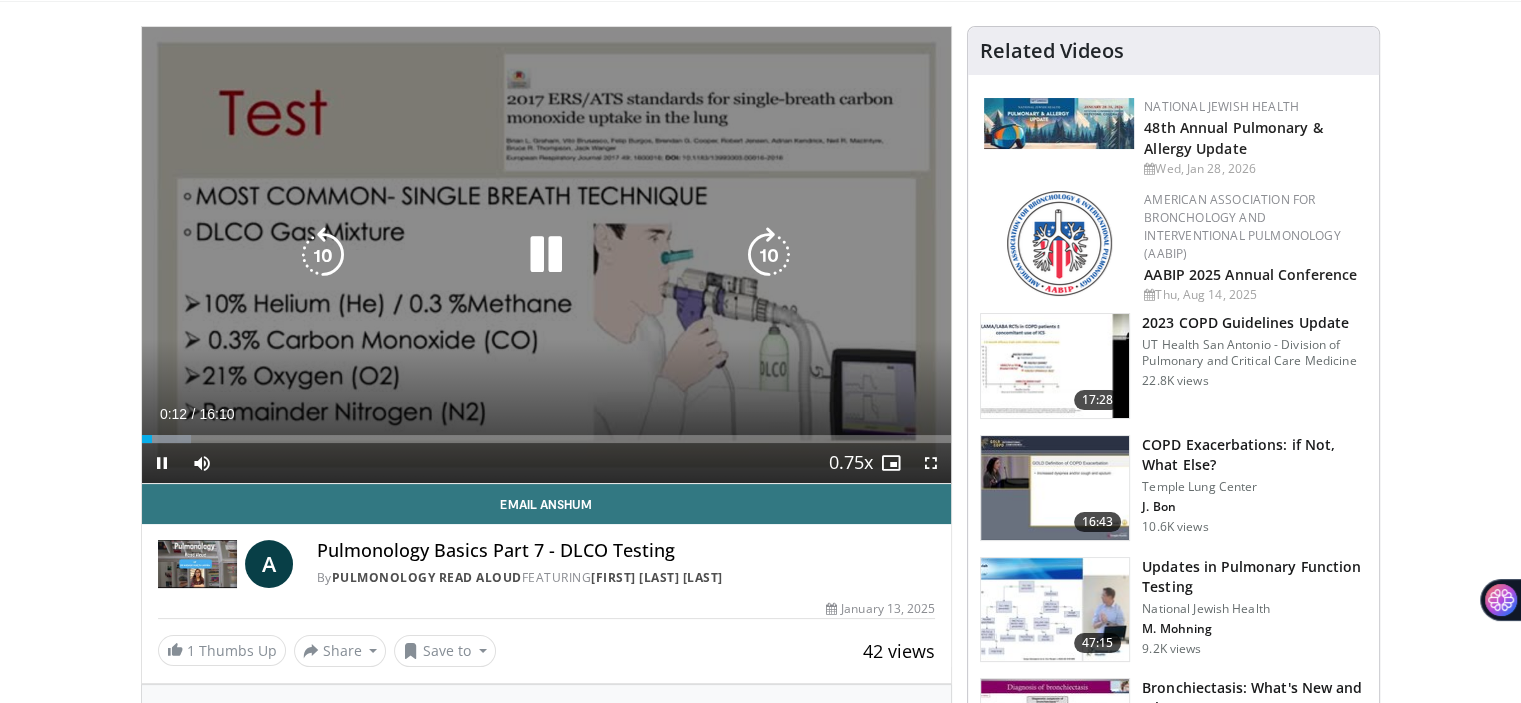 click at bounding box center [546, 255] 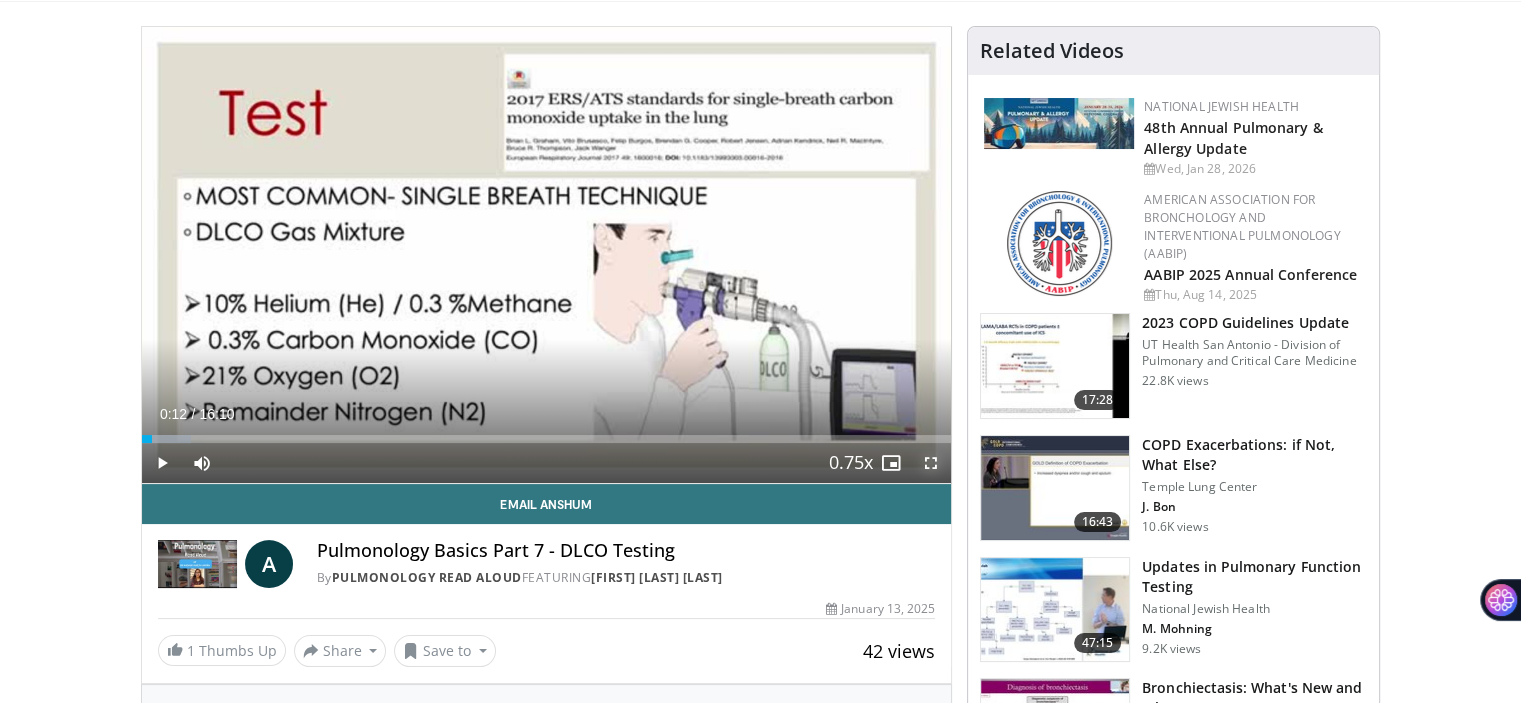 click at bounding box center [931, 463] 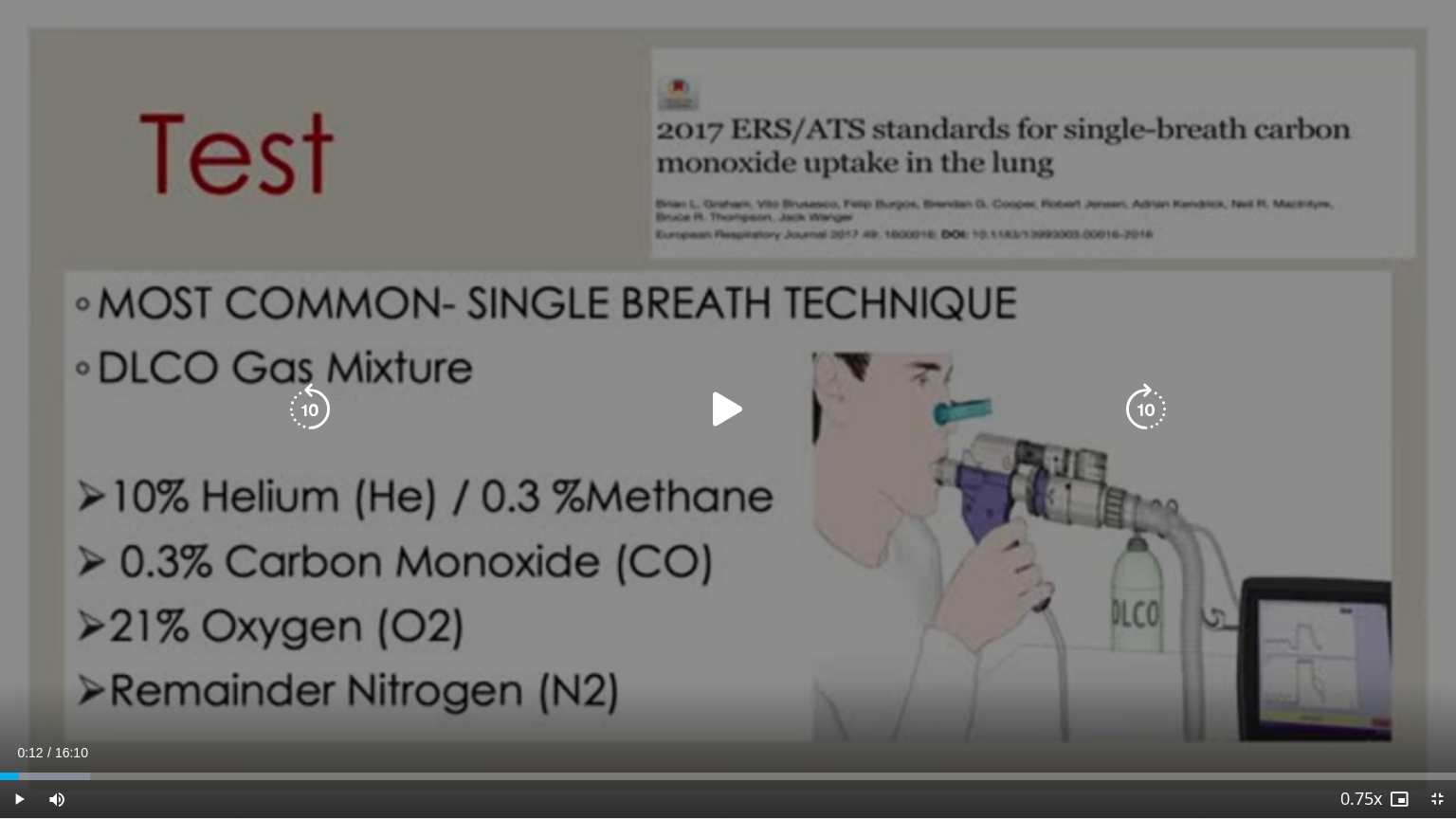 click at bounding box center (728, 410) 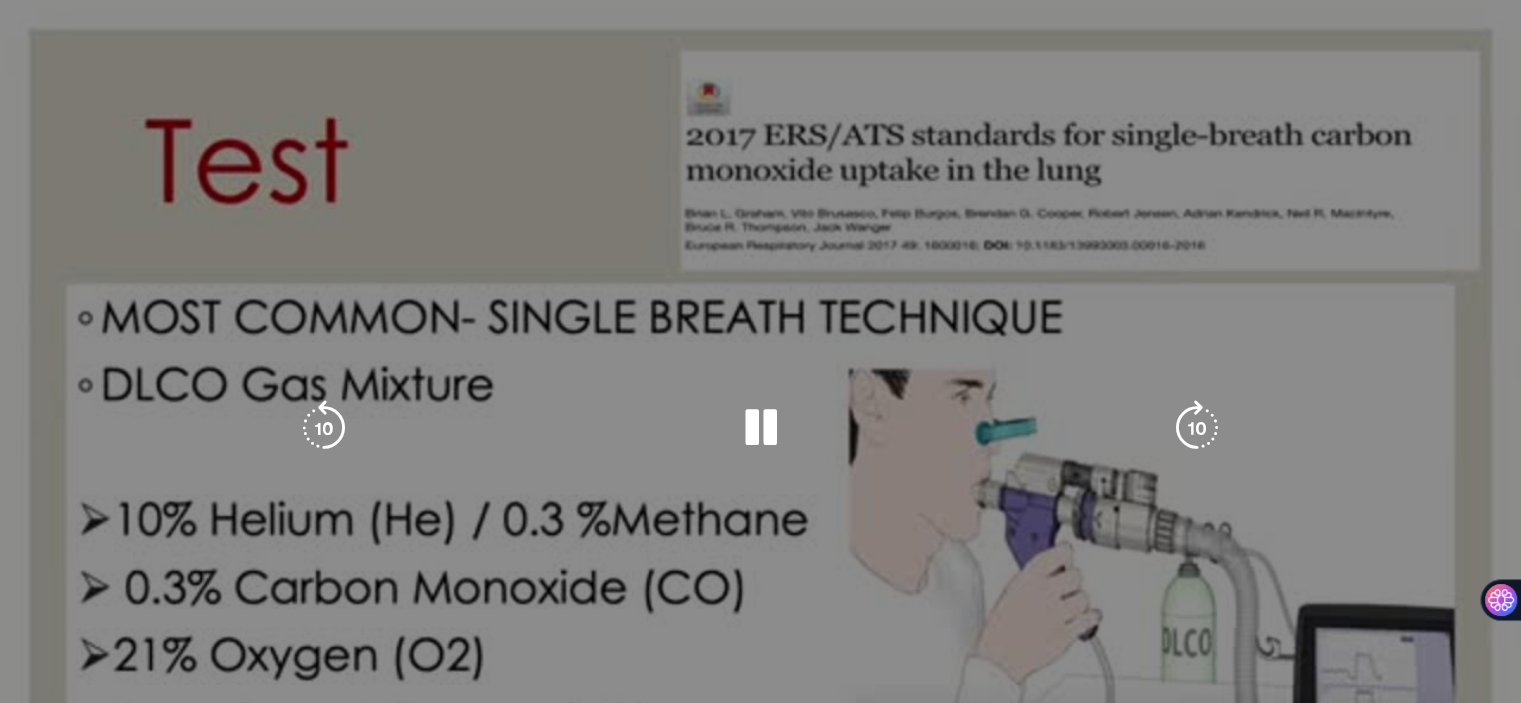 type 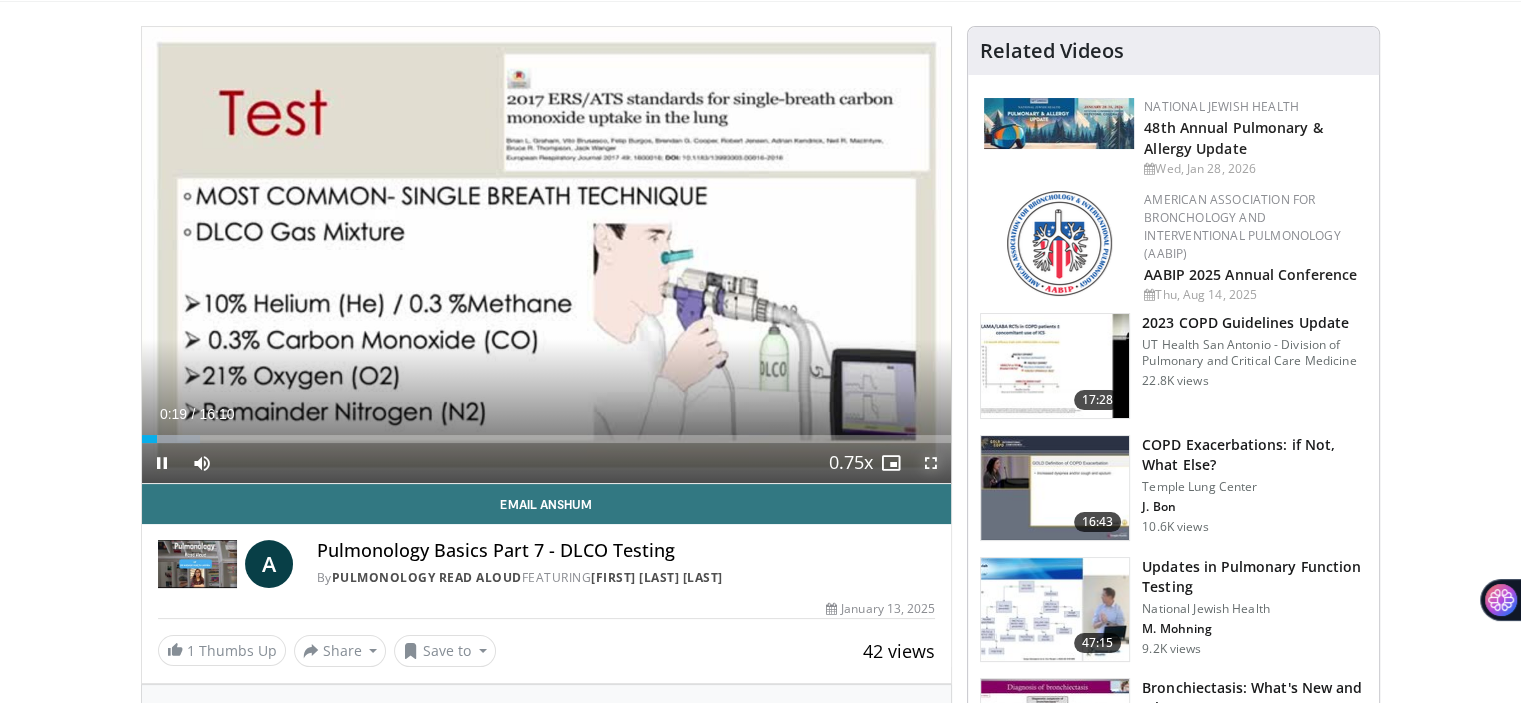 click at bounding box center [931, 463] 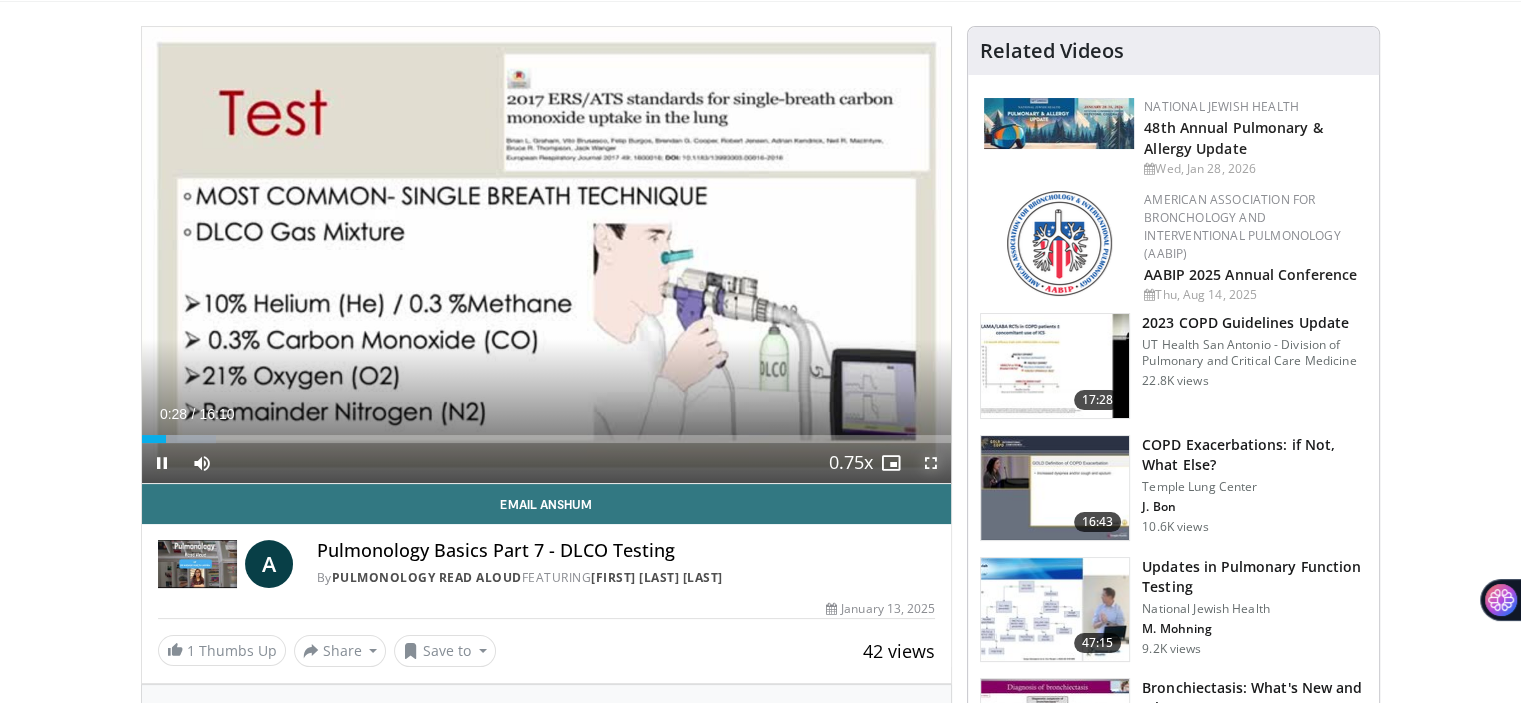 click at bounding box center (931, 463) 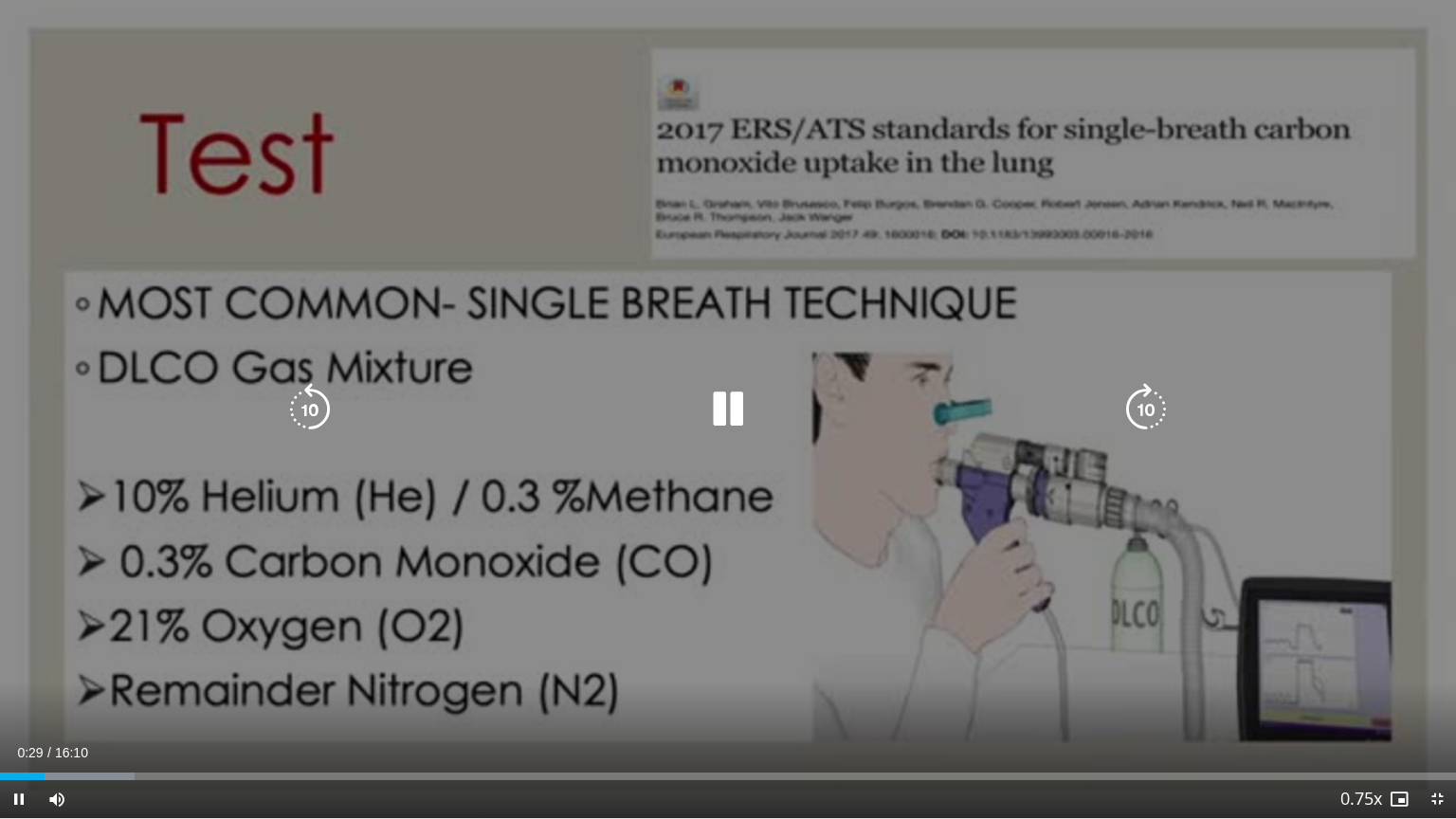 click on "10 seconds
Tap to unmute" at bounding box center [728, 409] 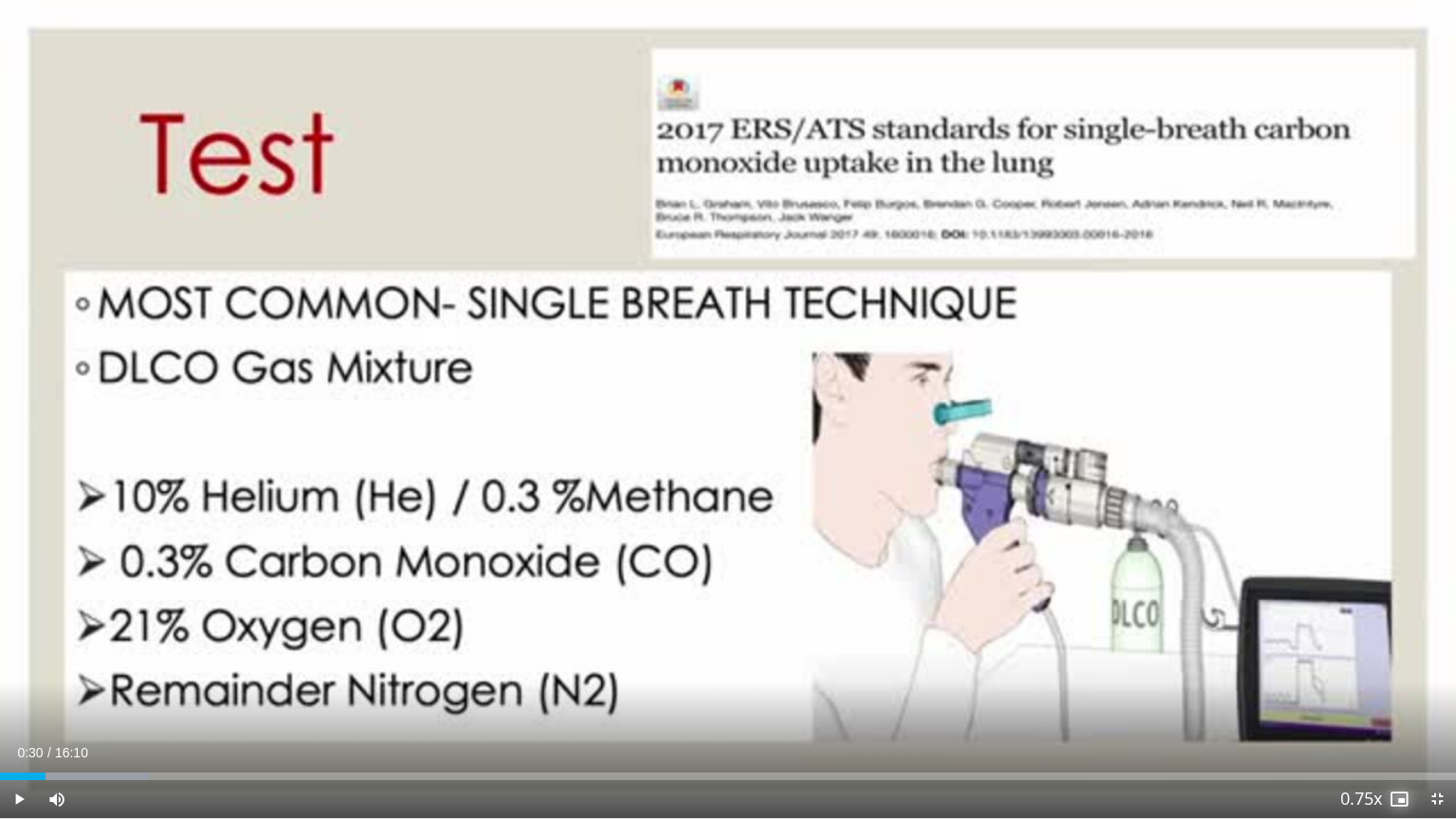 click at bounding box center [1399, 799] 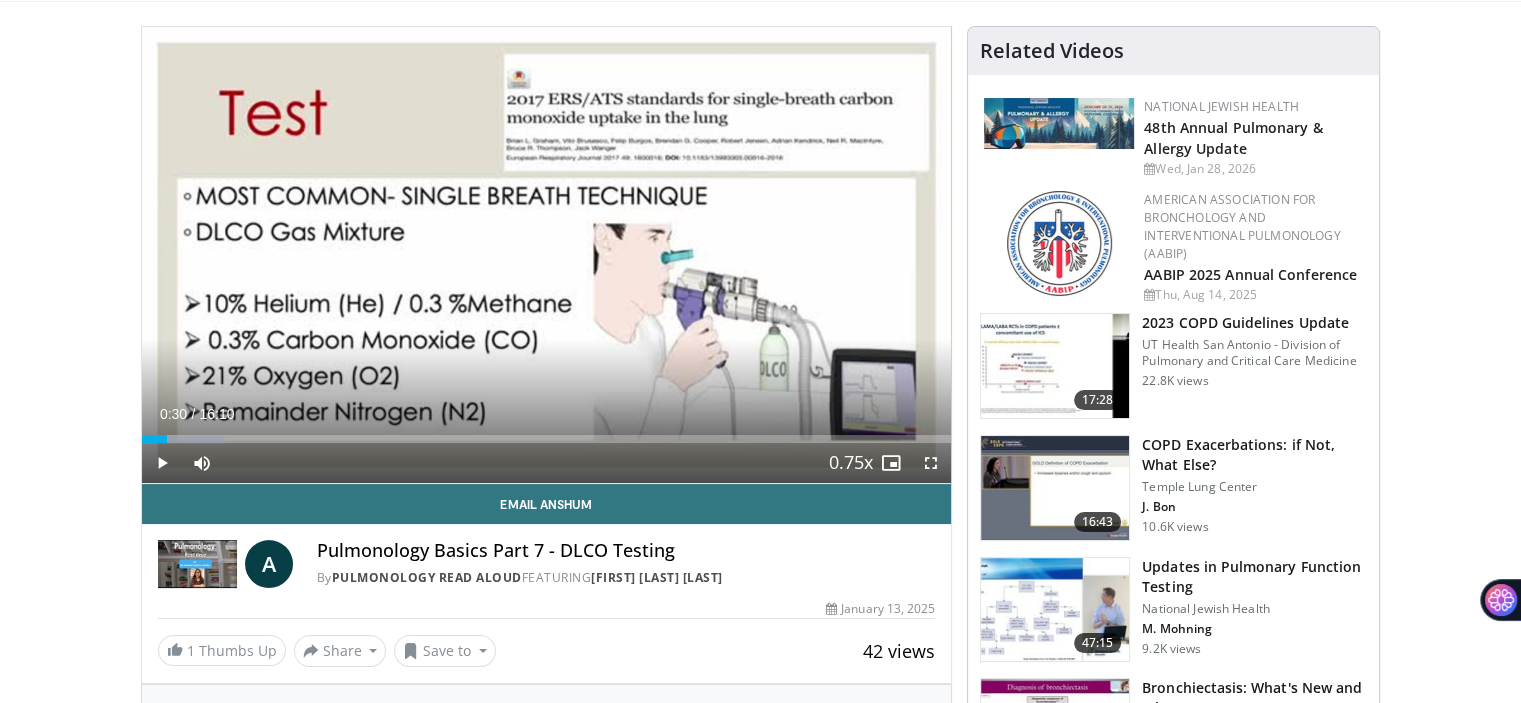 click on "Specialties
Adult & Family Medicine
Allergy, Asthma, Immunology
Anesthesiology
Cardiology
Dental
Dermatology
Endocrinology
Gastroenterology & Hepatology
General Surgery
Hematology & Oncology
Infectious Disease
Nephrology
Neurology
Neurosurgery
Obstetrics & Gynecology
Ophthalmology
Oral Maxillofacial
Orthopaedics
Otolaryngology
Pediatrics
Plastic Surgery
Podiatry
Psychiatry
Pulmonology
Radiation Oncology
Radiology
Rheumatology
Urology" at bounding box center [760, 1522] 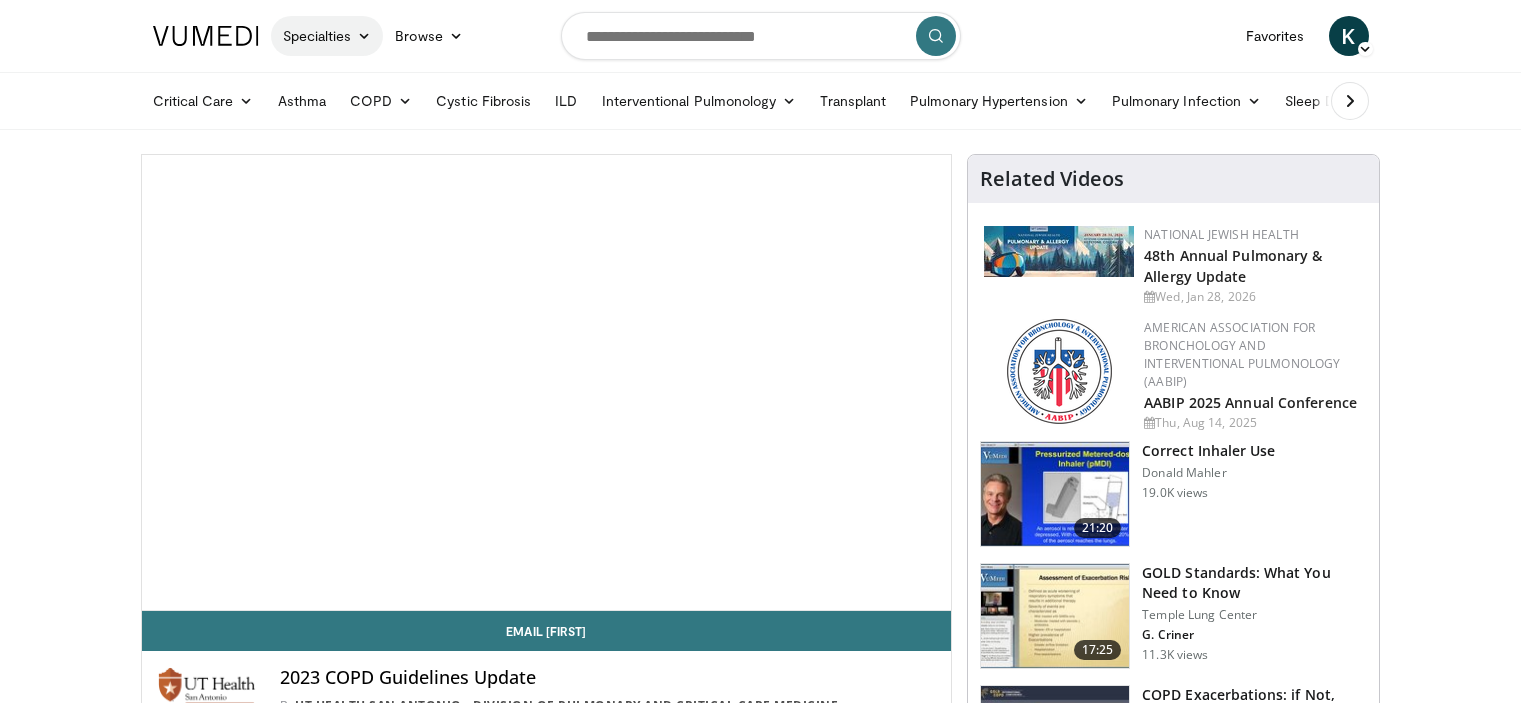 scroll, scrollTop: 0, scrollLeft: 0, axis: both 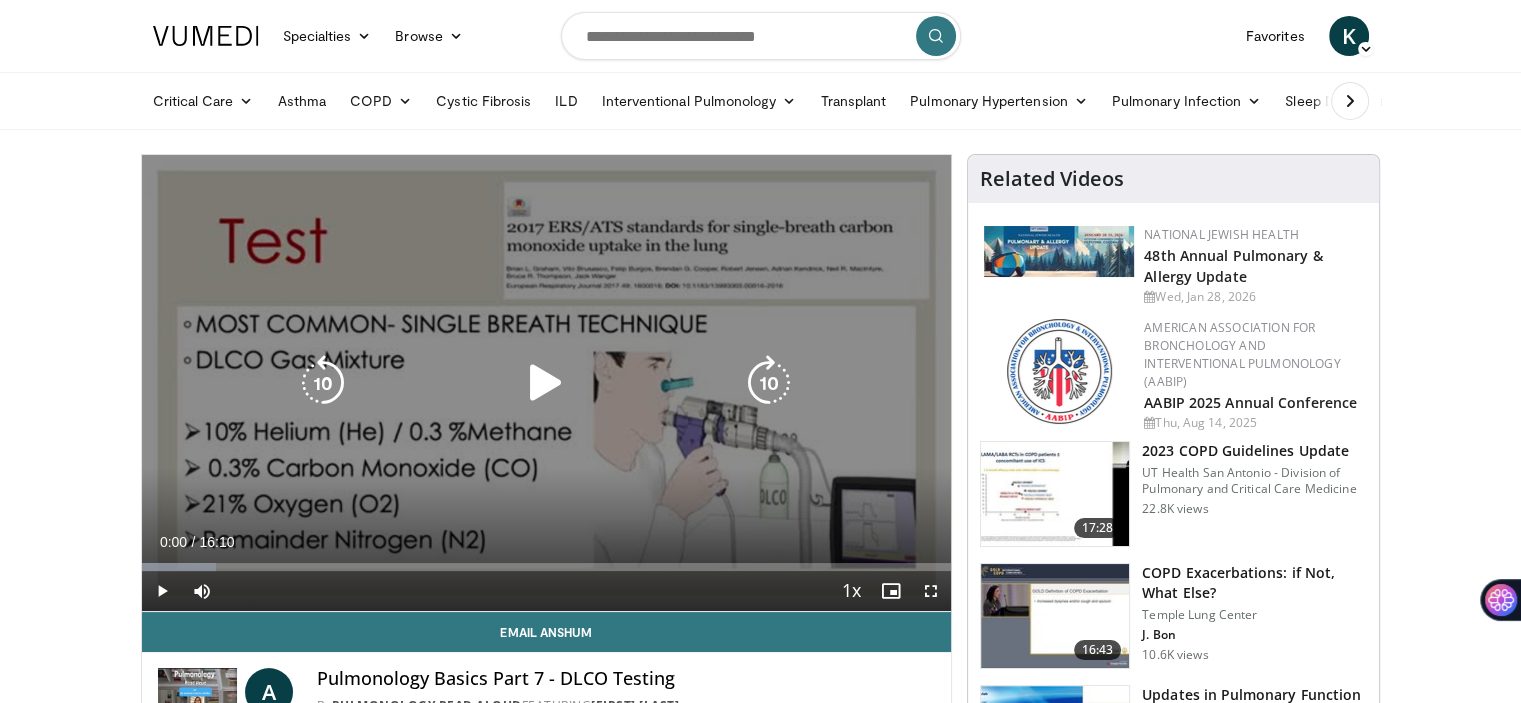 drag, startPoint x: 160, startPoint y: 565, endPoint x: 389, endPoint y: 503, distance: 237.2446 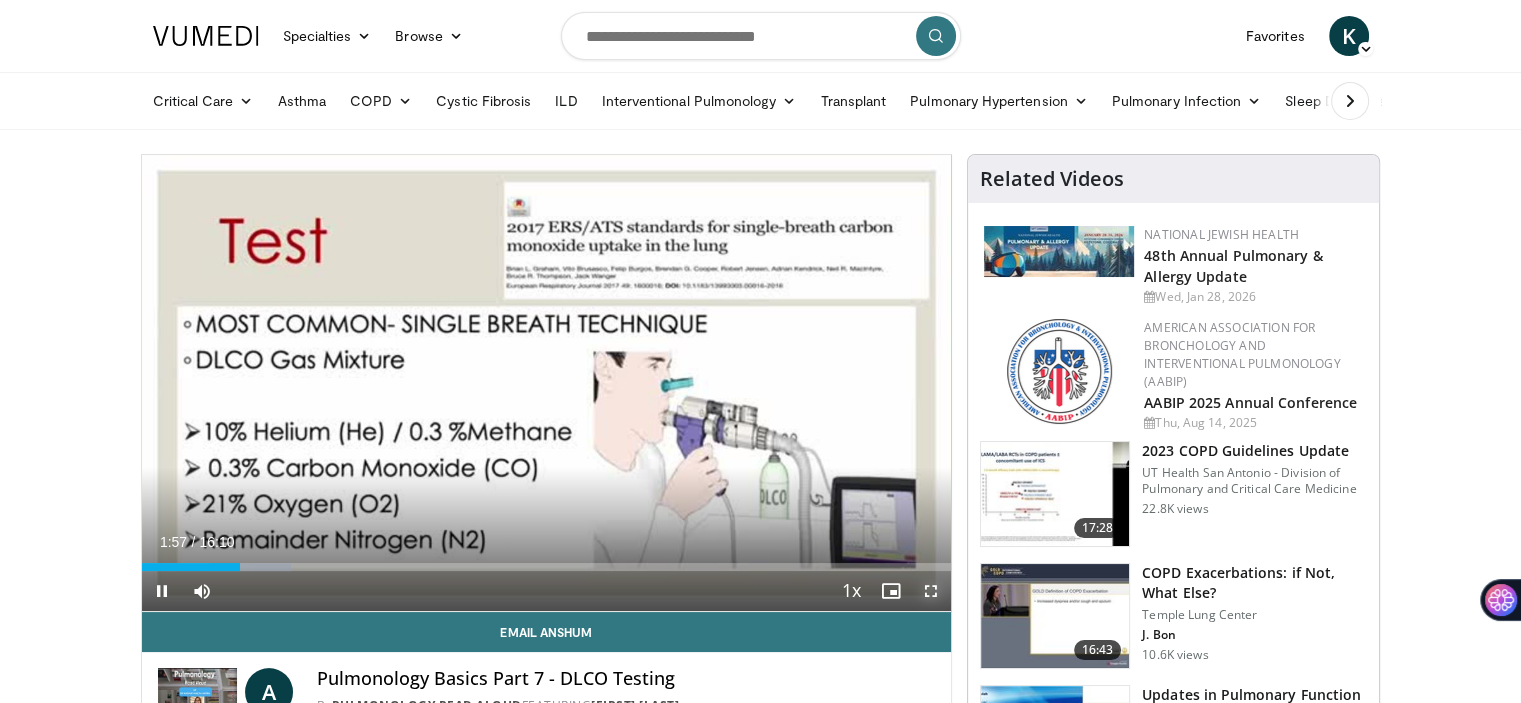 click at bounding box center (931, 591) 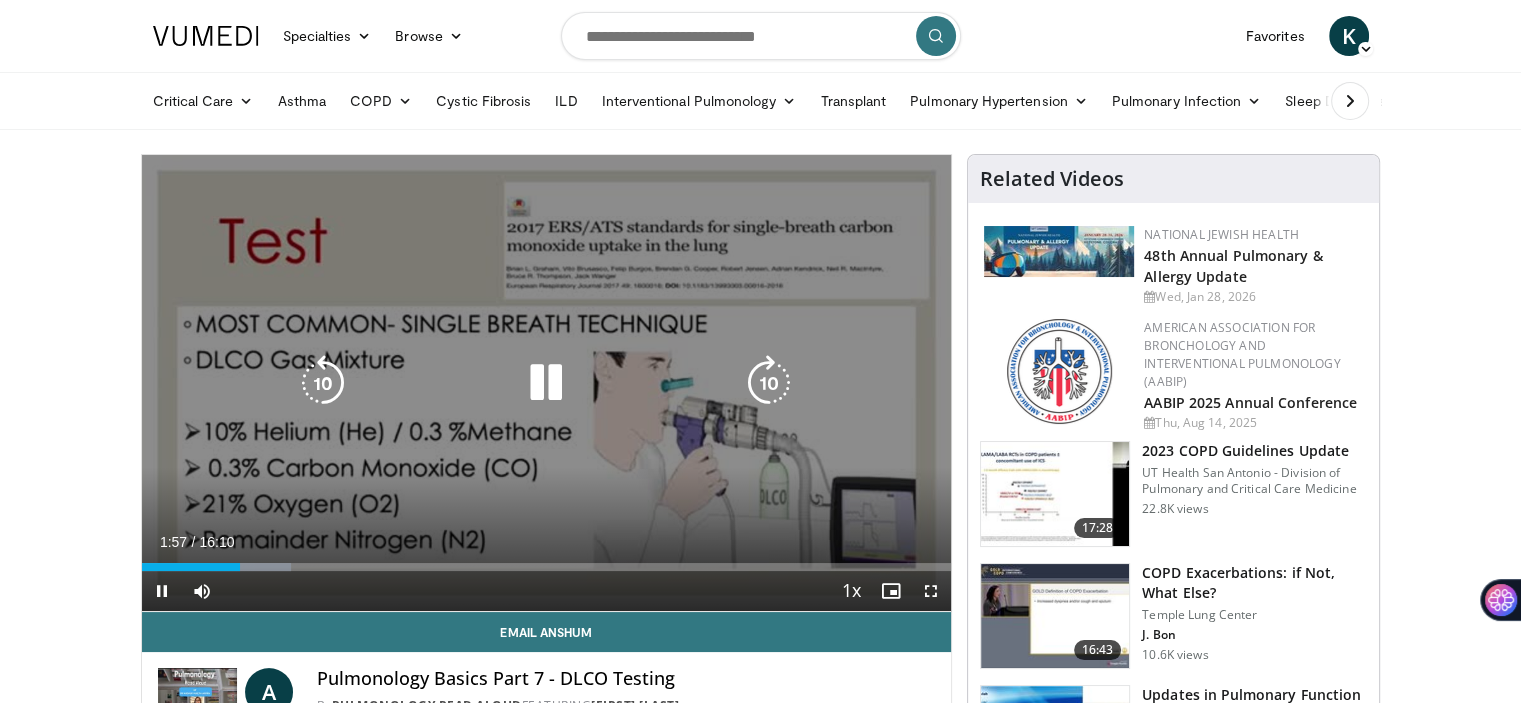 click on "10 seconds
Tap to unmute" at bounding box center (547, 383) 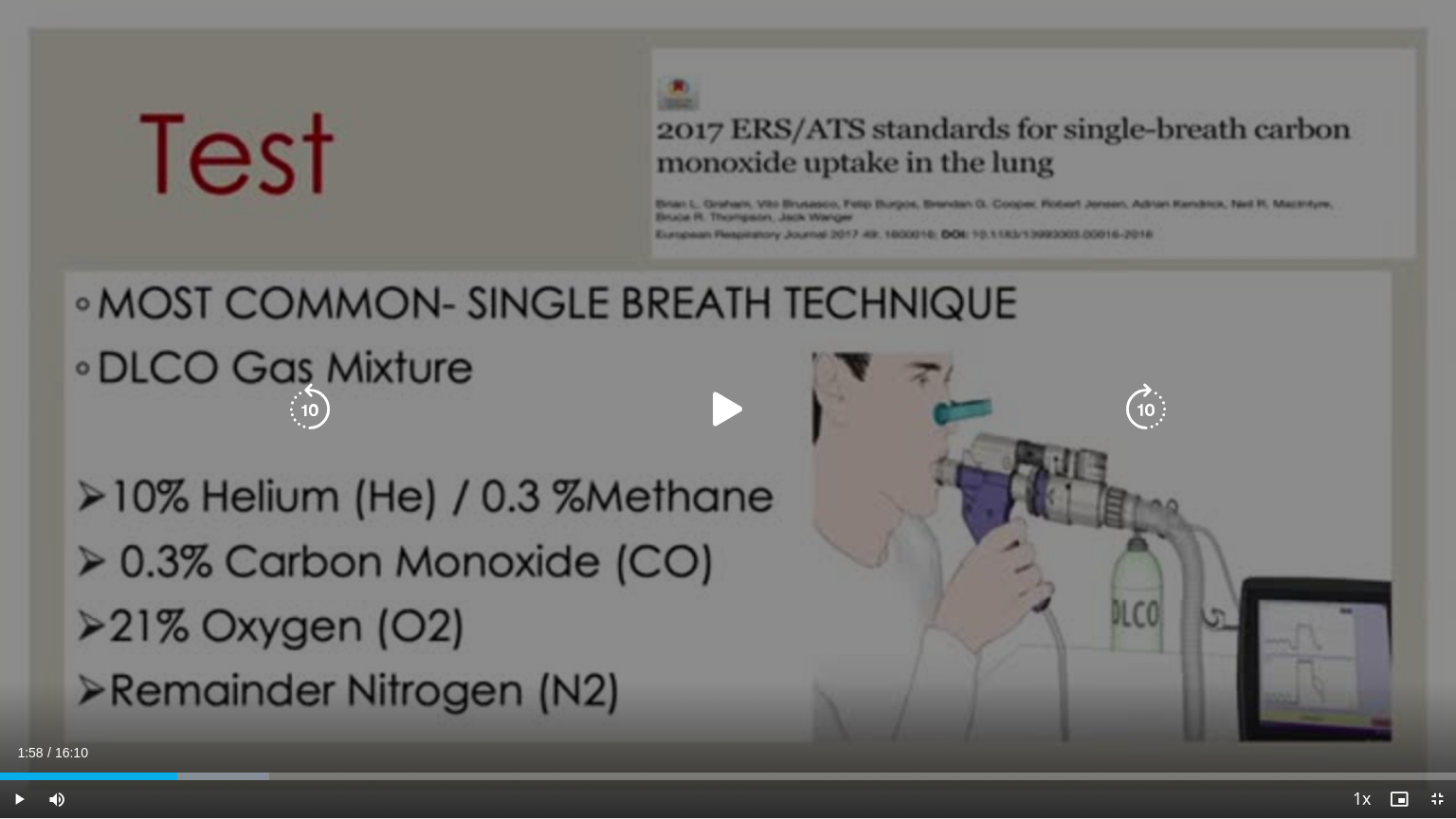 click on "10 seconds
Tap to unmute" at bounding box center [728, 409] 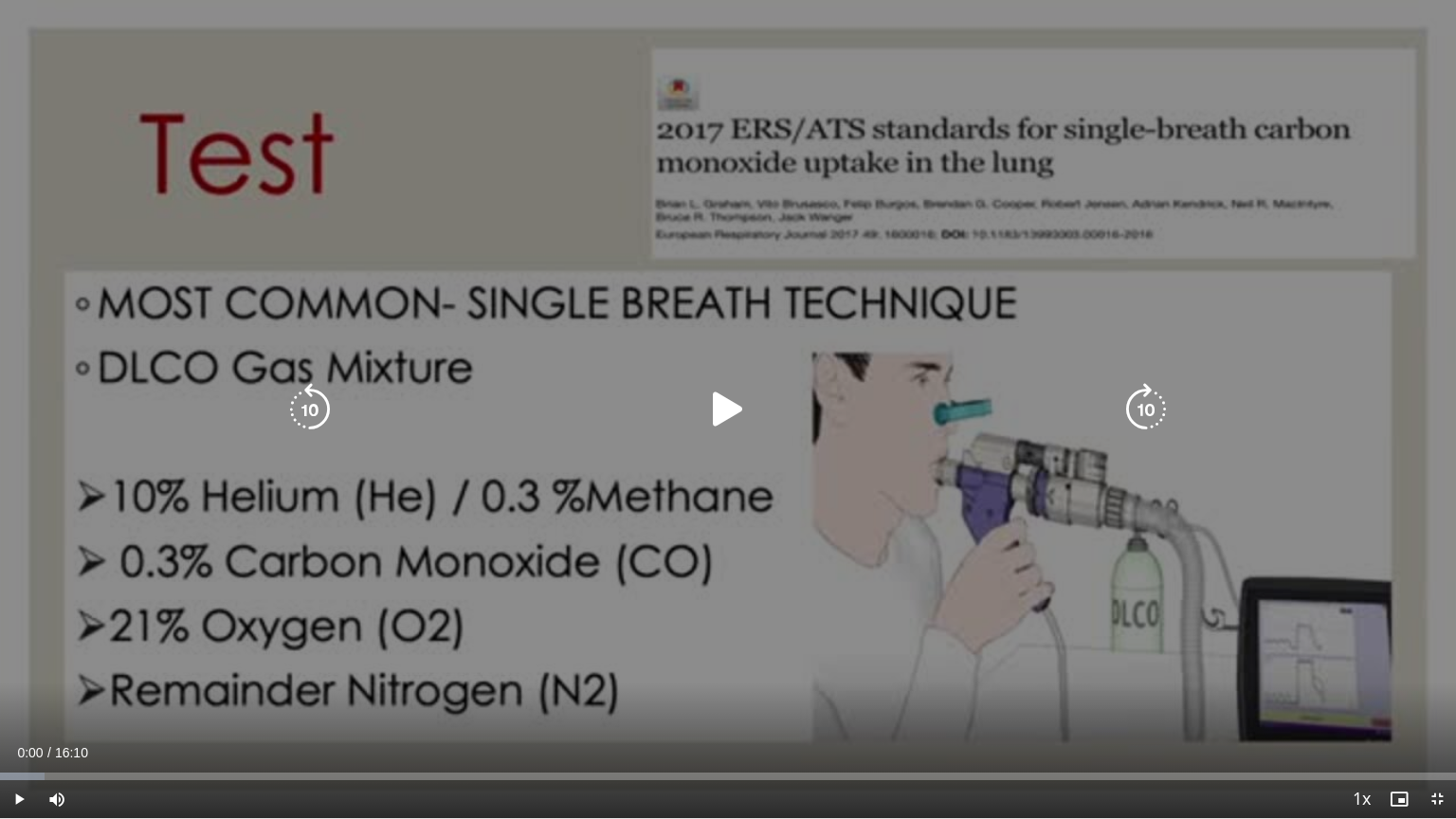 drag, startPoint x: 179, startPoint y: 774, endPoint x: 4, endPoint y: 770, distance: 175.04571 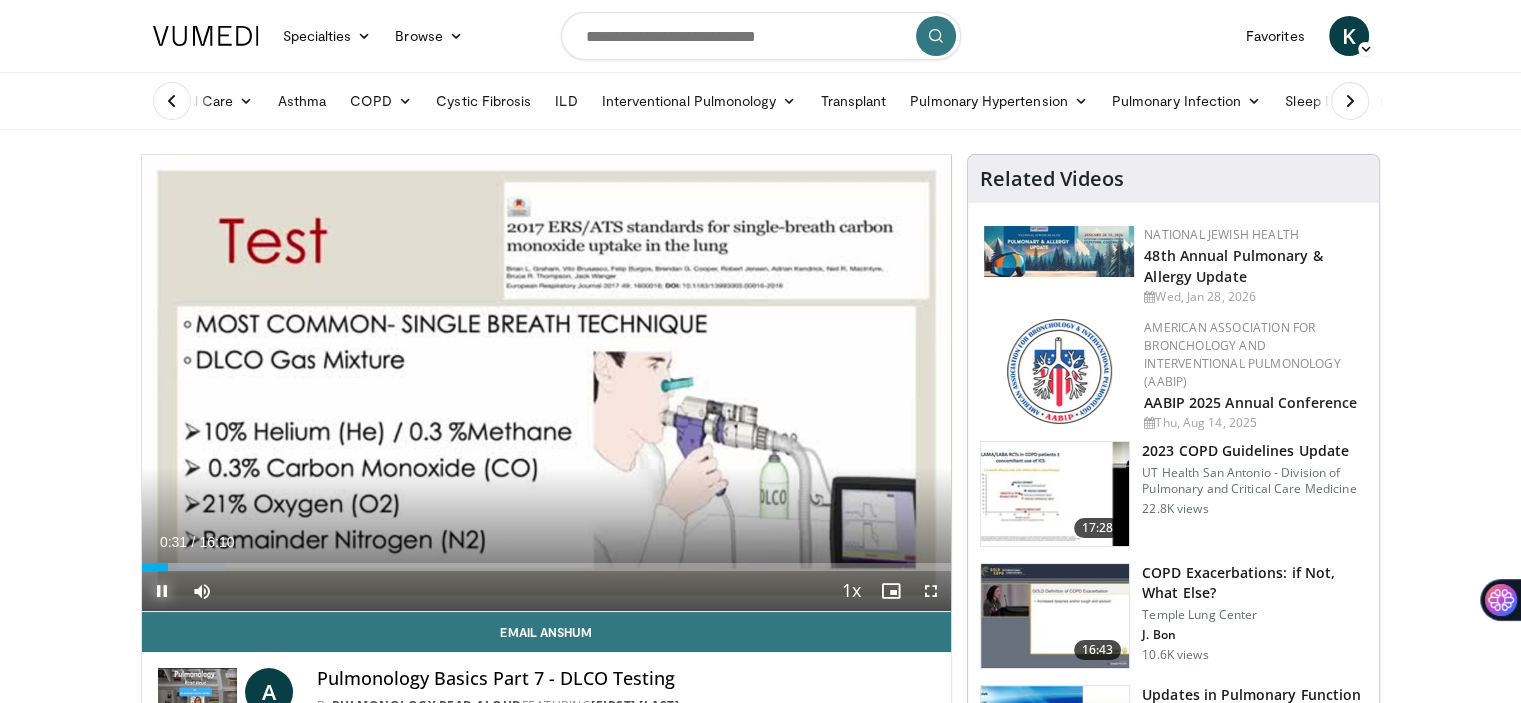 drag, startPoint x: 168, startPoint y: 572, endPoint x: 184, endPoint y: 571, distance: 16.03122 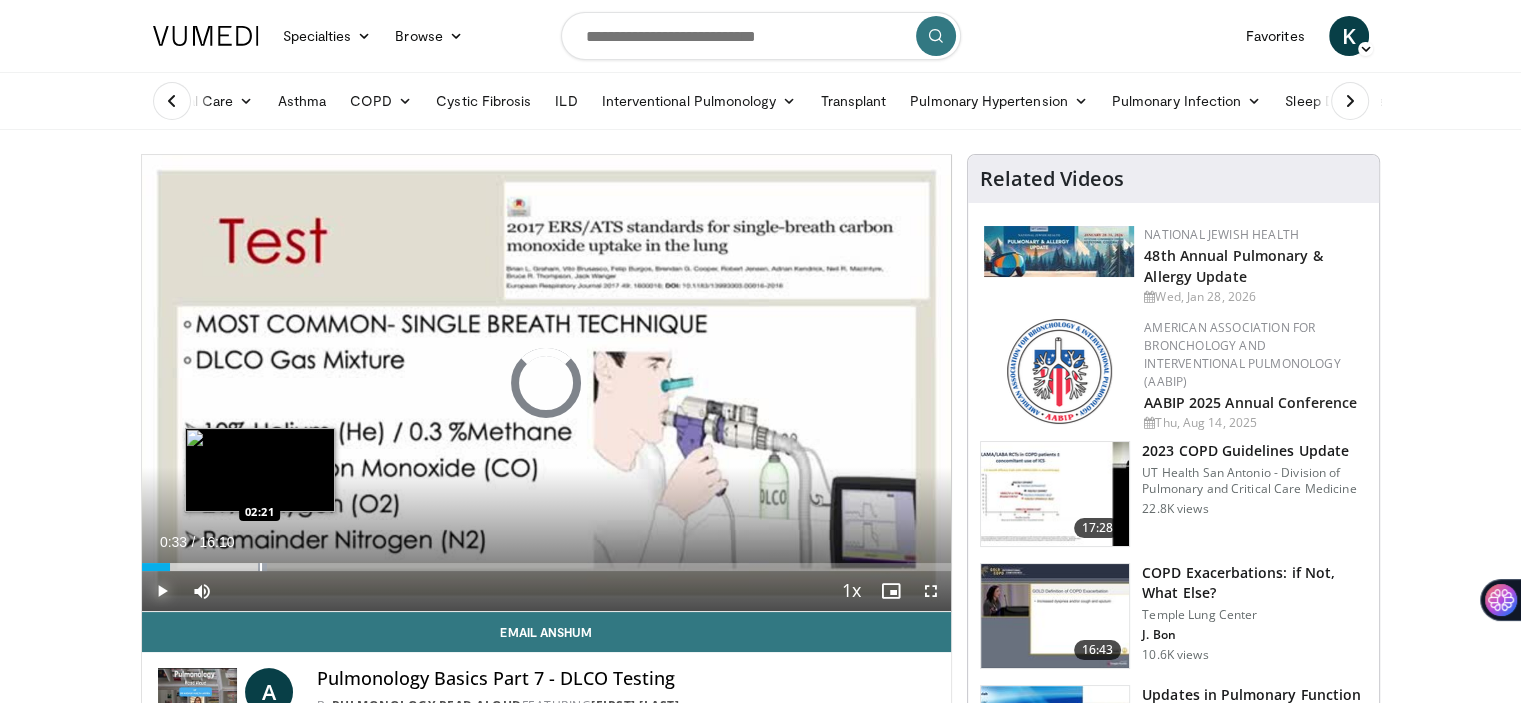 drag, startPoint x: 169, startPoint y: 561, endPoint x: 264, endPoint y: 567, distance: 95.189285 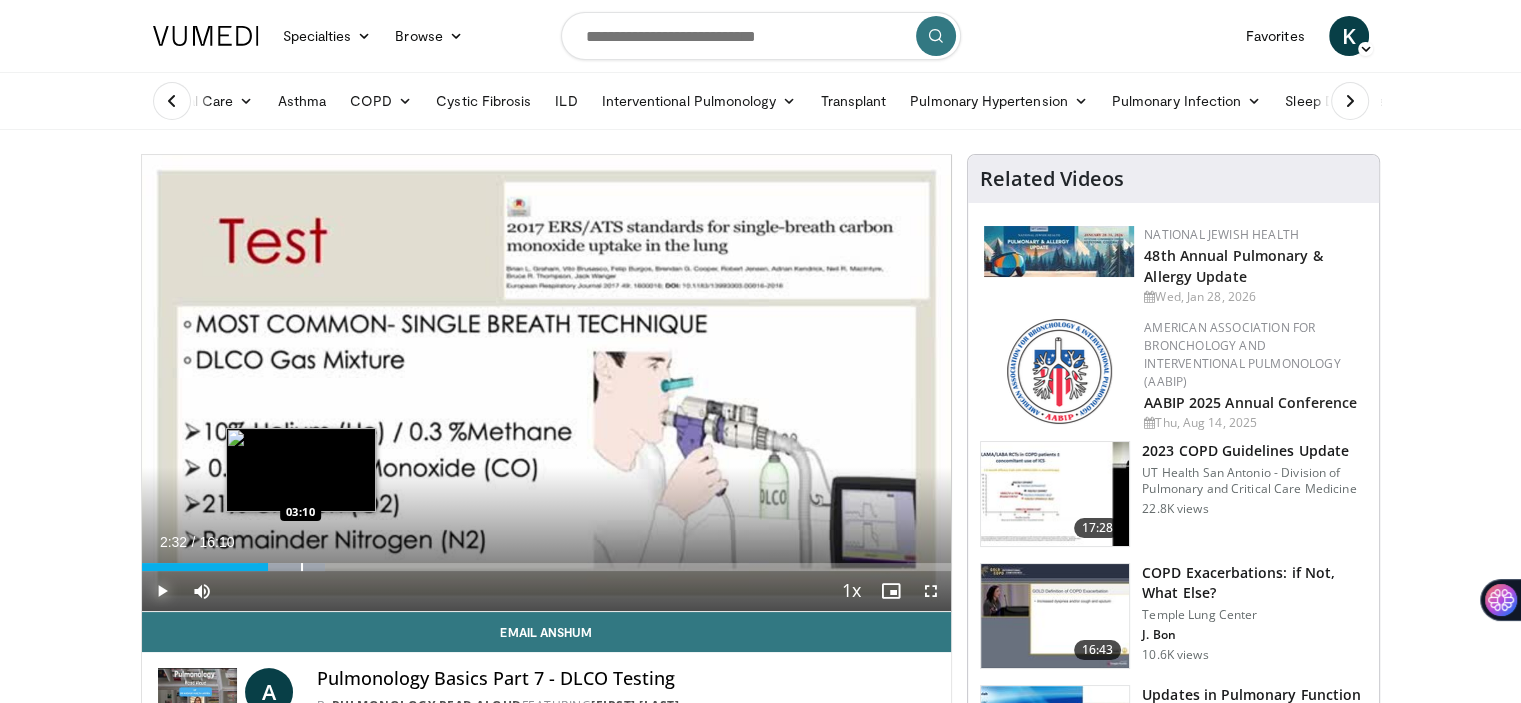 click at bounding box center [302, 567] 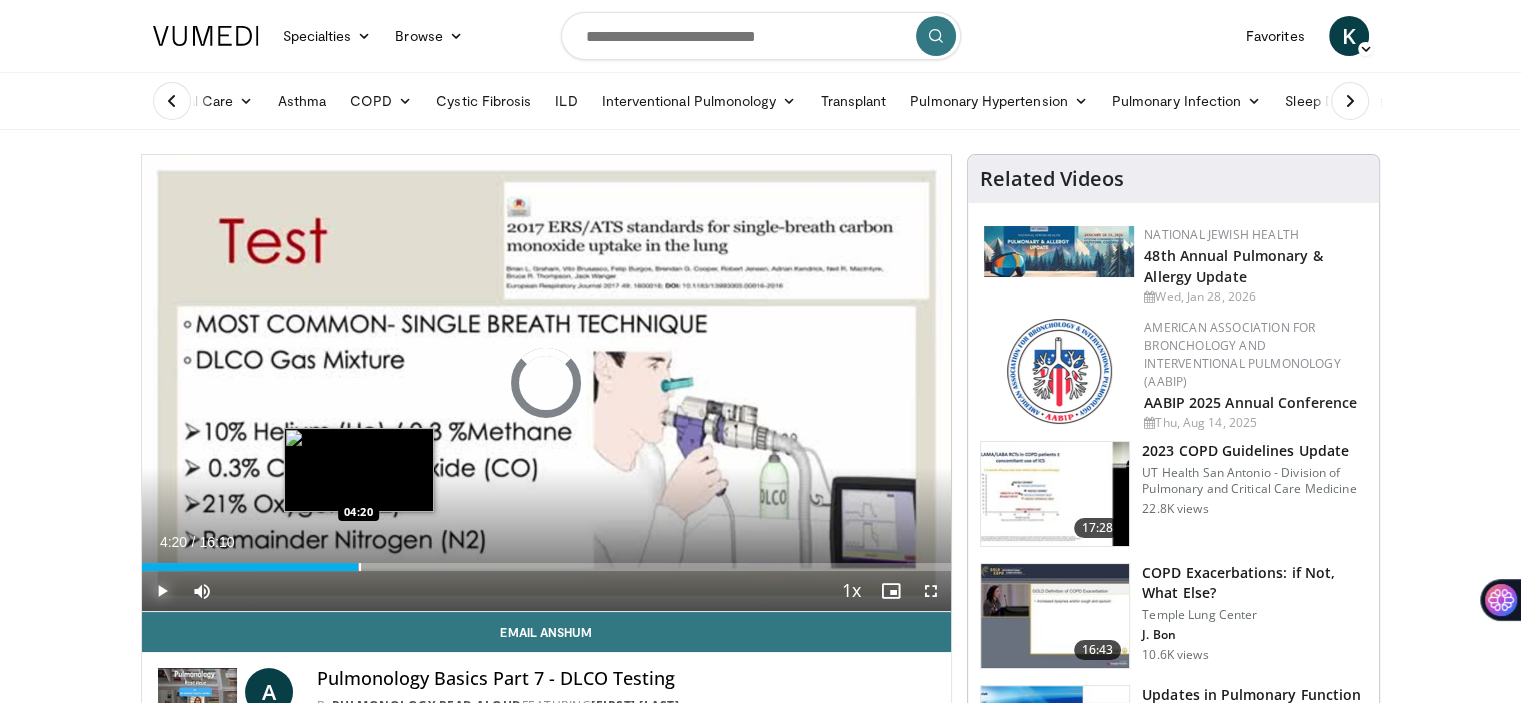 click at bounding box center (360, 567) 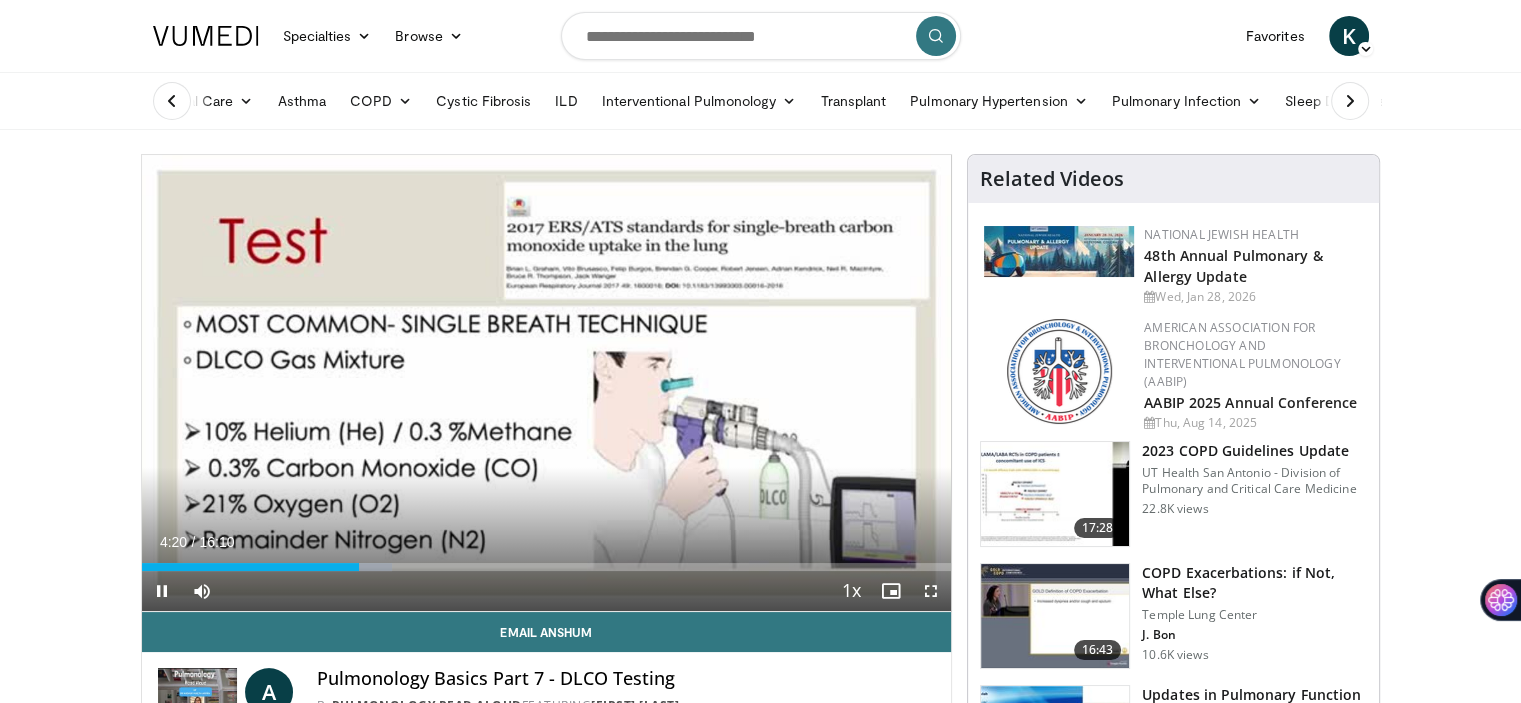 click on "Current Time  4:20 / Duration  16:10 Pause Skip Backward Skip Forward Mute Loaded :  30.93% 04:21 05:23 Stream Type  LIVE Seek to live, currently behind live LIVE   1x Playback Rate 0.5x 0.75x 1x , selected 1.25x 1.5x 1.75x 2x Chapters Chapters Descriptions descriptions off , selected Captions captions settings , opens captions settings dialog captions off , selected Audio Track en (Main) , selected Fullscreen Enable picture-in-picture mode" at bounding box center [547, 591] 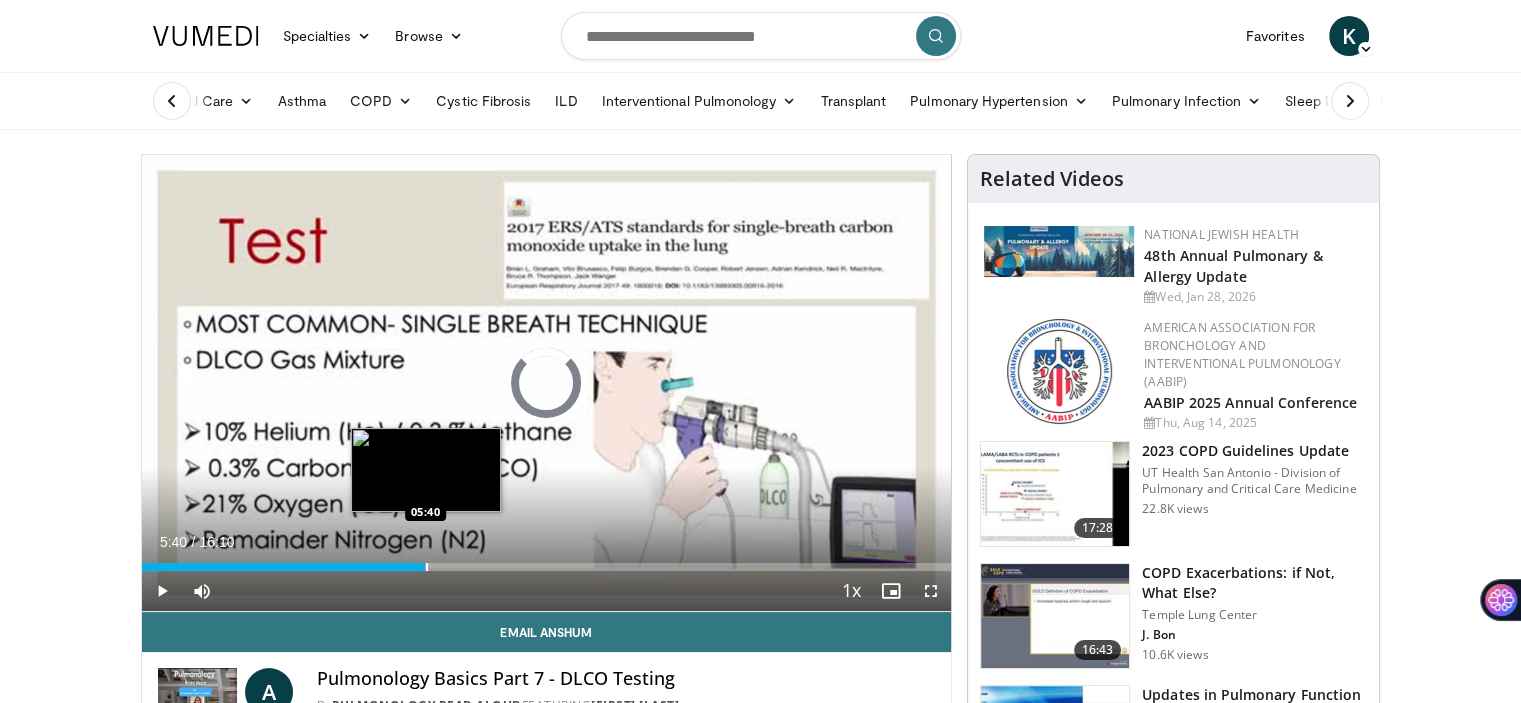 click at bounding box center (427, 567) 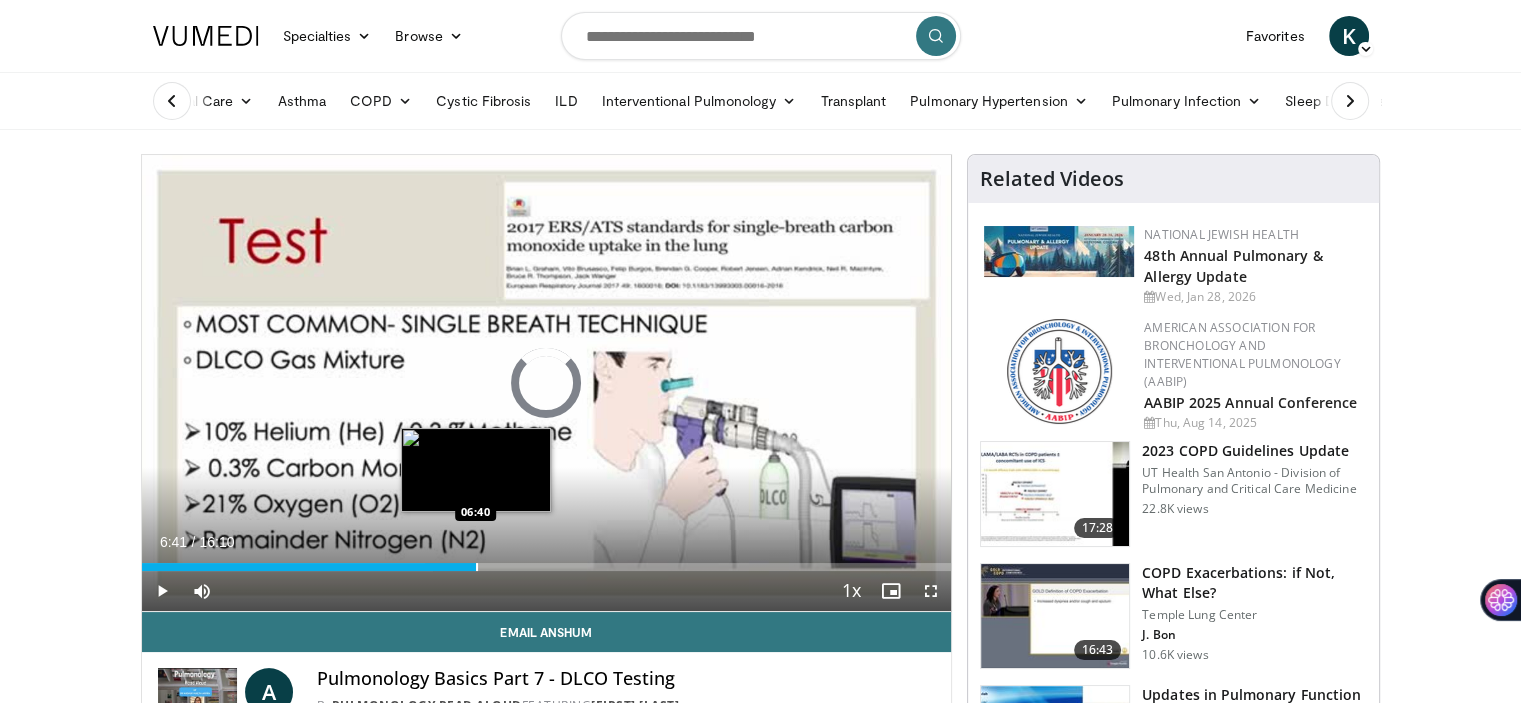 click at bounding box center (477, 567) 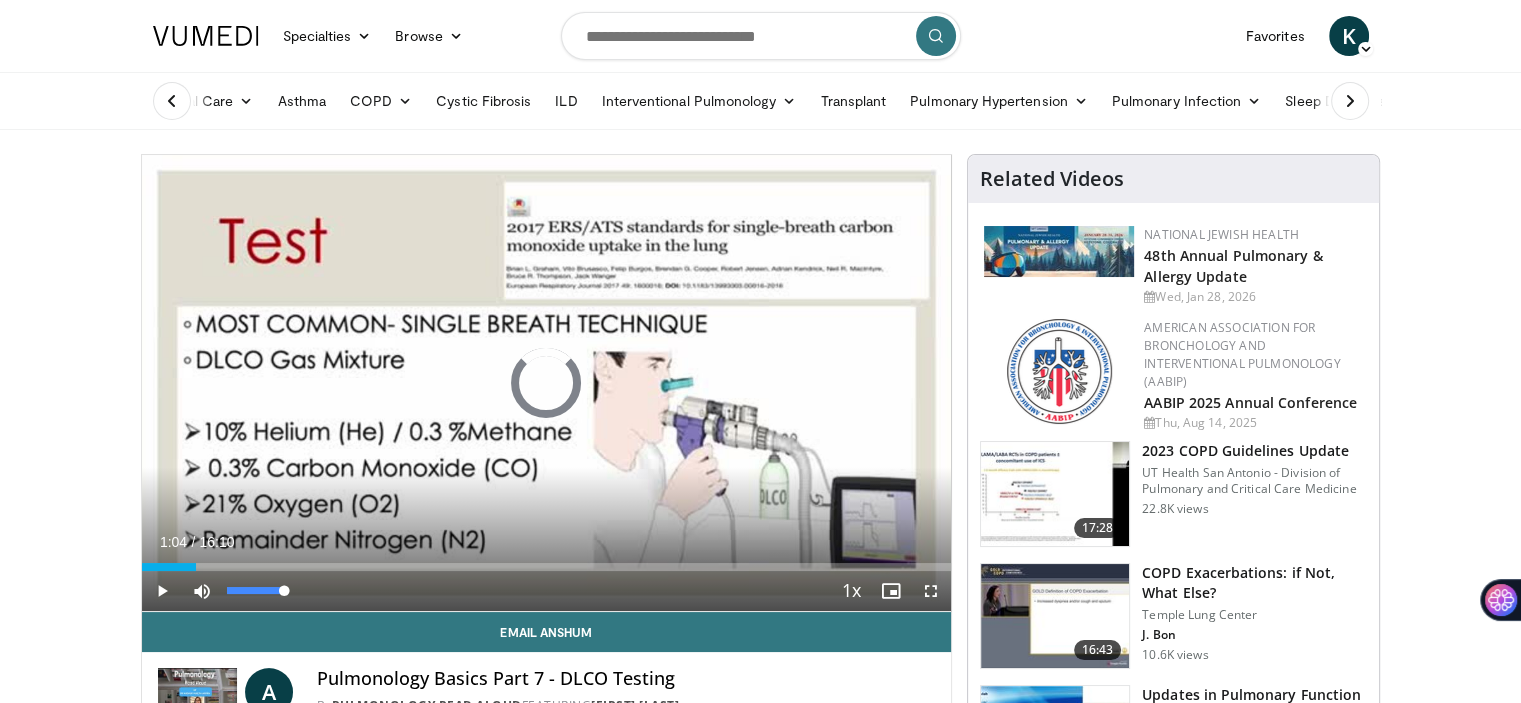 drag, startPoint x: 472, startPoint y: 568, endPoint x: 180, endPoint y: 573, distance: 292.04282 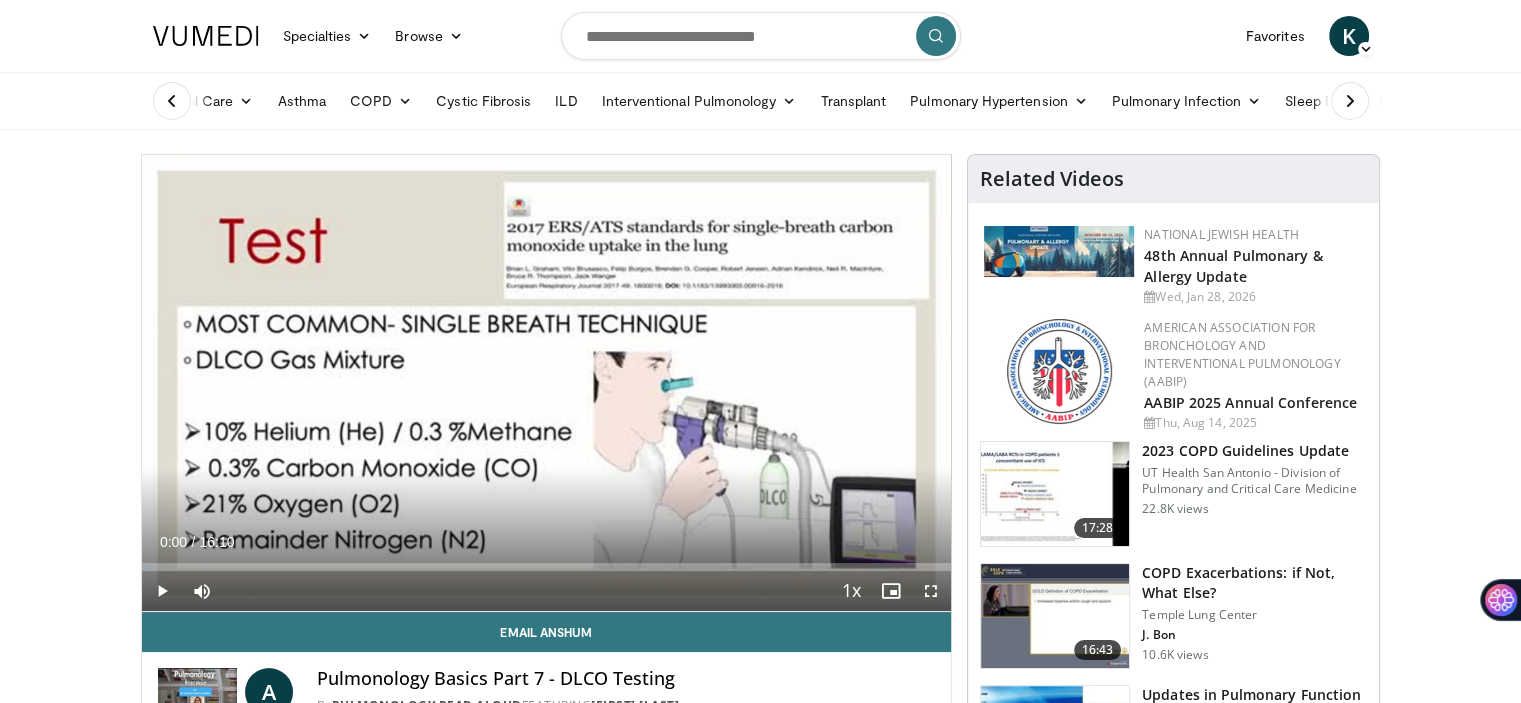 drag, startPoint x: 174, startPoint y: 569, endPoint x: 97, endPoint y: 565, distance: 77.10383 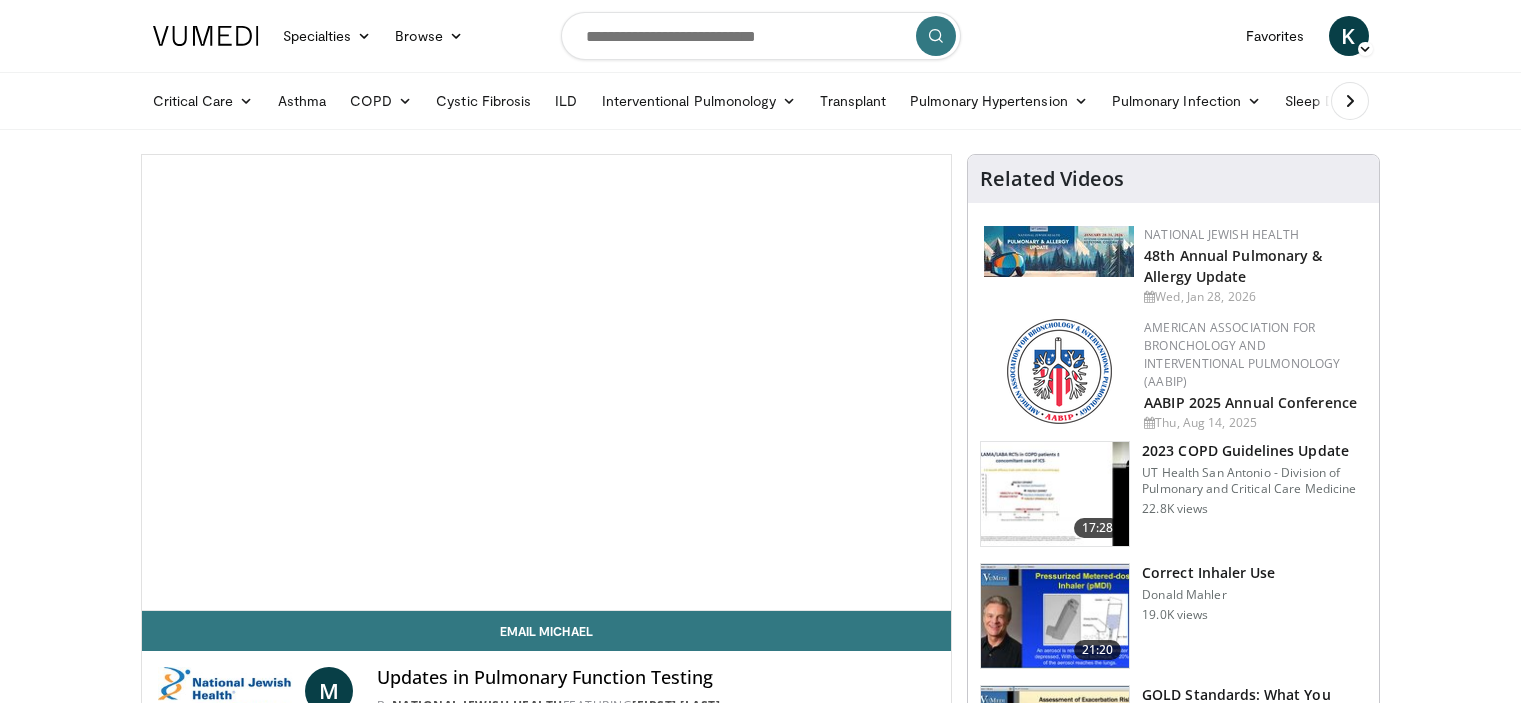 scroll, scrollTop: 0, scrollLeft: 0, axis: both 